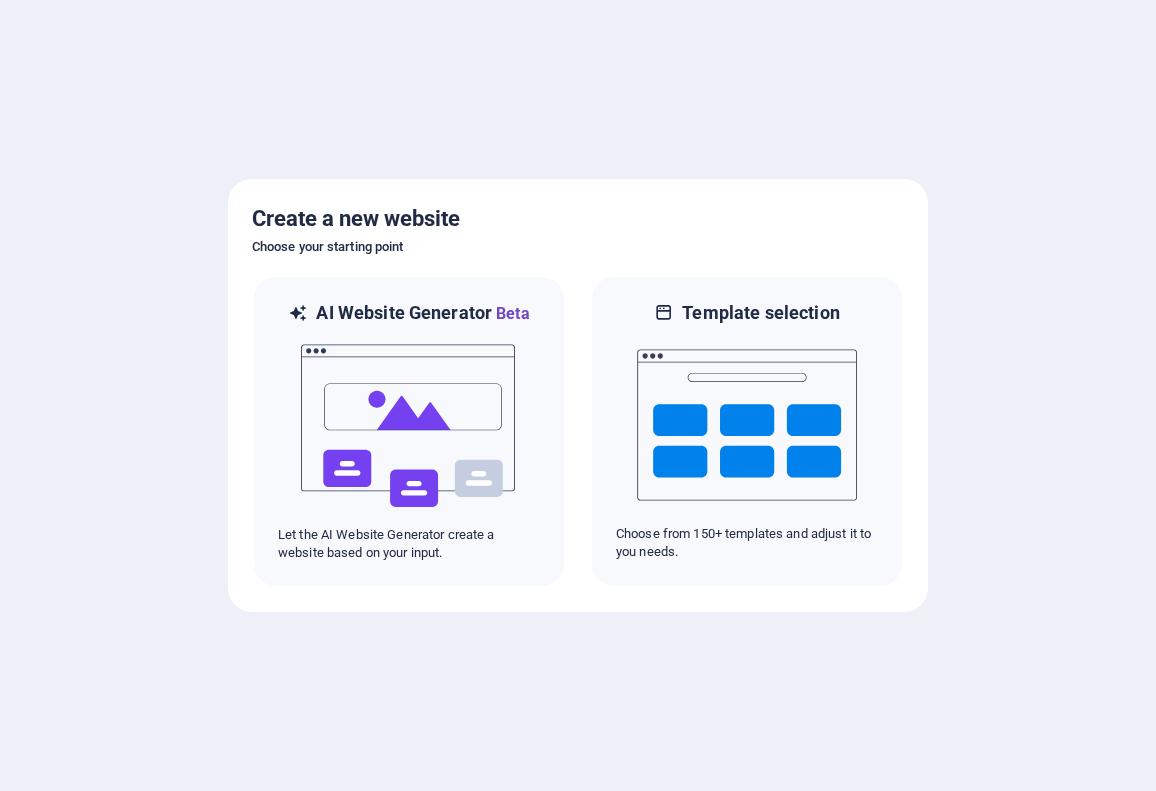 scroll, scrollTop: 0, scrollLeft: 0, axis: both 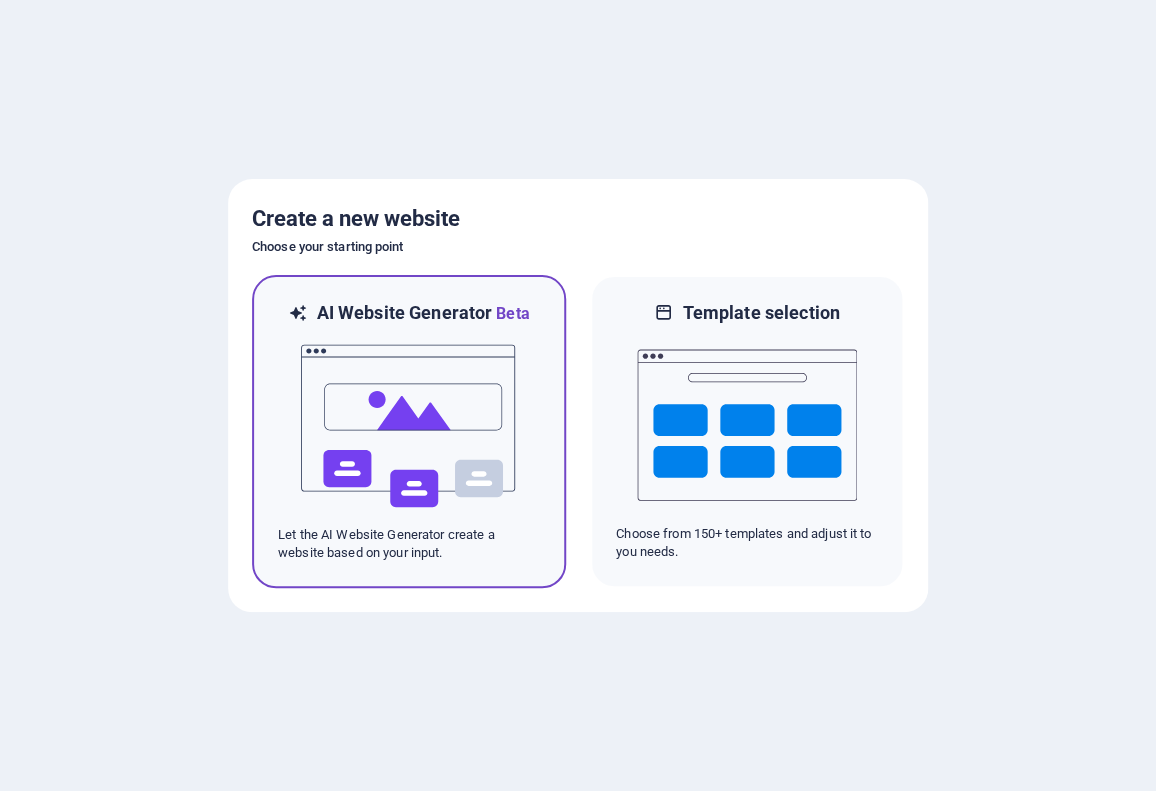 click at bounding box center (409, 426) 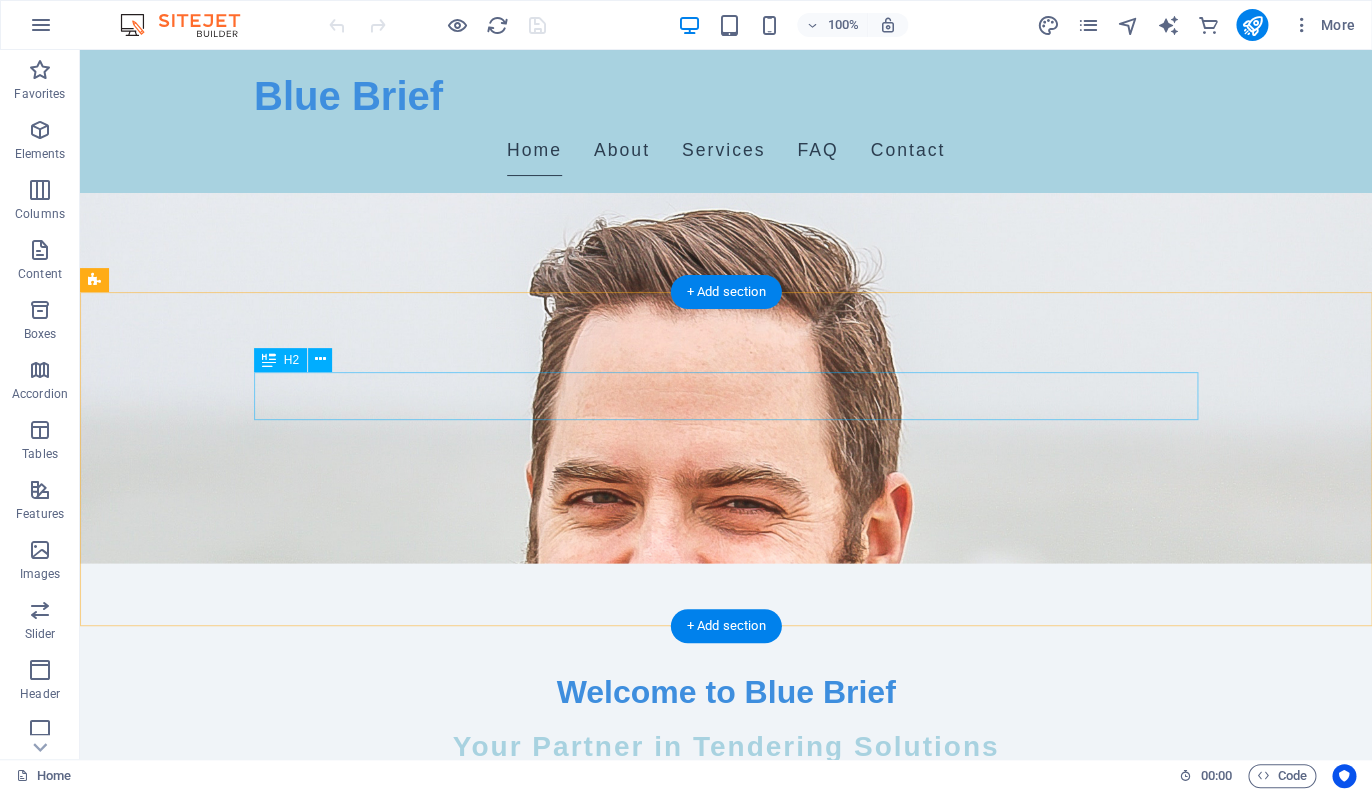 scroll, scrollTop: 0, scrollLeft: 0, axis: both 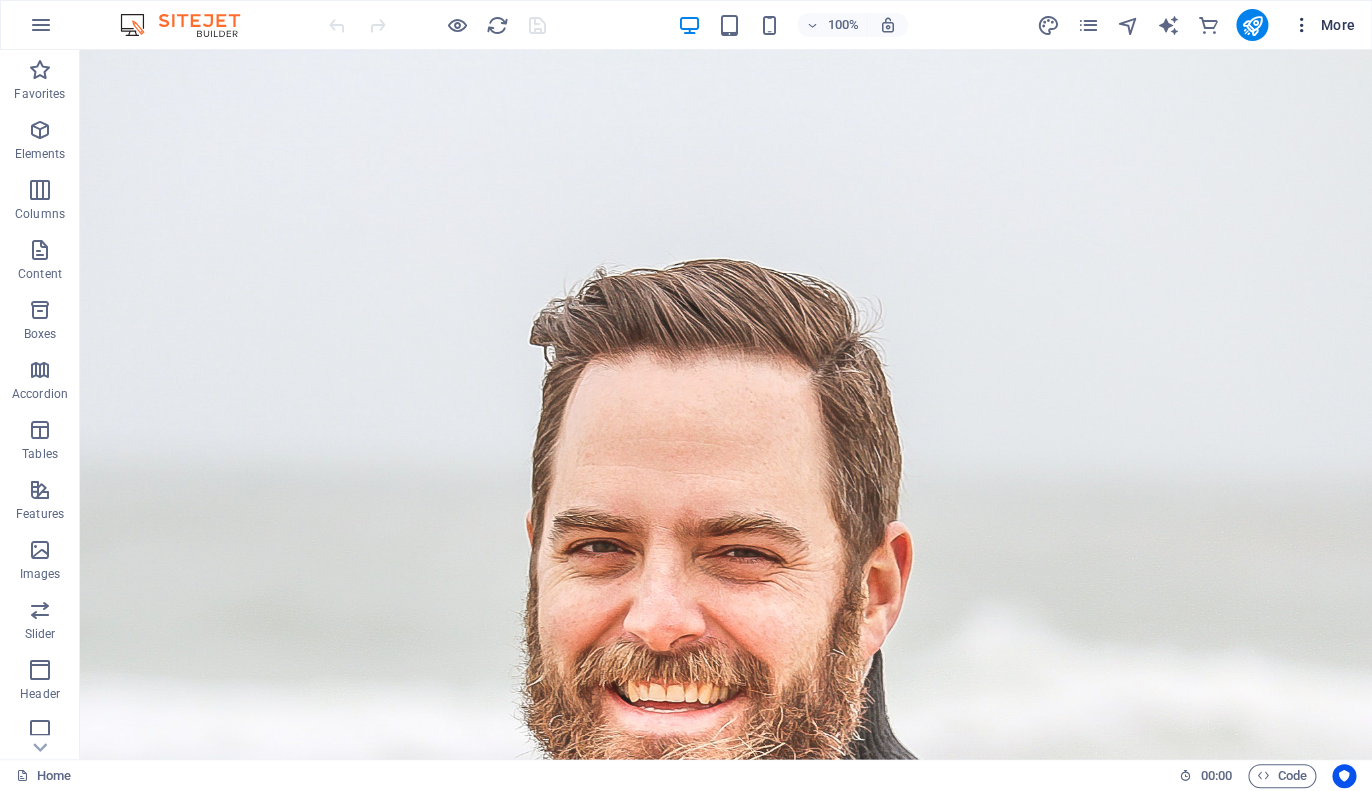 click on "More" at bounding box center (1323, 25) 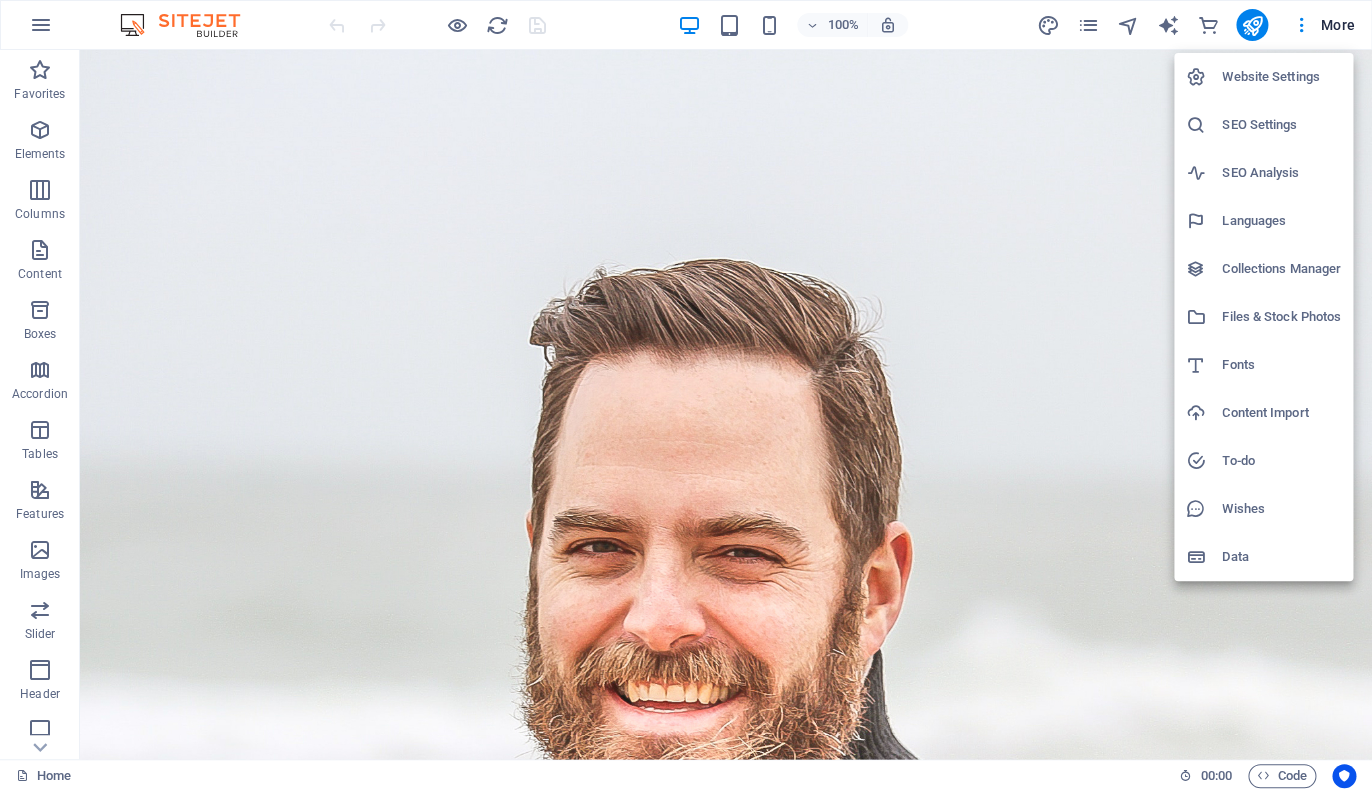 click at bounding box center [686, 395] 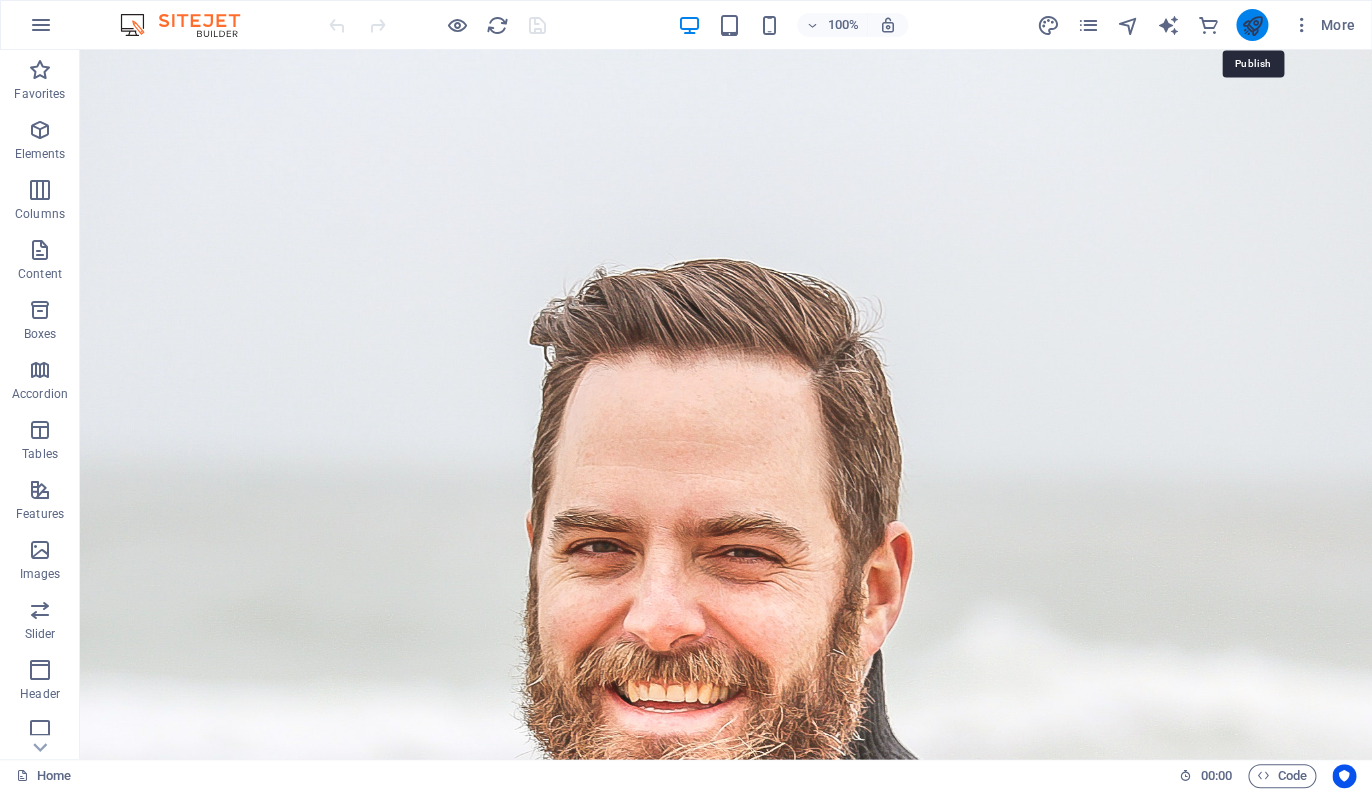 click at bounding box center (1251, 25) 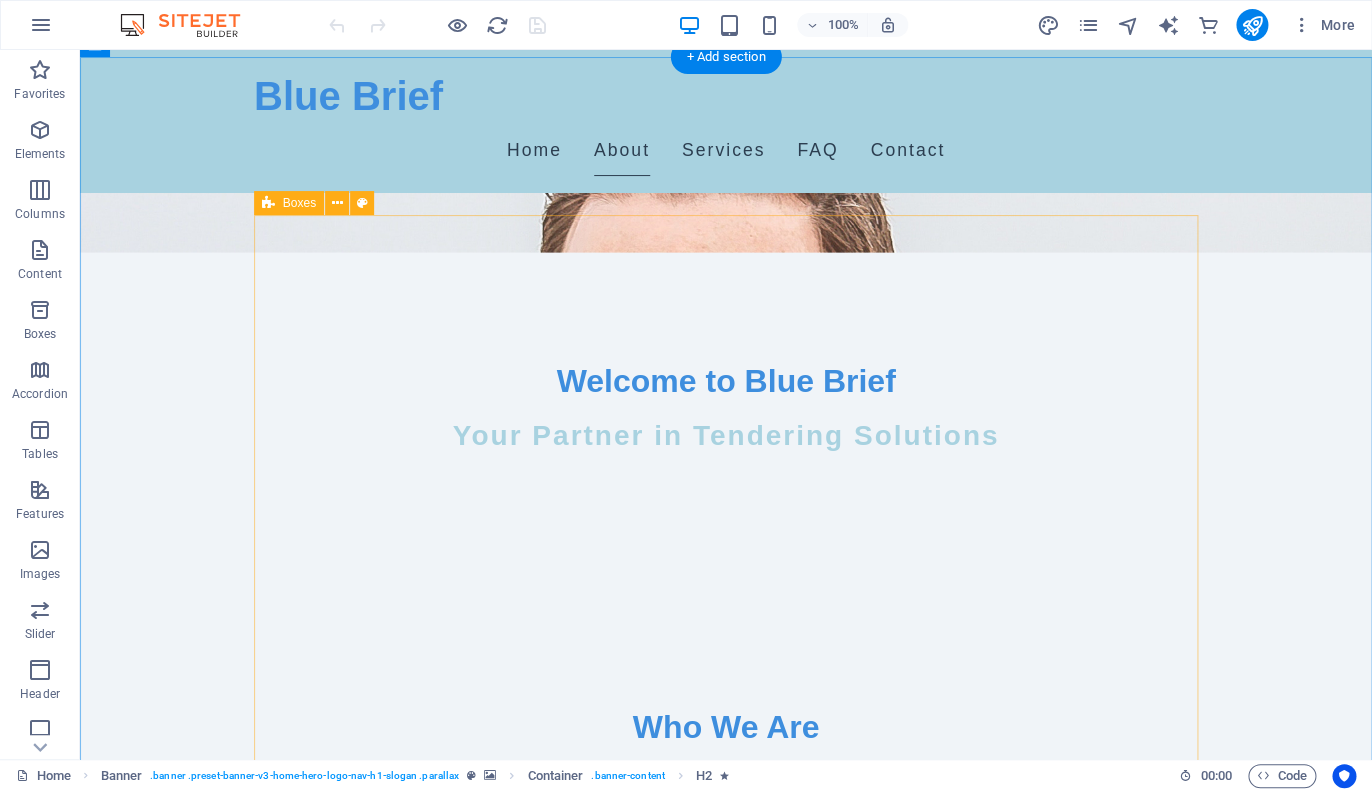 scroll, scrollTop: 0, scrollLeft: 0, axis: both 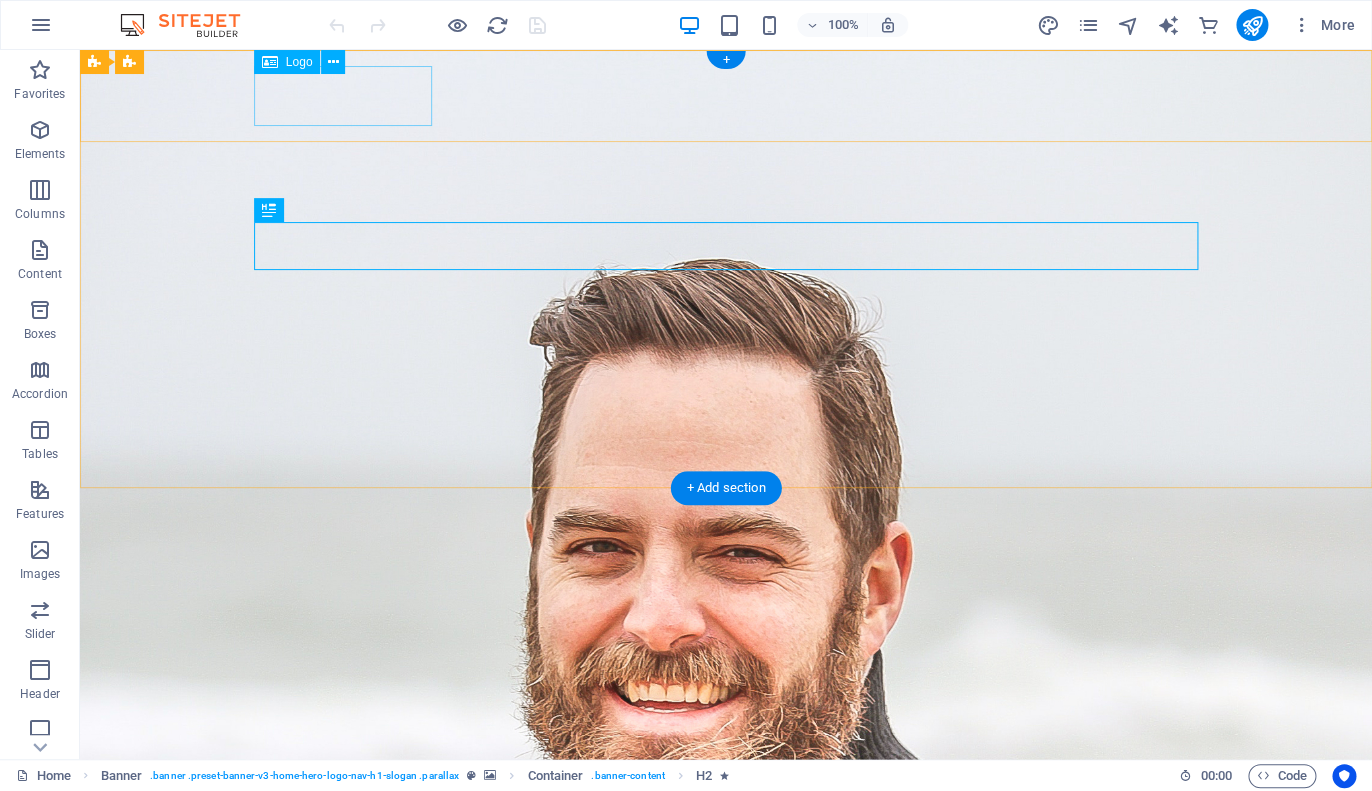 click on "Blue Brief" at bounding box center [726, 738] 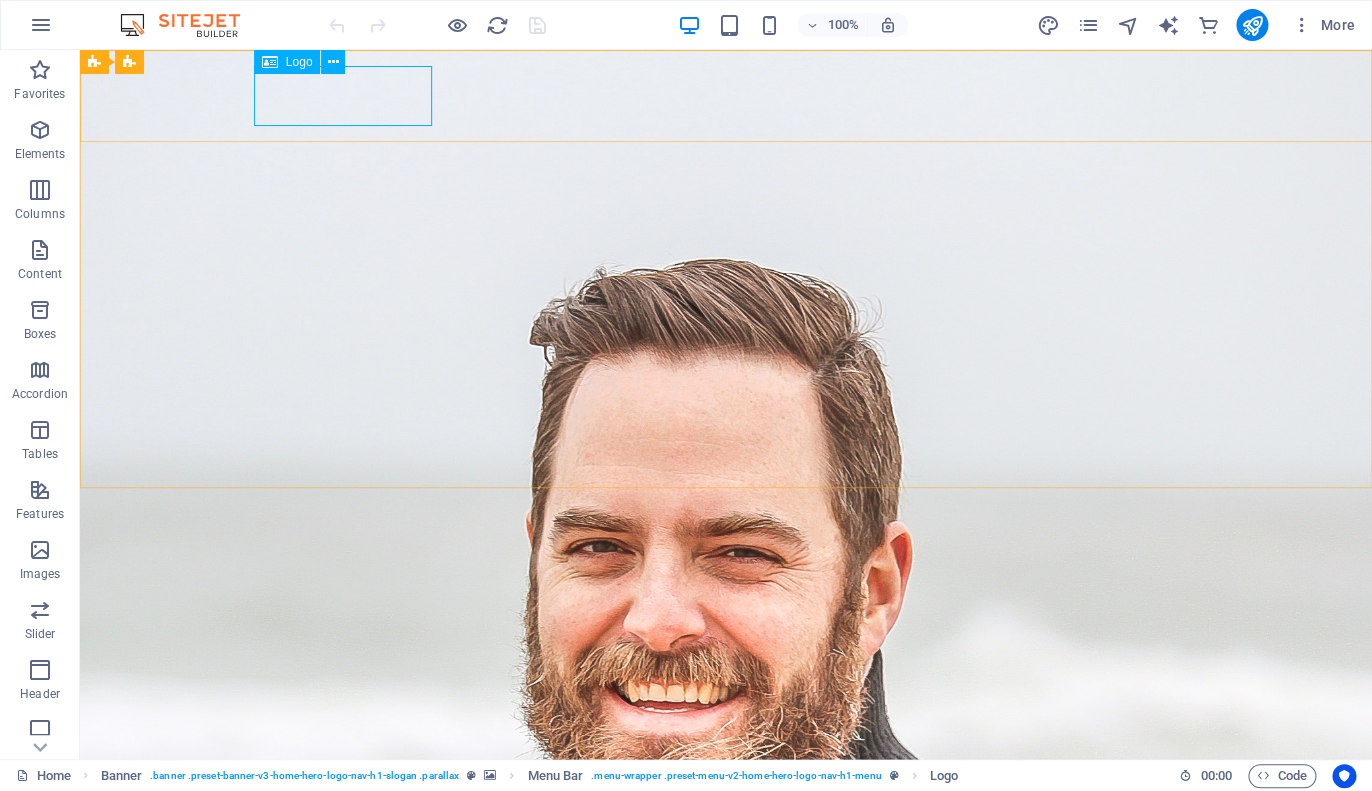 click on "Logo" at bounding box center [299, 62] 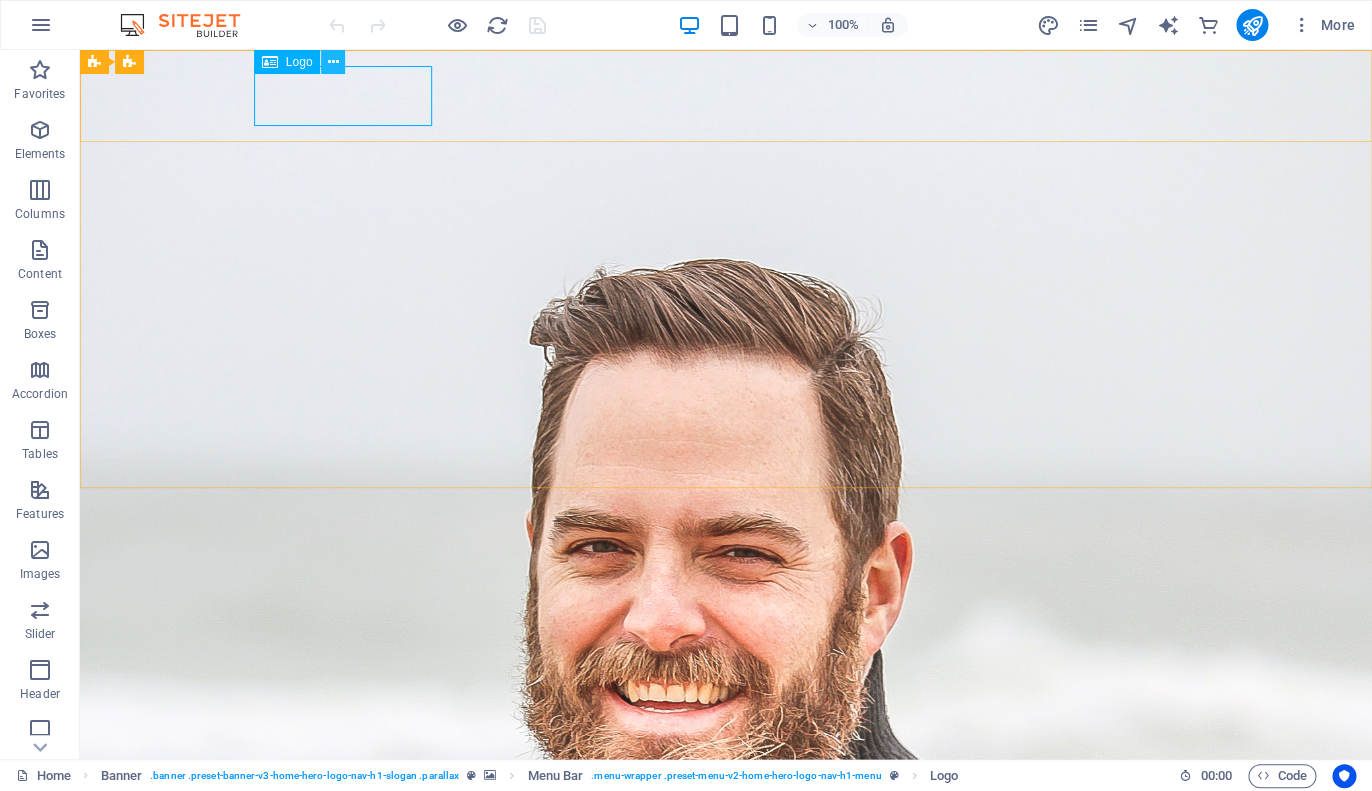 click at bounding box center [333, 62] 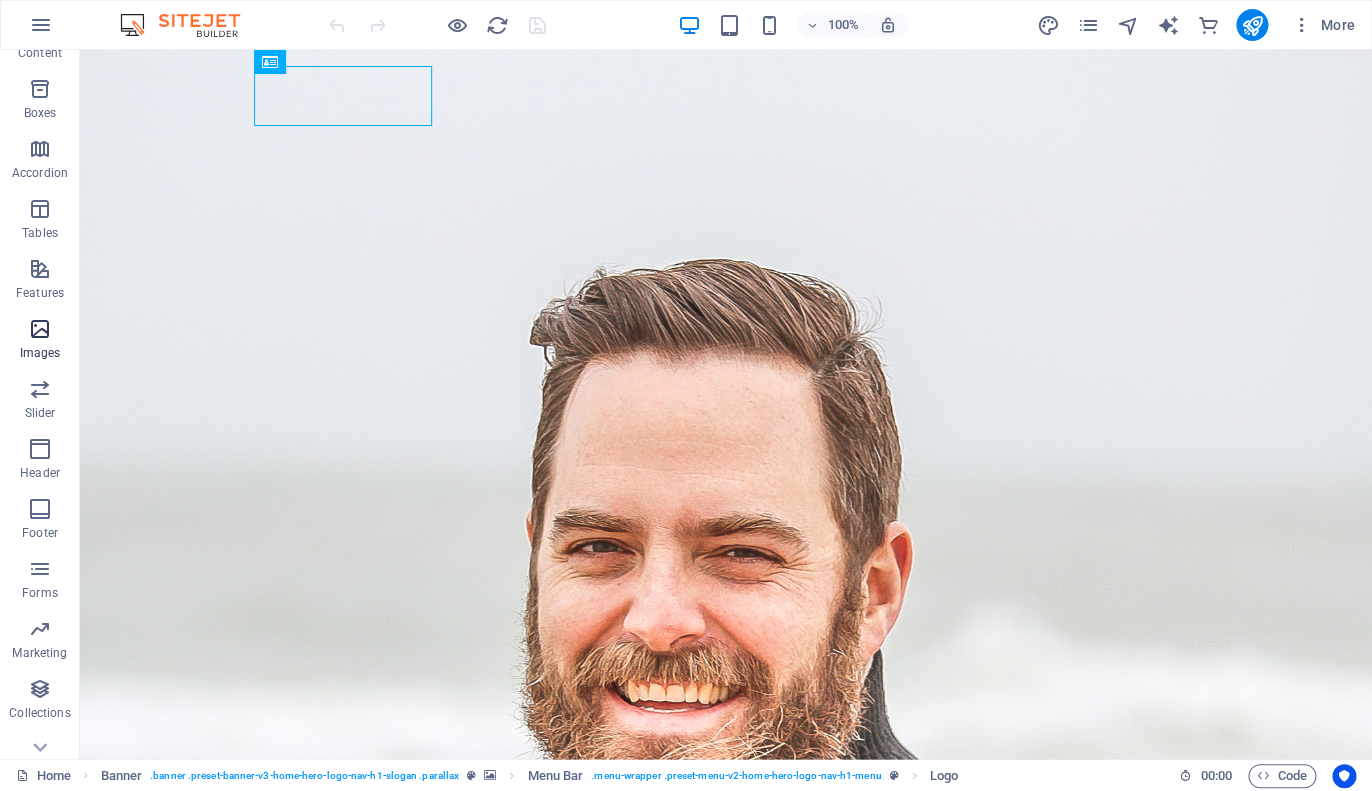 scroll, scrollTop: 251, scrollLeft: 0, axis: vertical 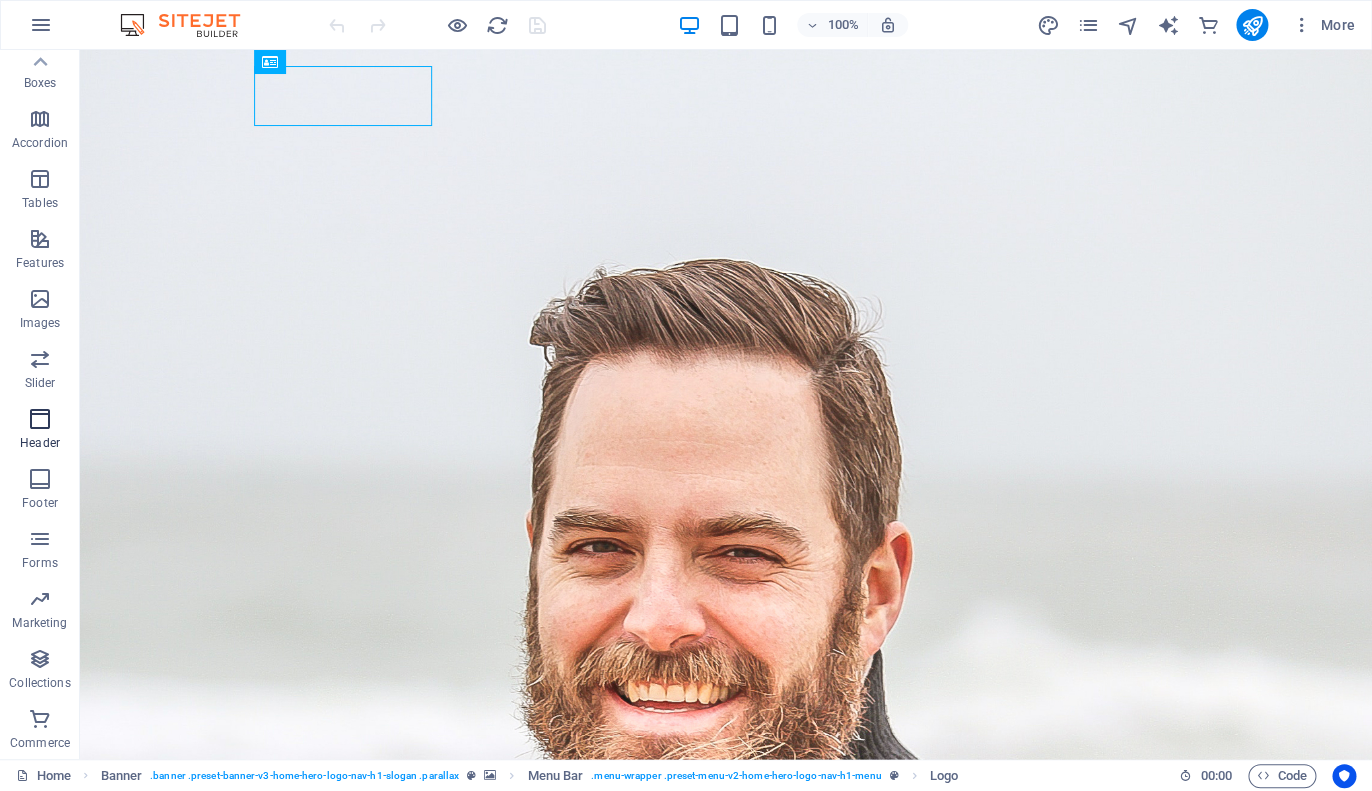 click on "Header" at bounding box center (40, 431) 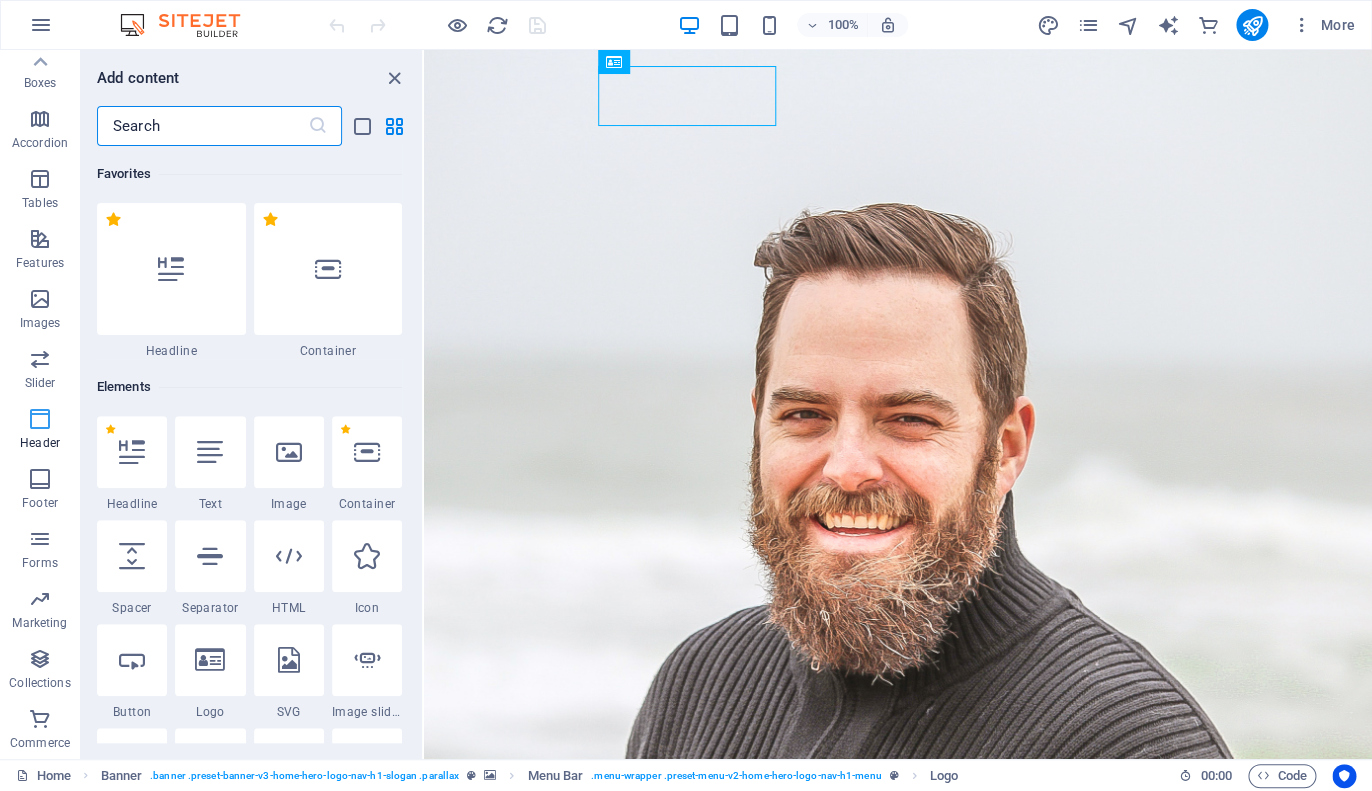scroll, scrollTop: 251, scrollLeft: 0, axis: vertical 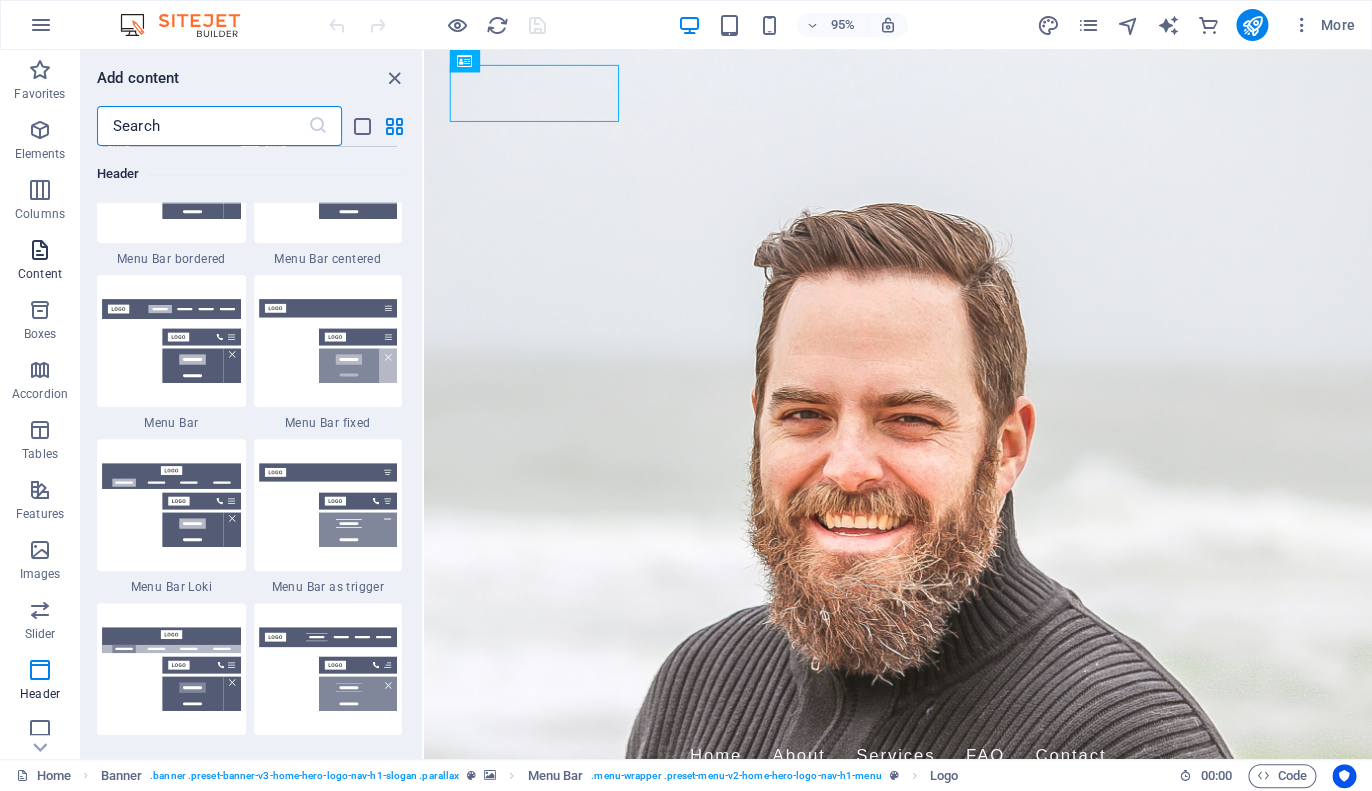 click on "Content" at bounding box center [40, 274] 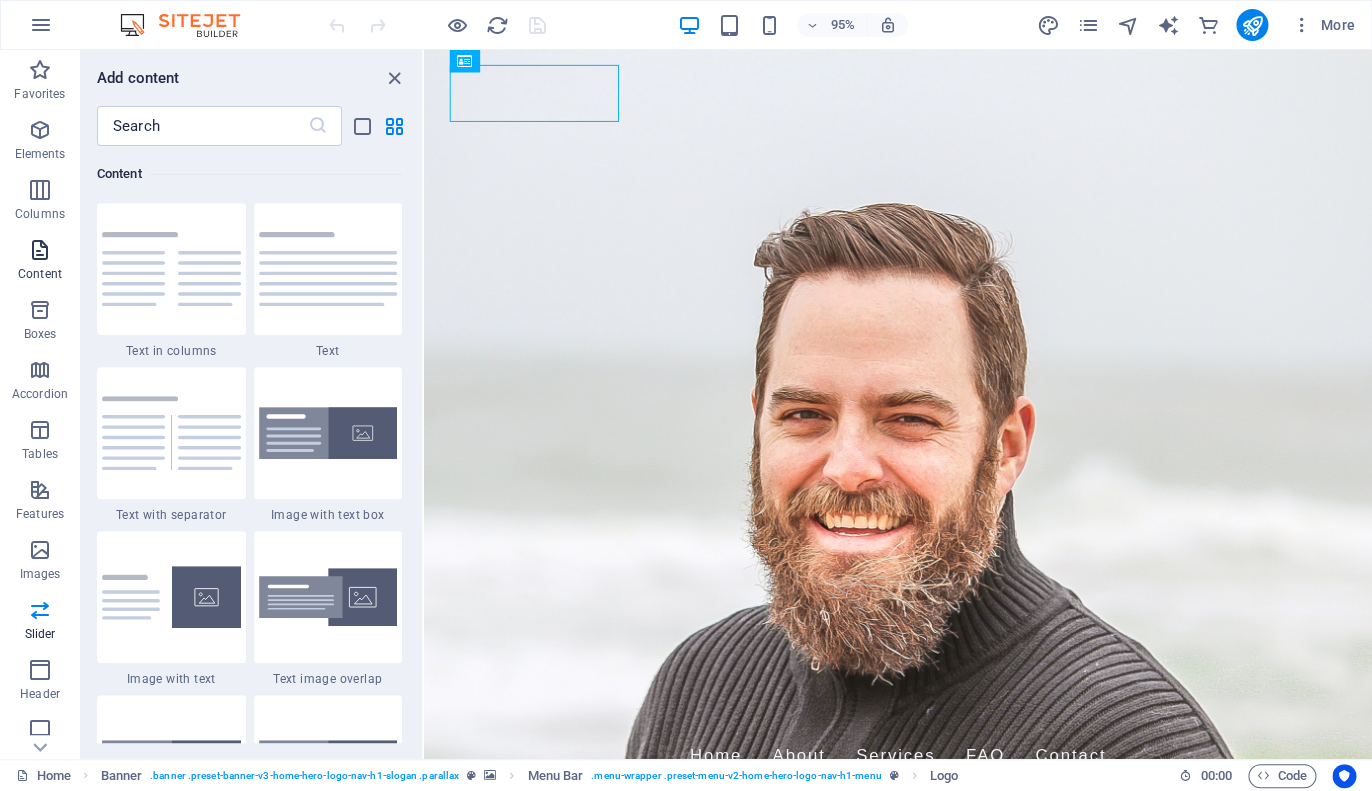 scroll, scrollTop: 3499, scrollLeft: 0, axis: vertical 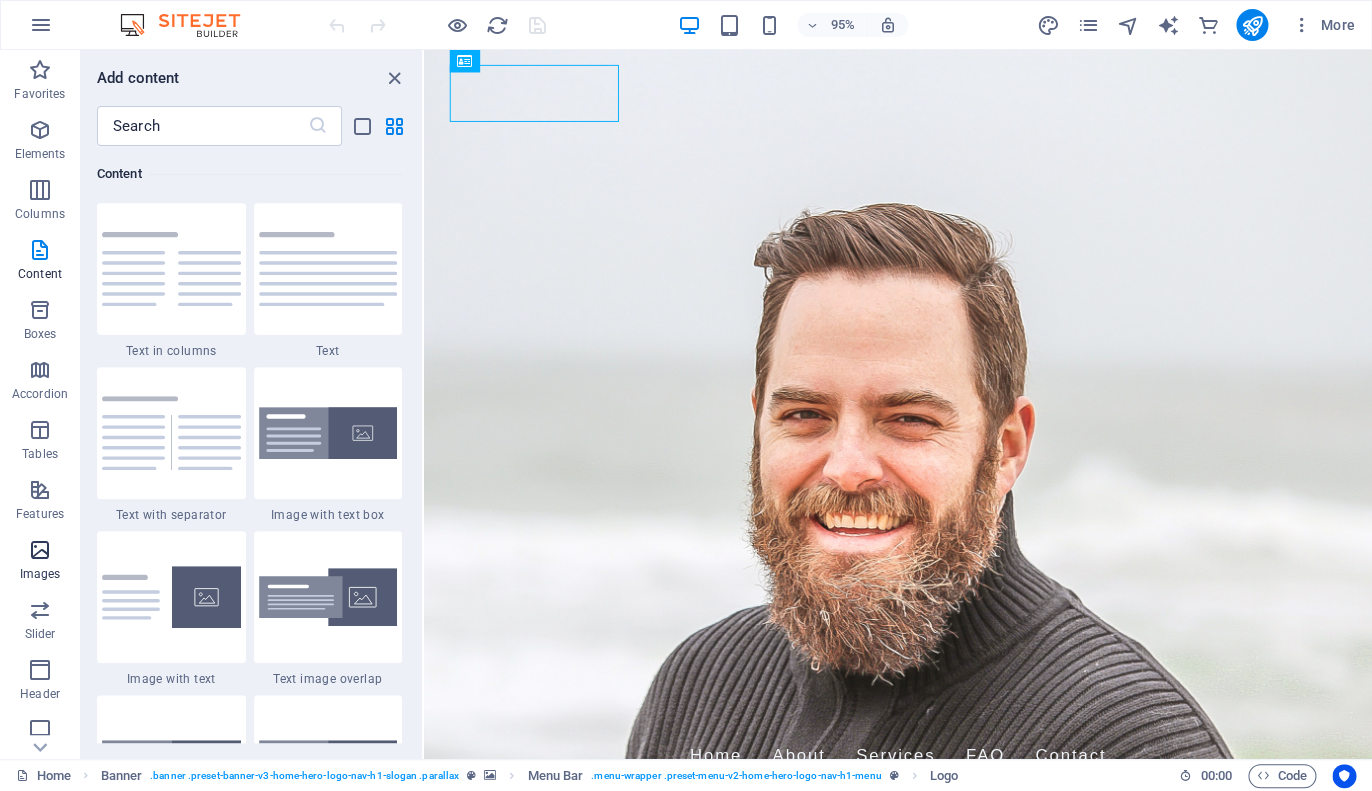 click at bounding box center (40, 550) 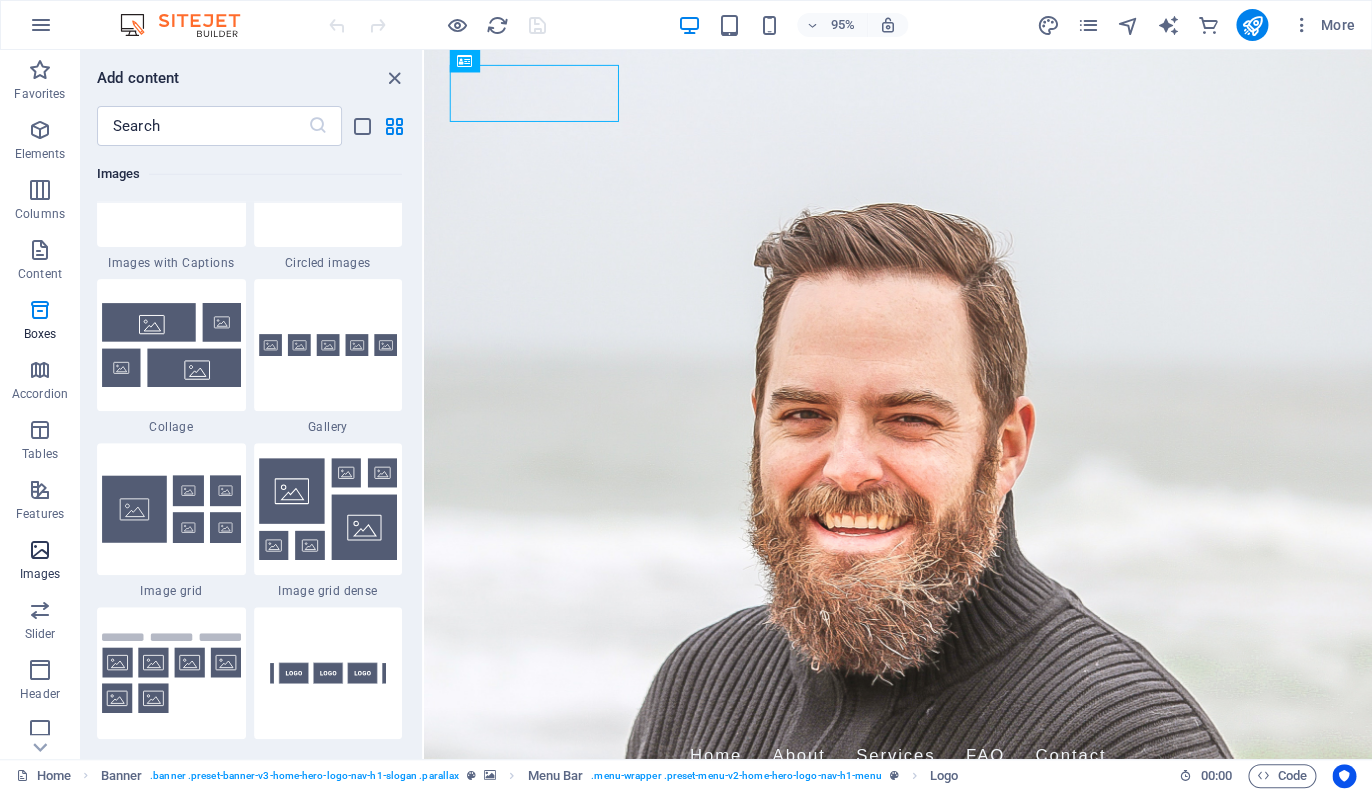 scroll, scrollTop: 10233, scrollLeft: 0, axis: vertical 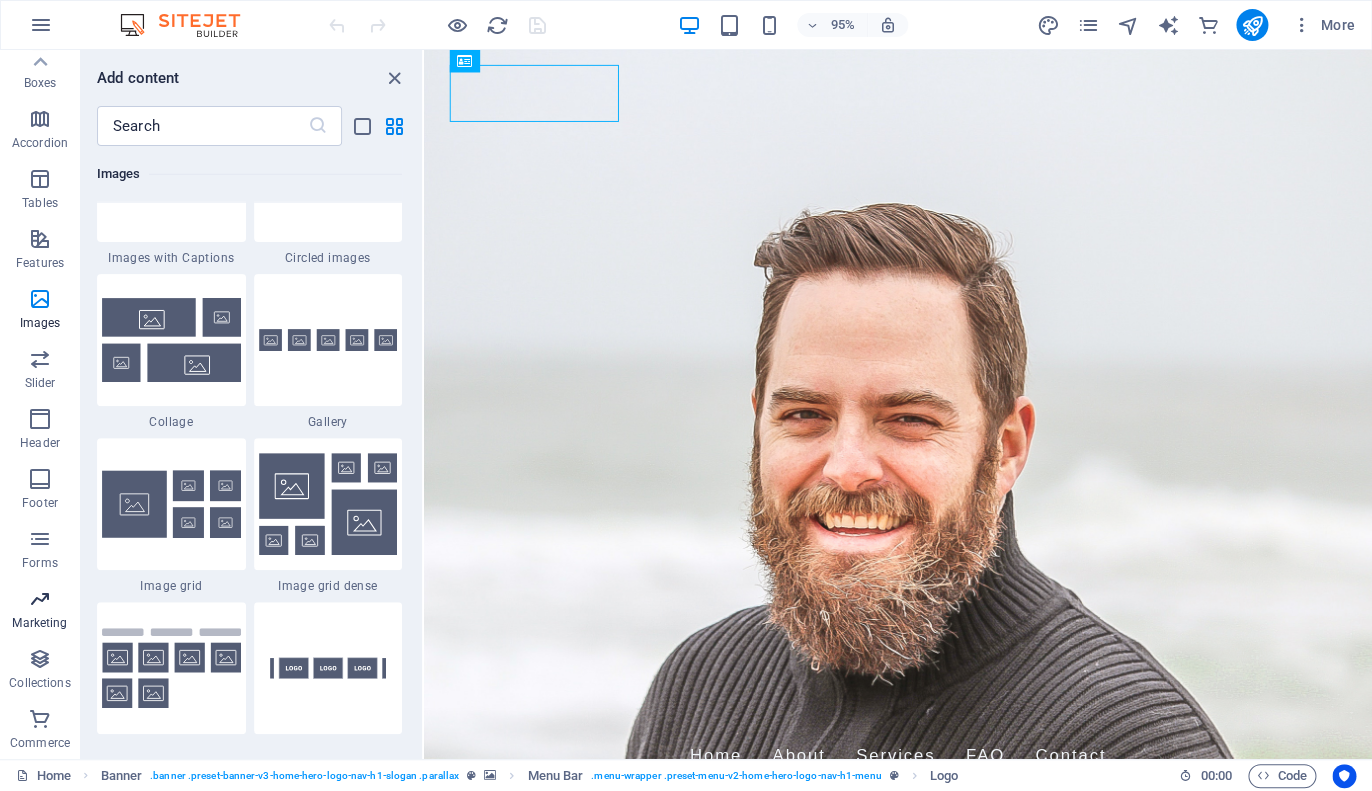 click at bounding box center (40, 599) 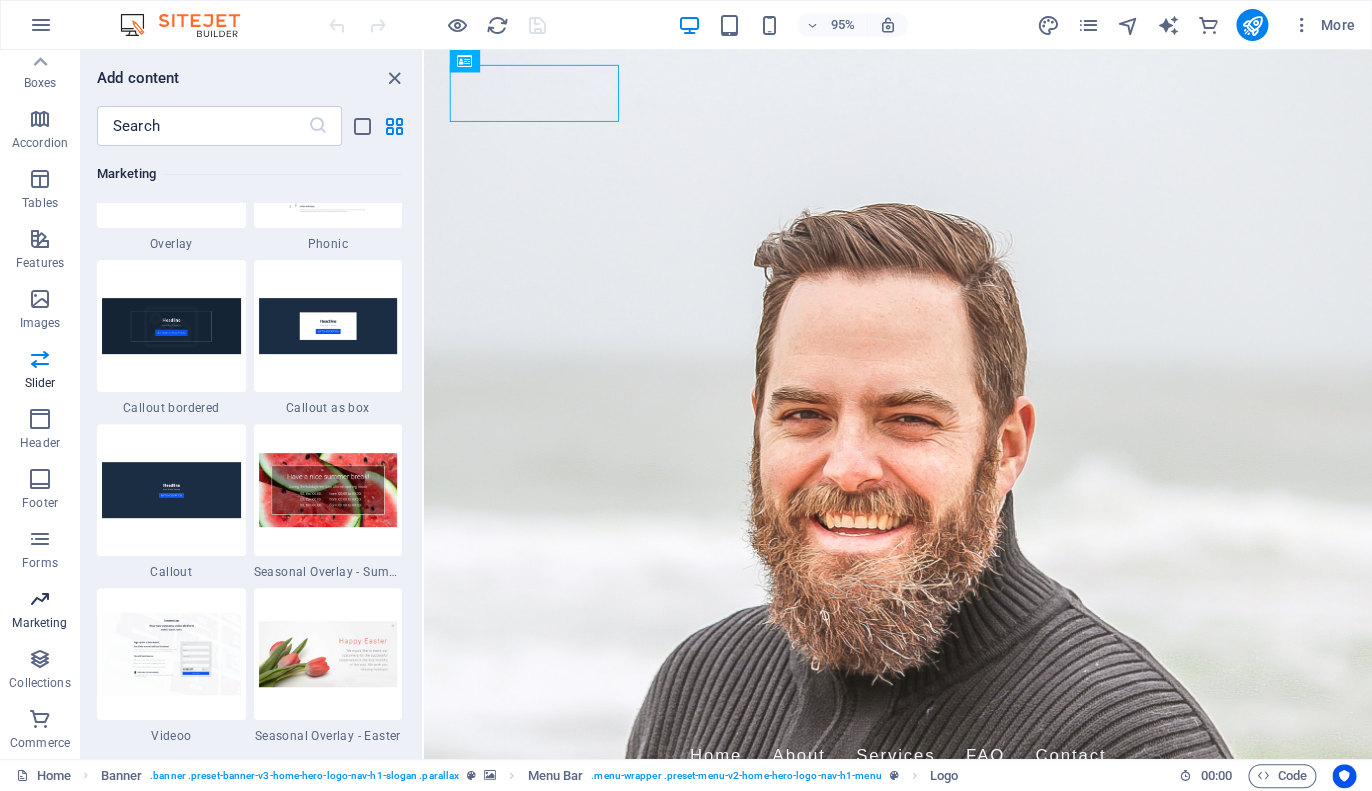 scroll, scrollTop: 16400, scrollLeft: 0, axis: vertical 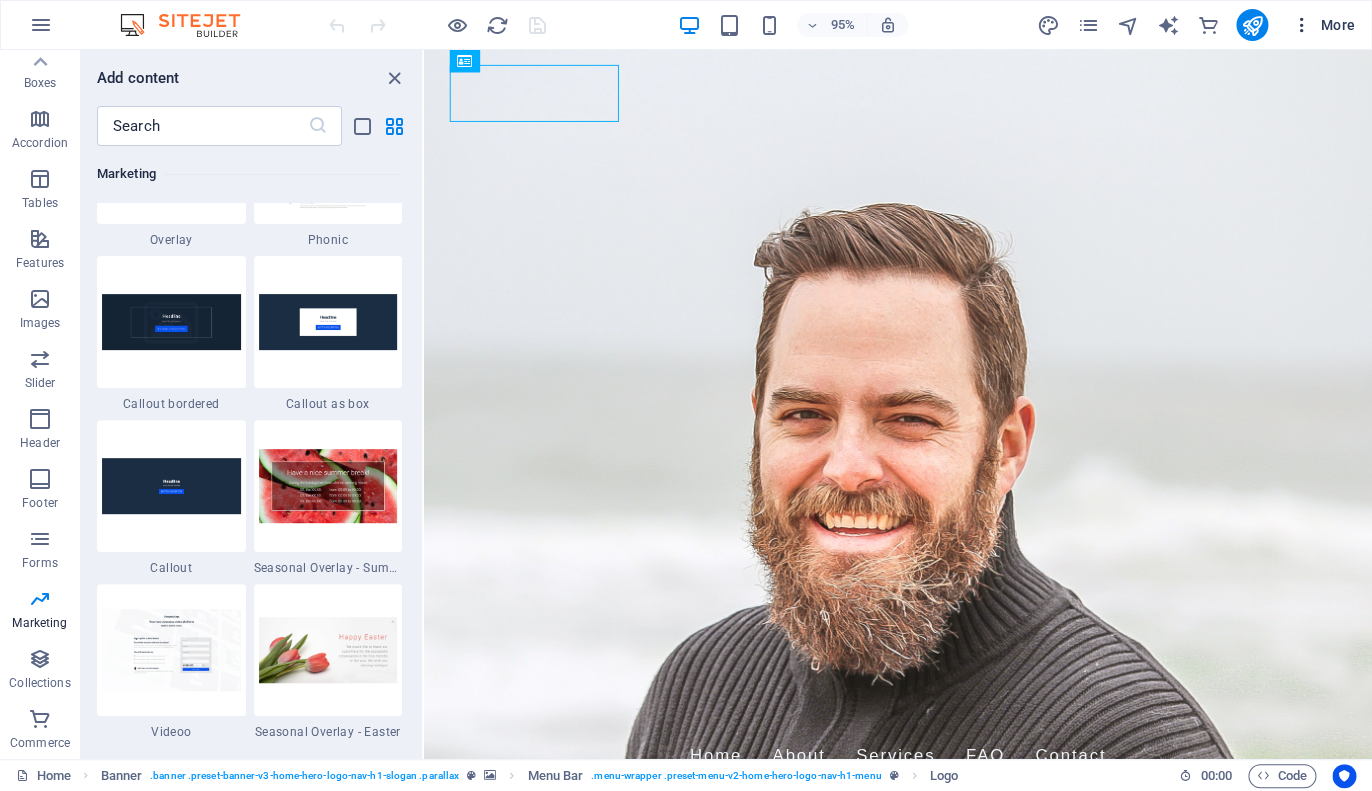 click on "More" at bounding box center [1323, 25] 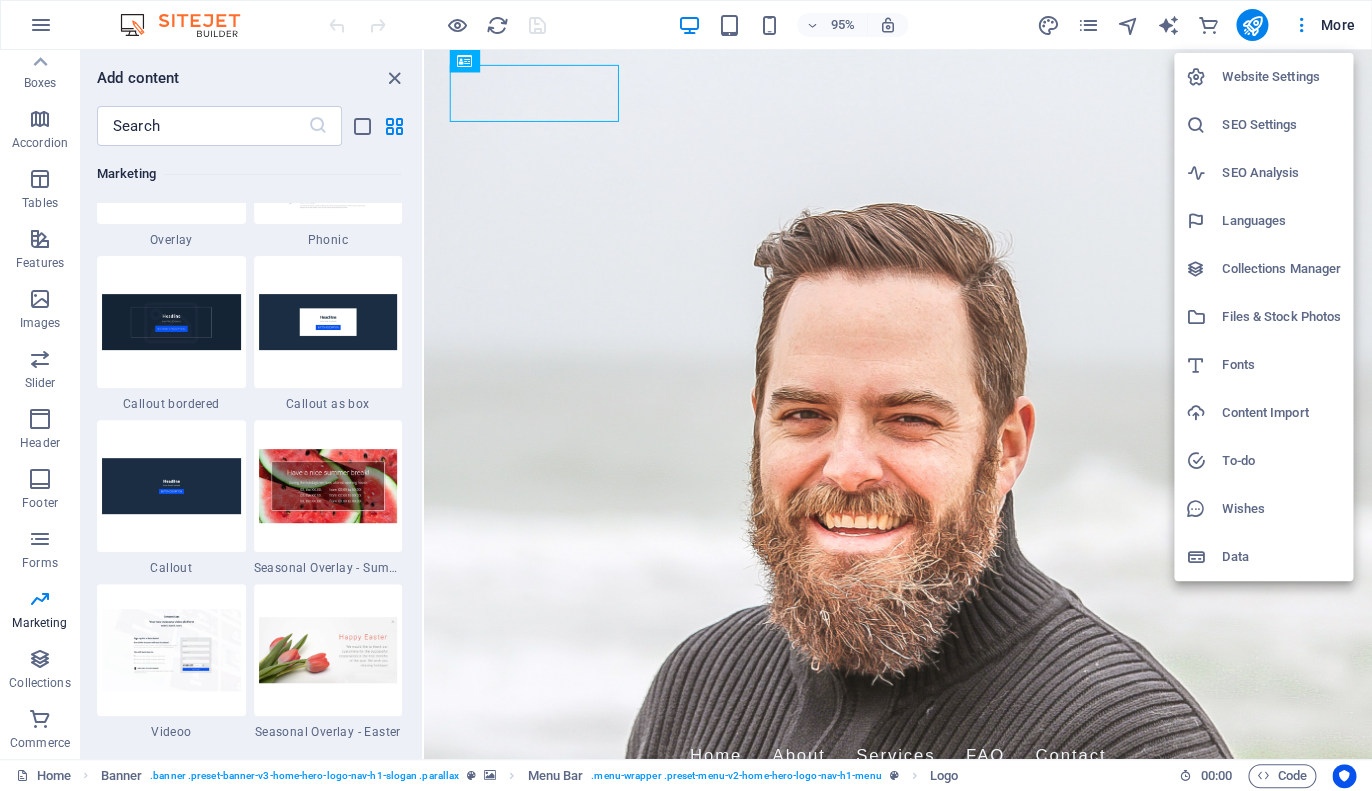 click on "Website Settings" at bounding box center [1281, 77] 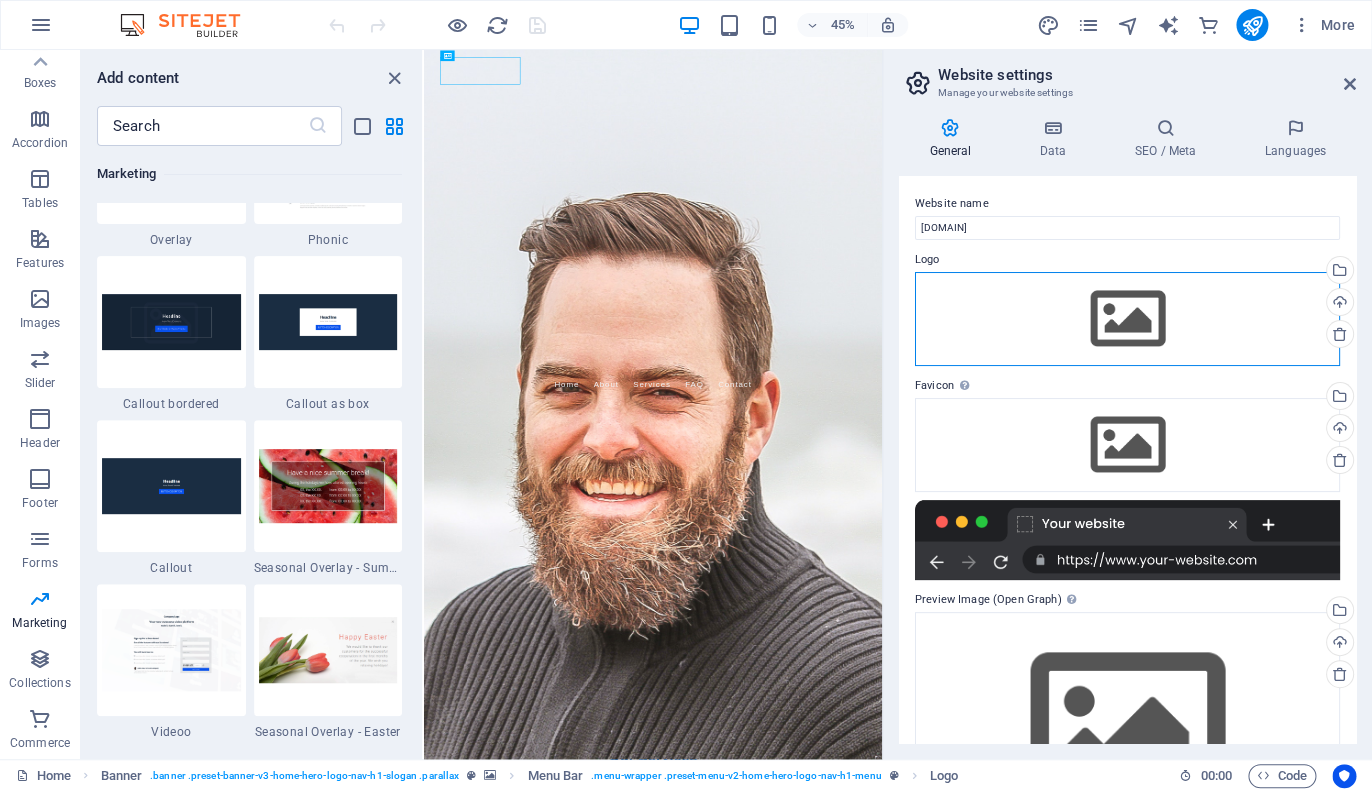 click on "Drag files here, click to choose files or select files from Files or our free stock photos & videos" at bounding box center (1127, 319) 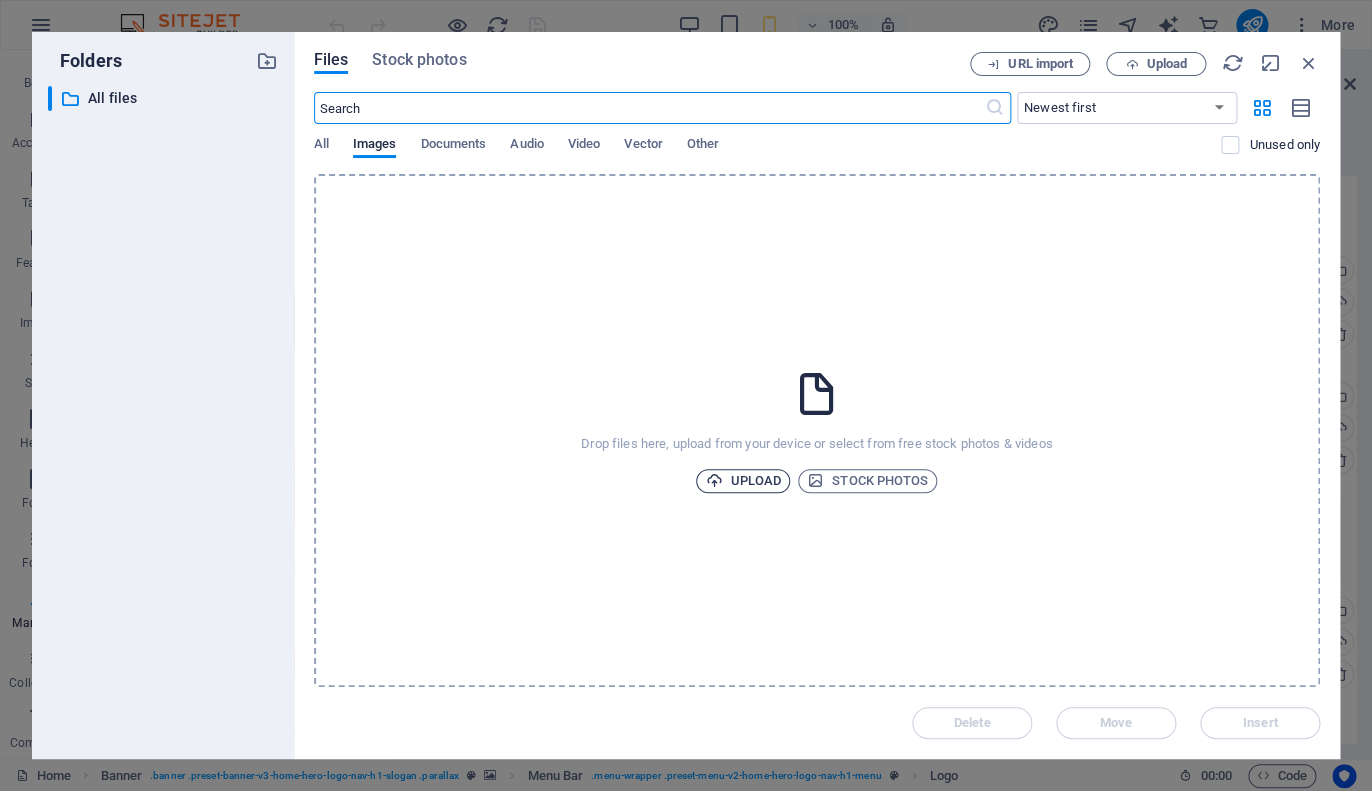 click on "Upload" at bounding box center (743, 481) 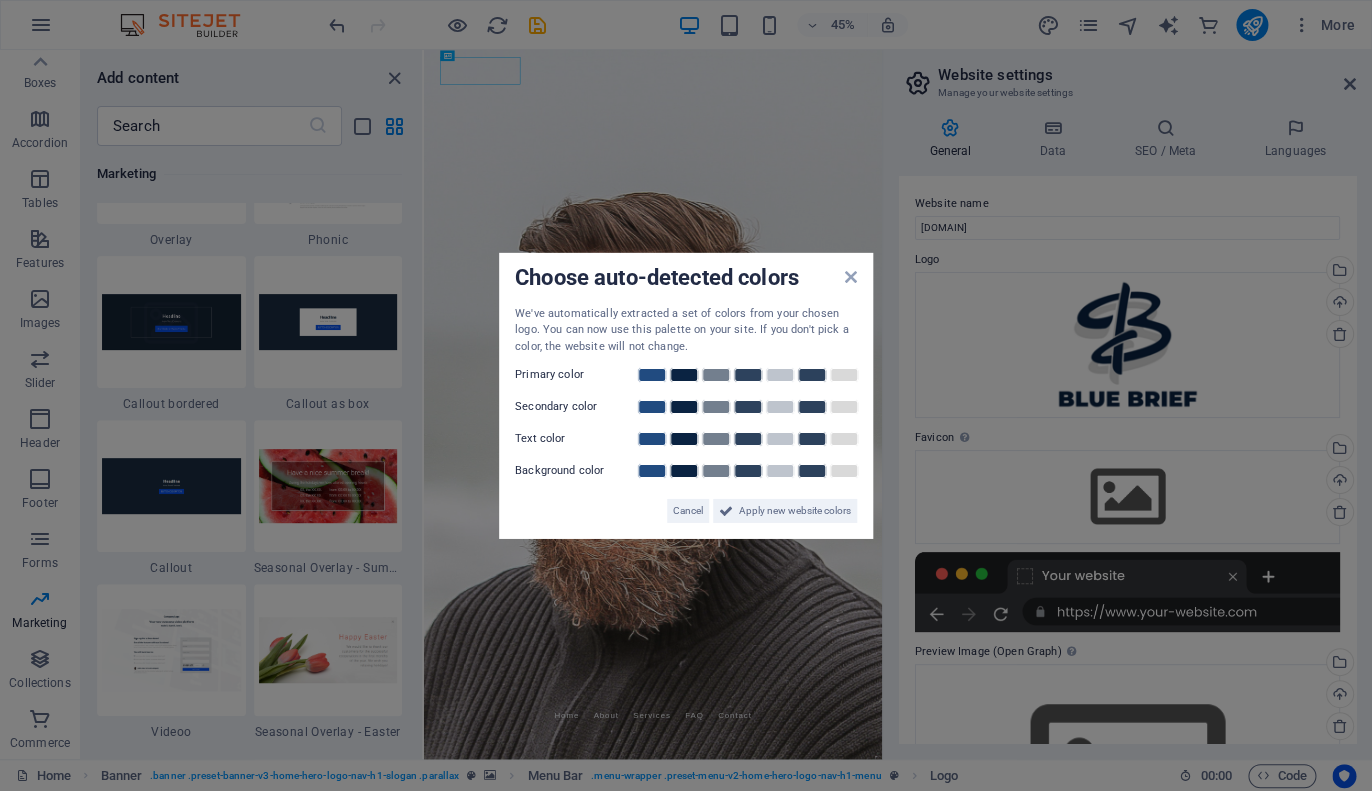 click on "Primary color" at bounding box center (575, 375) 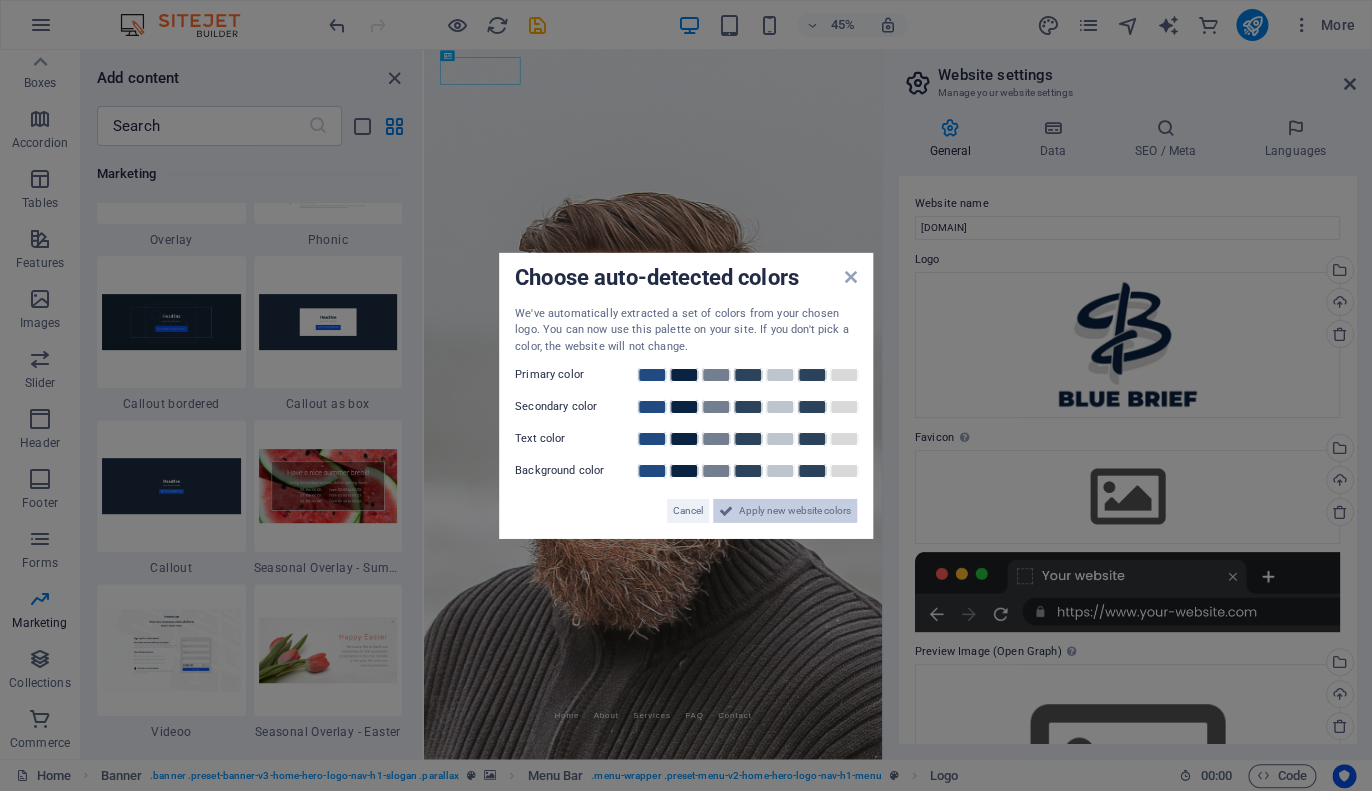 click on "Apply new website colors" at bounding box center (795, 511) 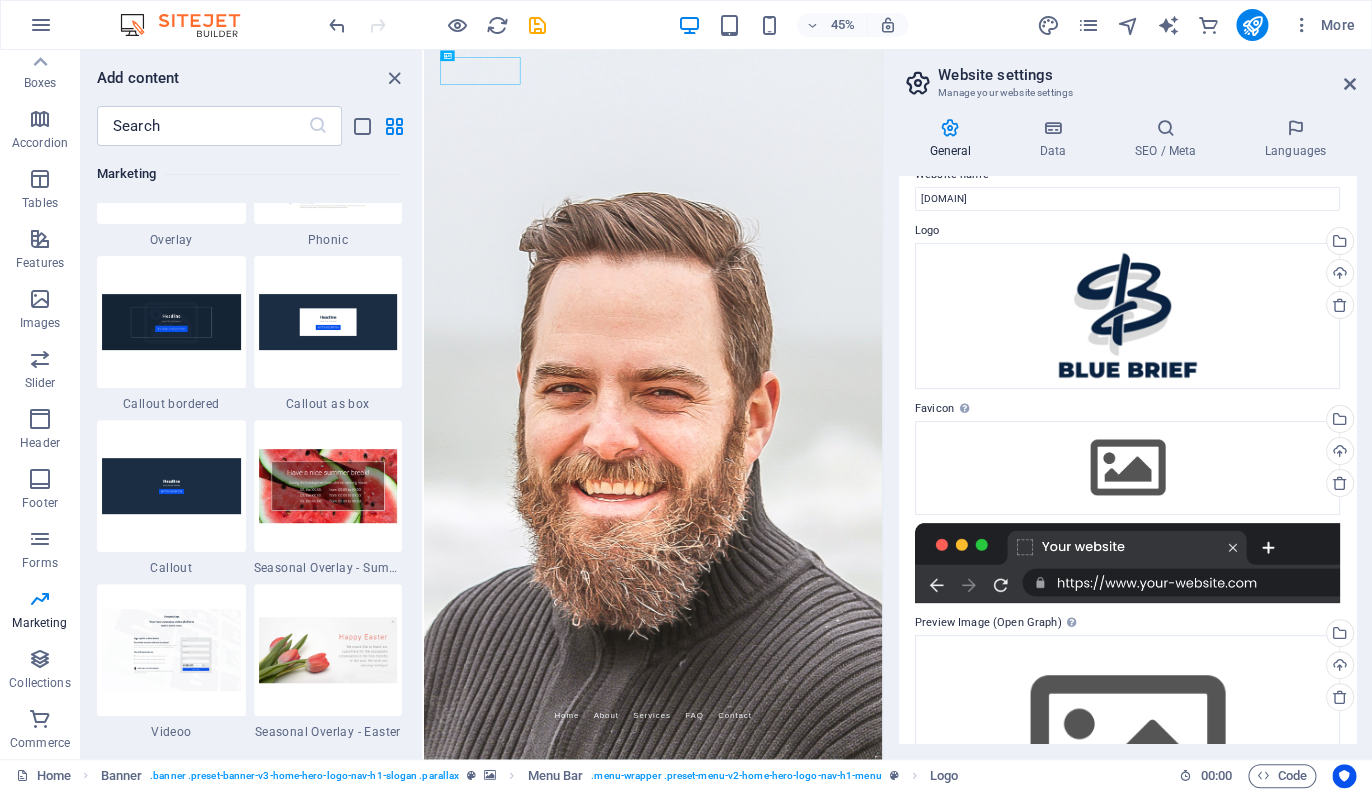 scroll, scrollTop: 0, scrollLeft: 0, axis: both 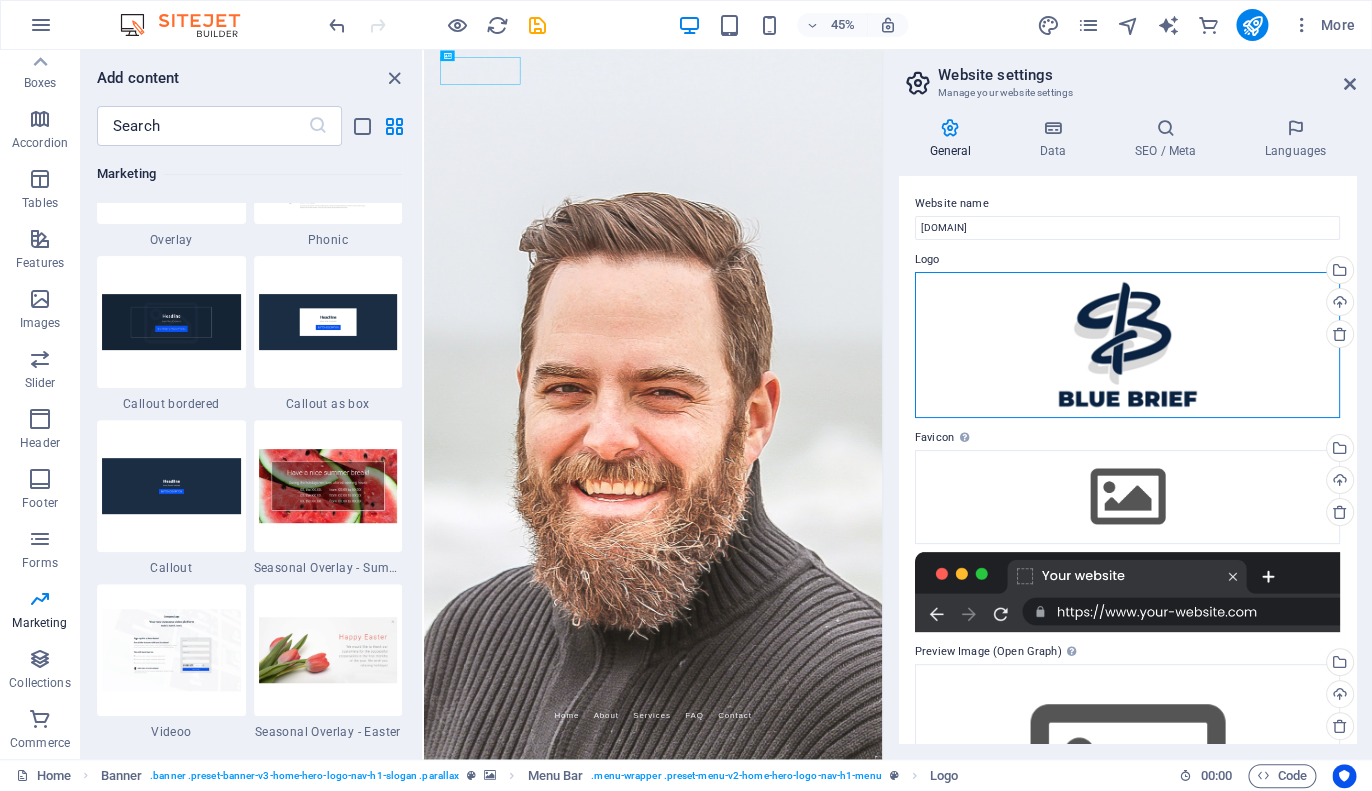 click on "Drag files here, click to choose files or select files from Files or our free stock photos & videos" at bounding box center [1127, 345] 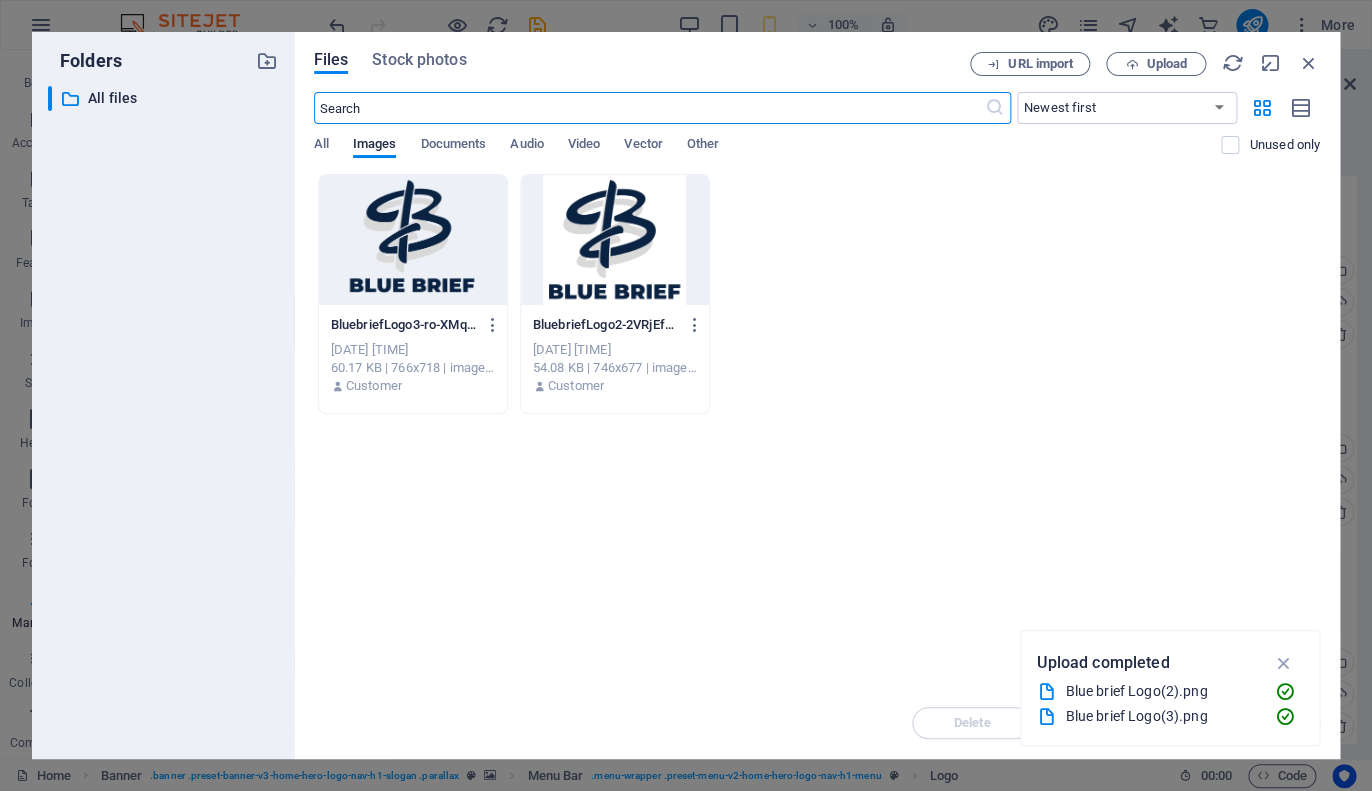 click at bounding box center [413, 240] 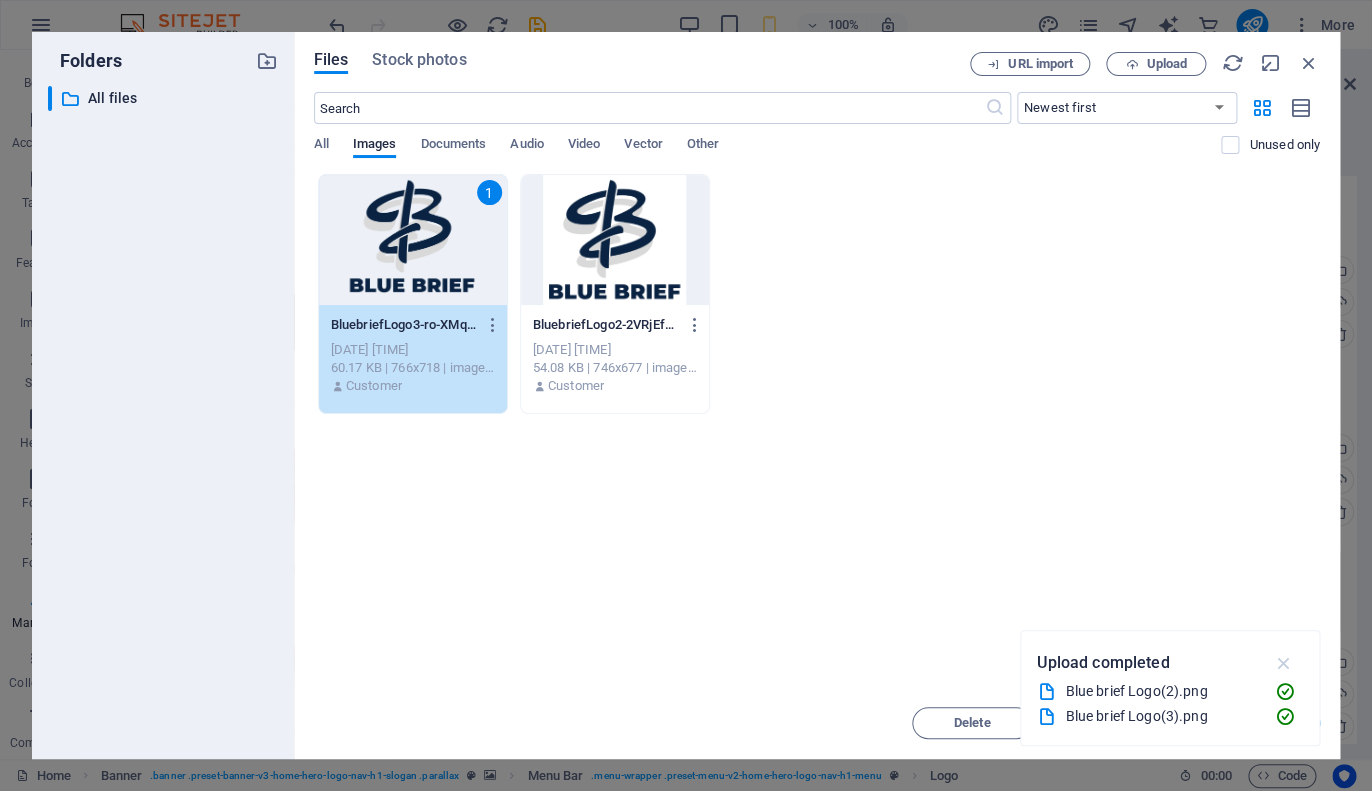 click at bounding box center [1283, 663] 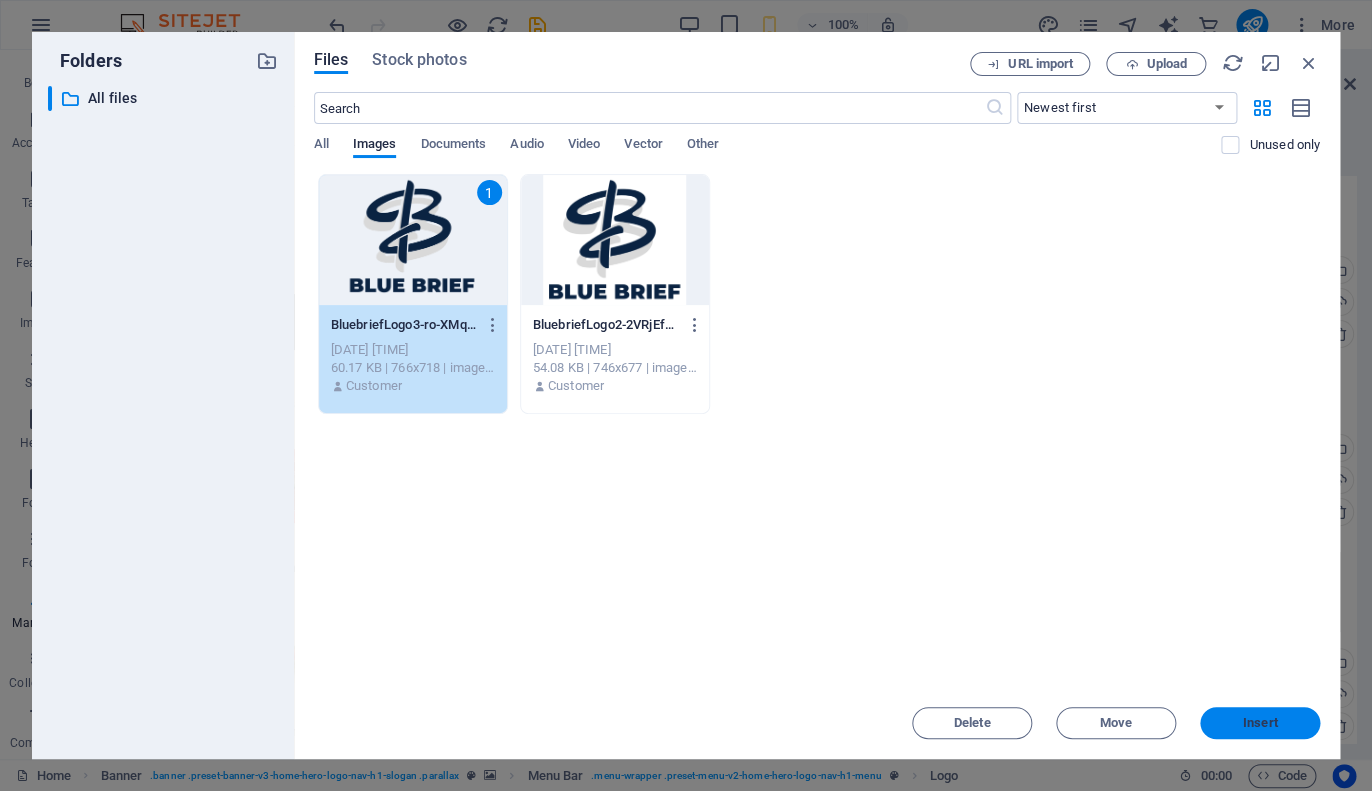 click on "Insert" at bounding box center [1260, 723] 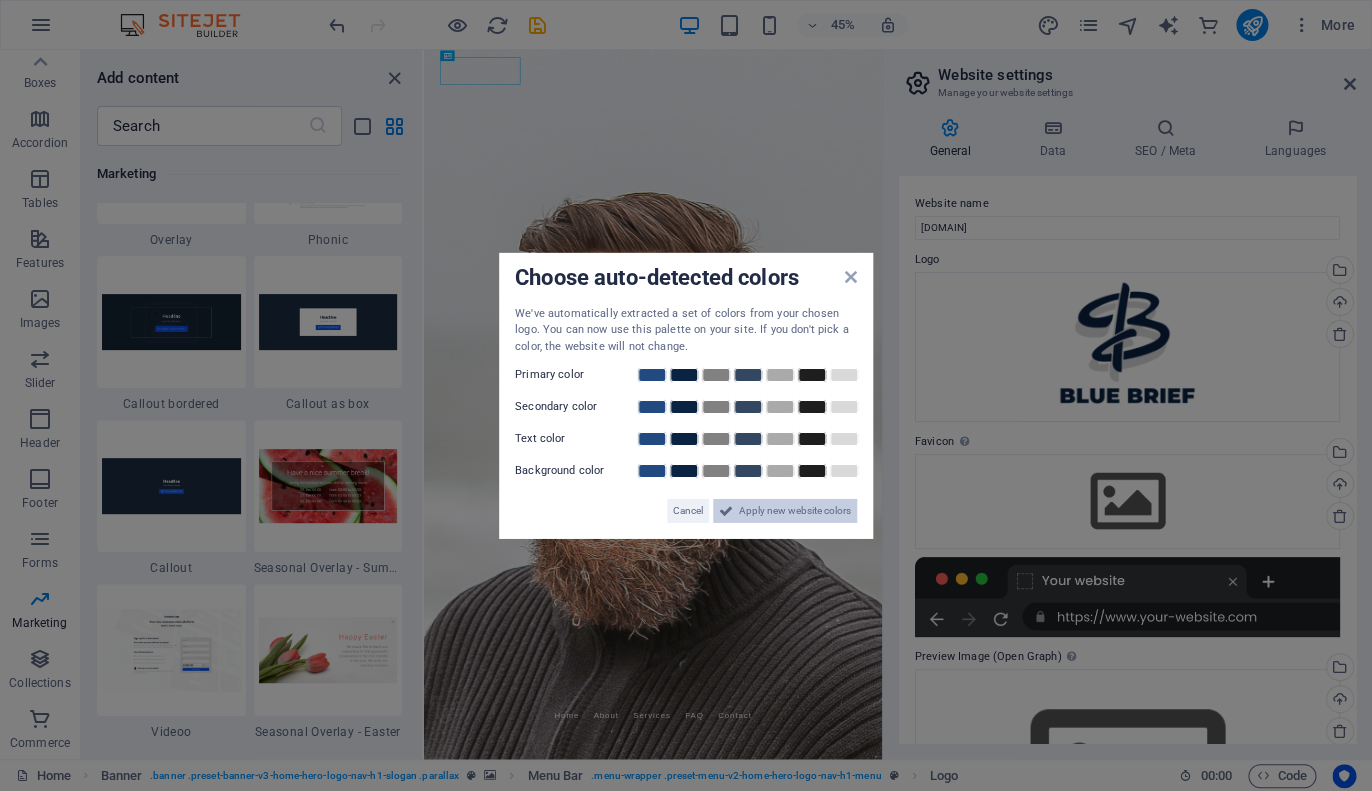 click on "Apply new website colors" at bounding box center [795, 511] 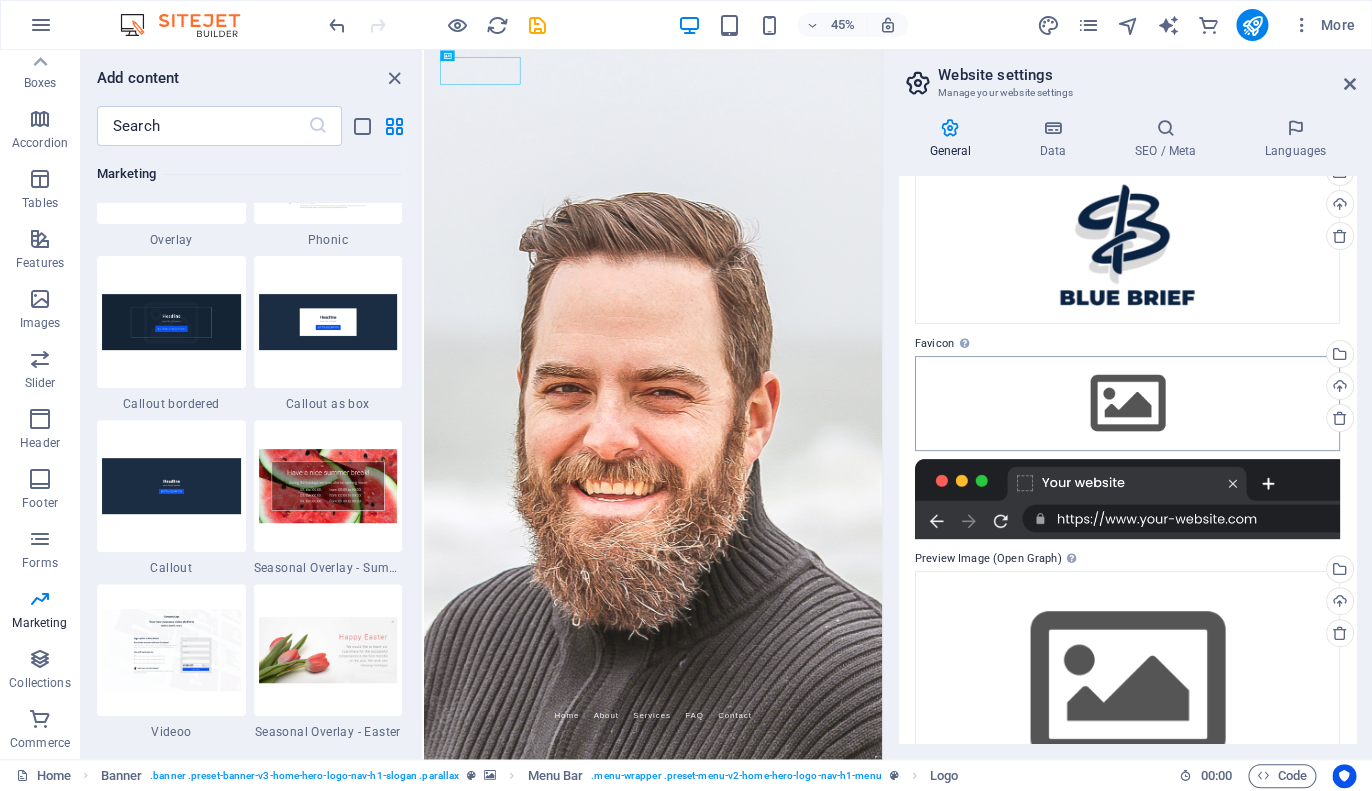scroll, scrollTop: 100, scrollLeft: 0, axis: vertical 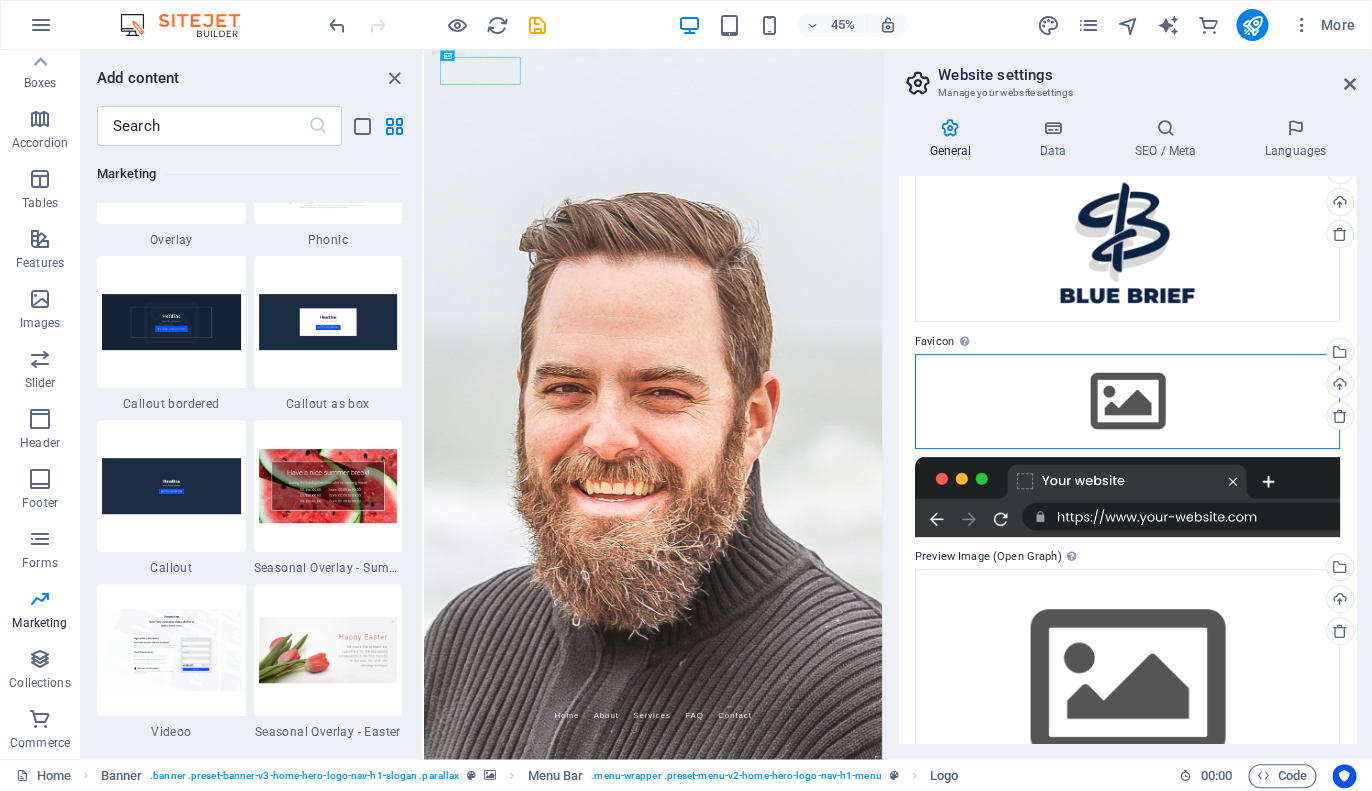 click on "Drag files here, click to choose files or select files from Files or our free stock photos & videos" at bounding box center (1127, 401) 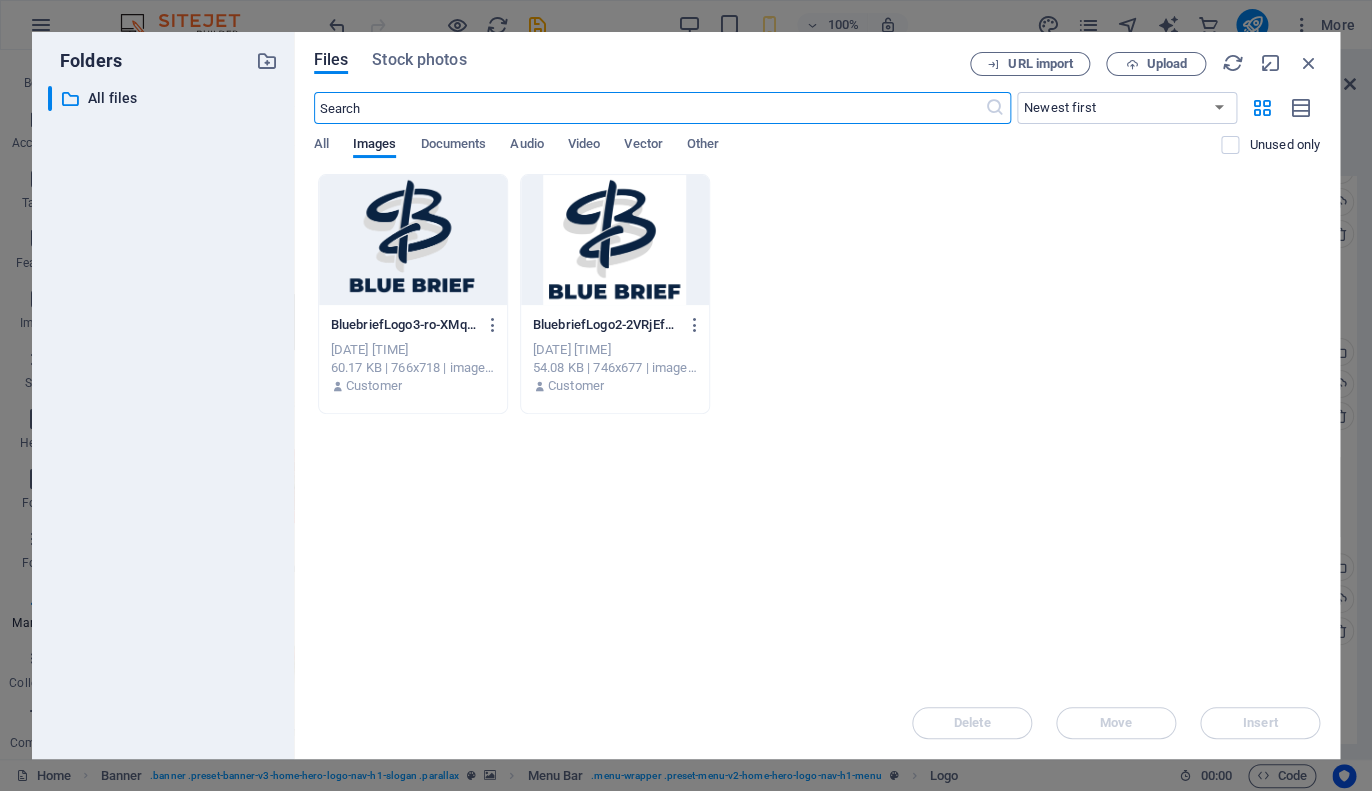 click at bounding box center [615, 240] 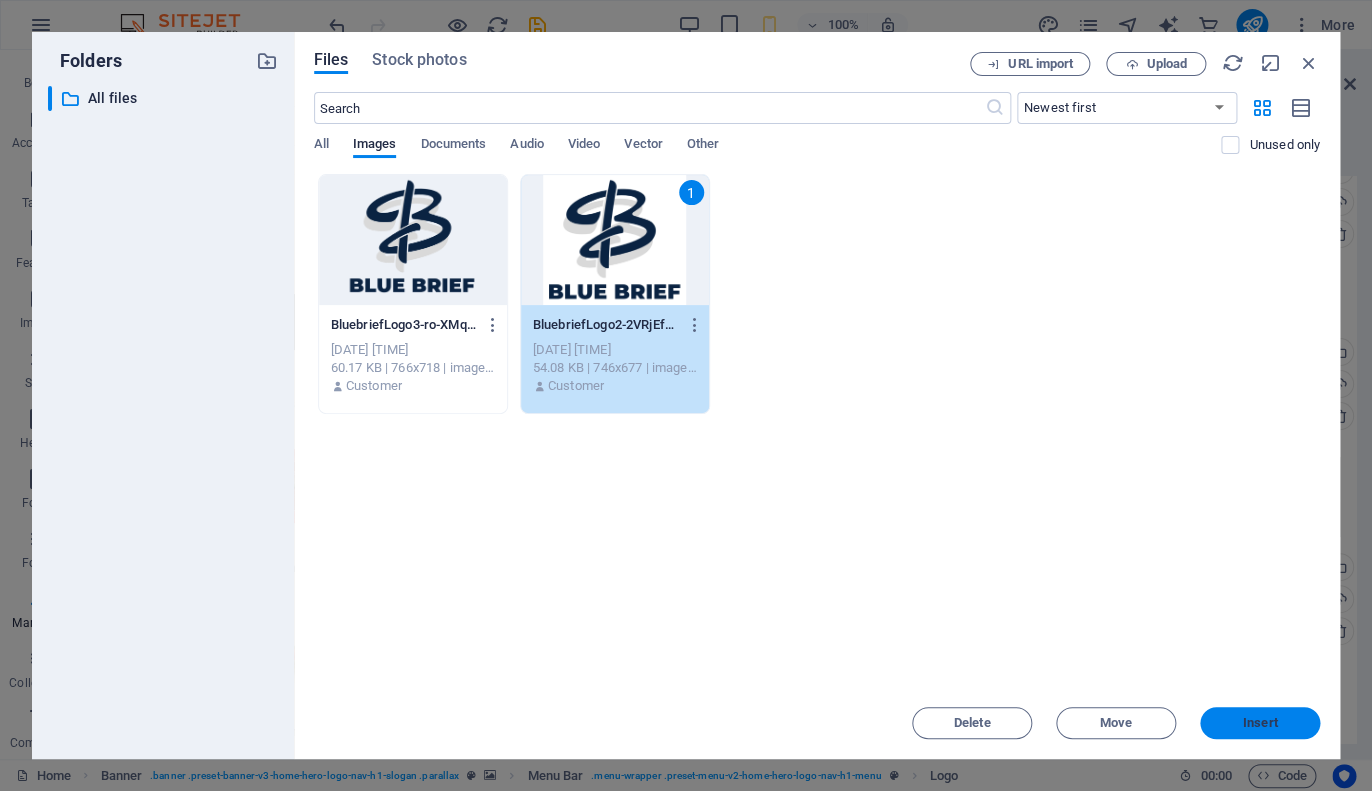 click on "Insert" at bounding box center [1260, 723] 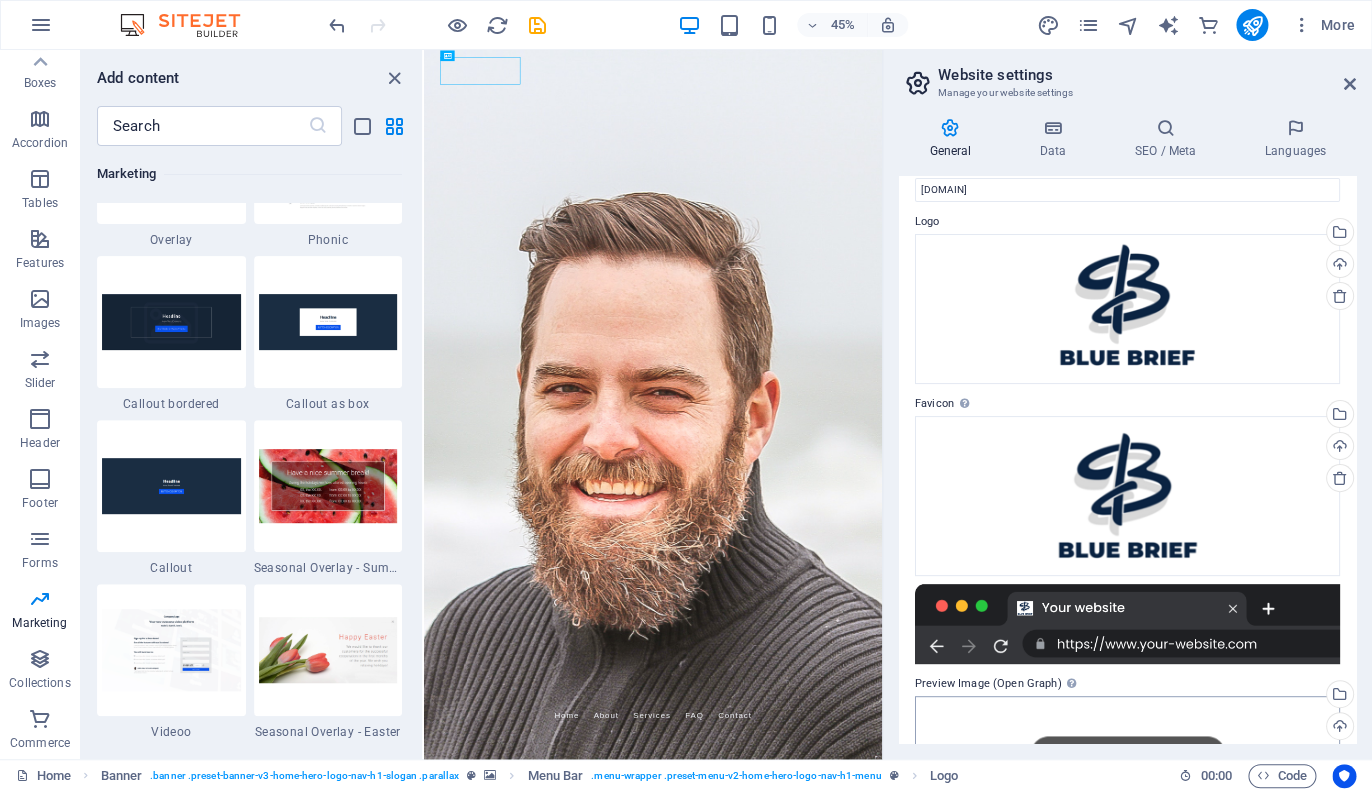scroll, scrollTop: 0, scrollLeft: 0, axis: both 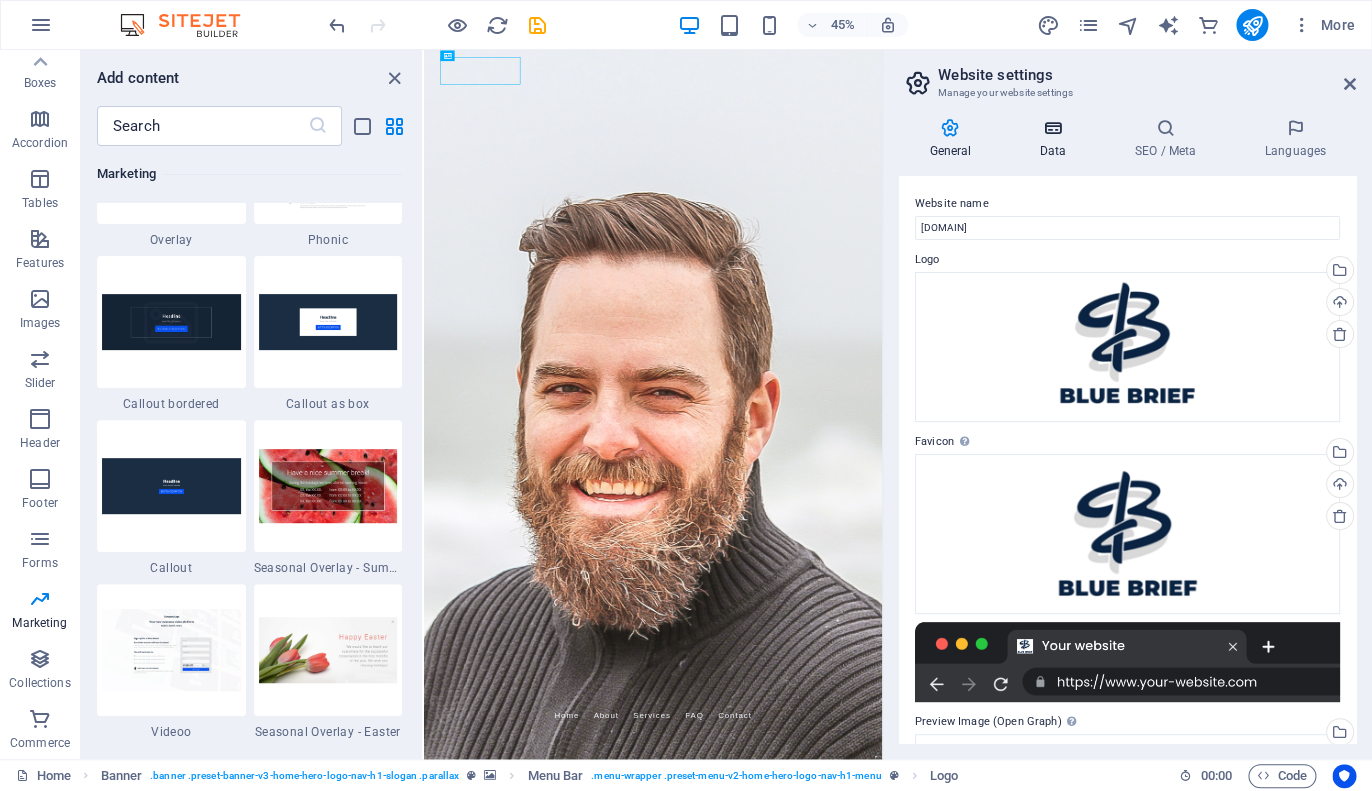 click on "Data" at bounding box center (1056, 139) 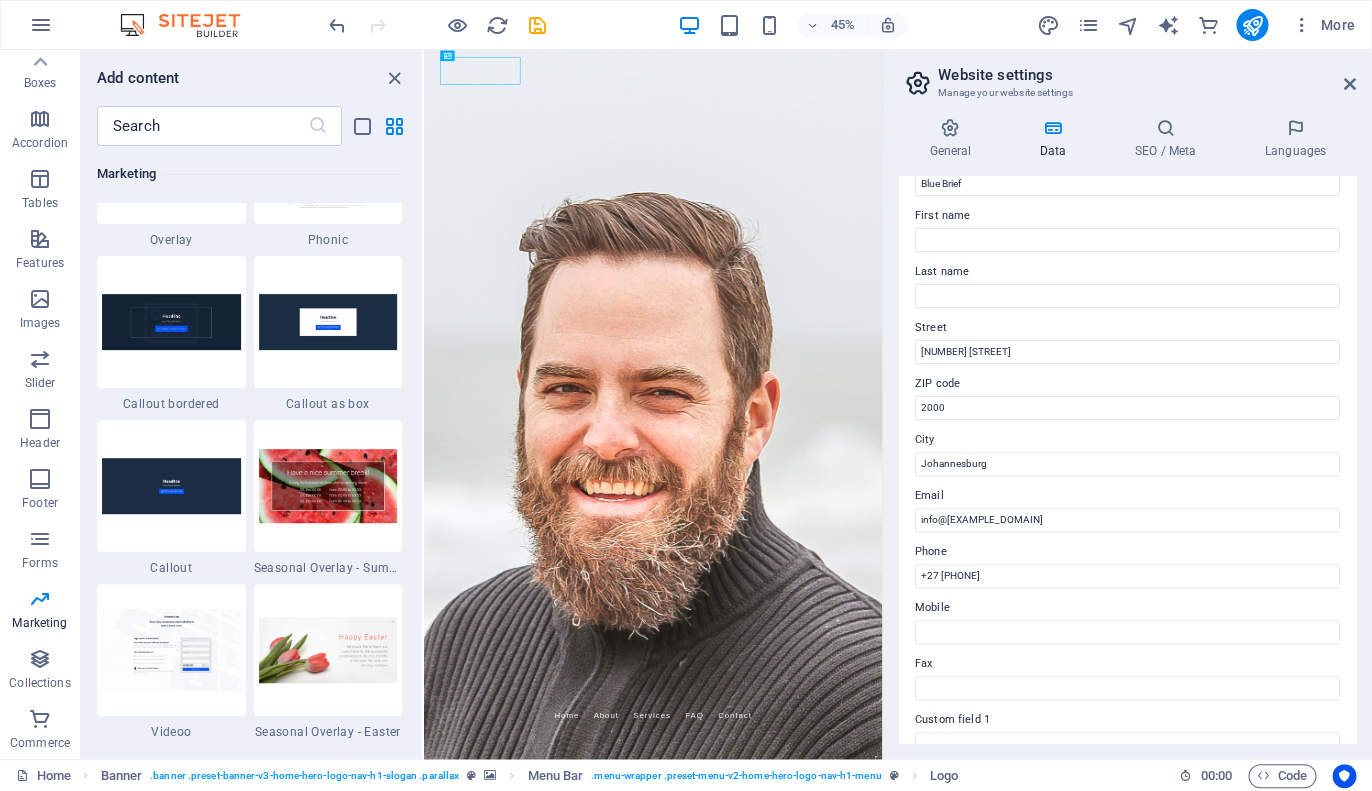 scroll, scrollTop: 92, scrollLeft: 0, axis: vertical 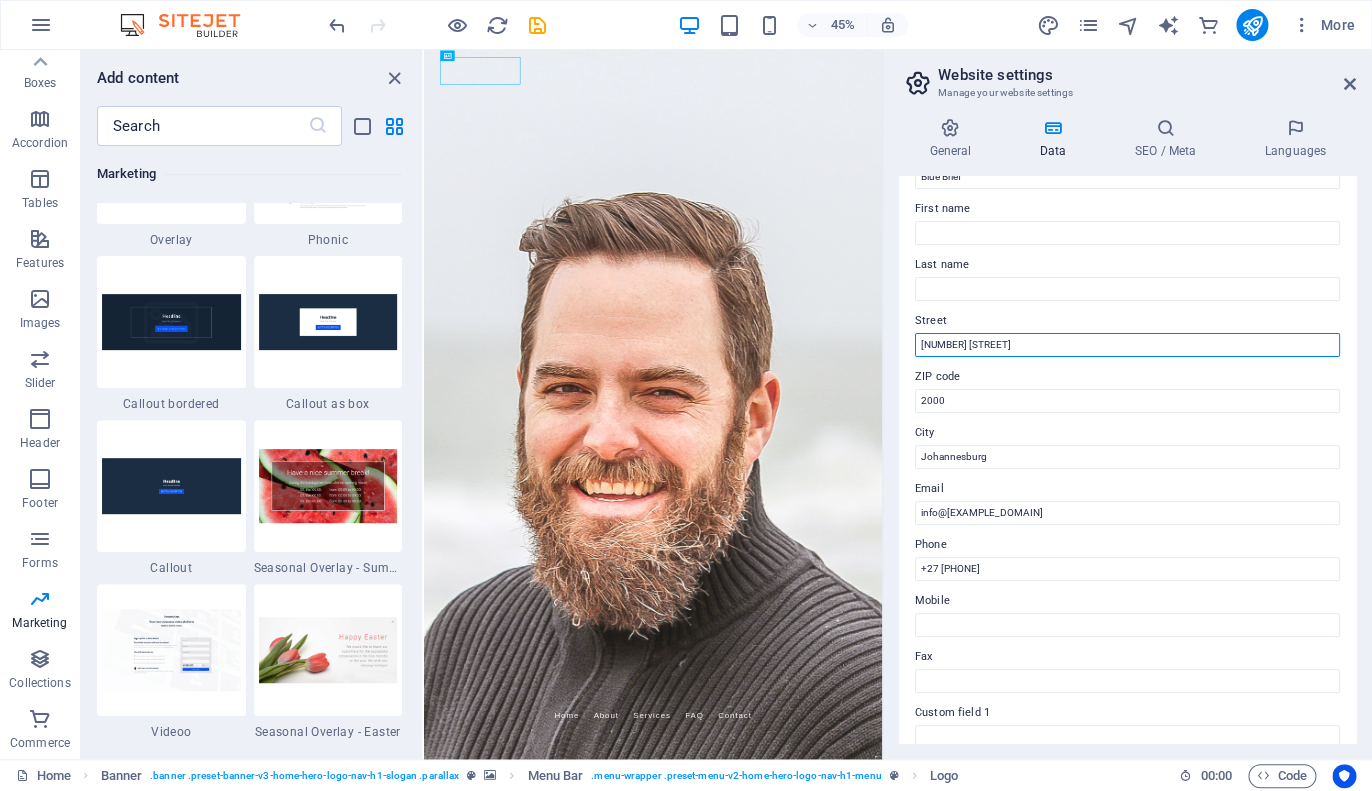 click on "[NUMBER] [STREET]" at bounding box center [1127, 345] 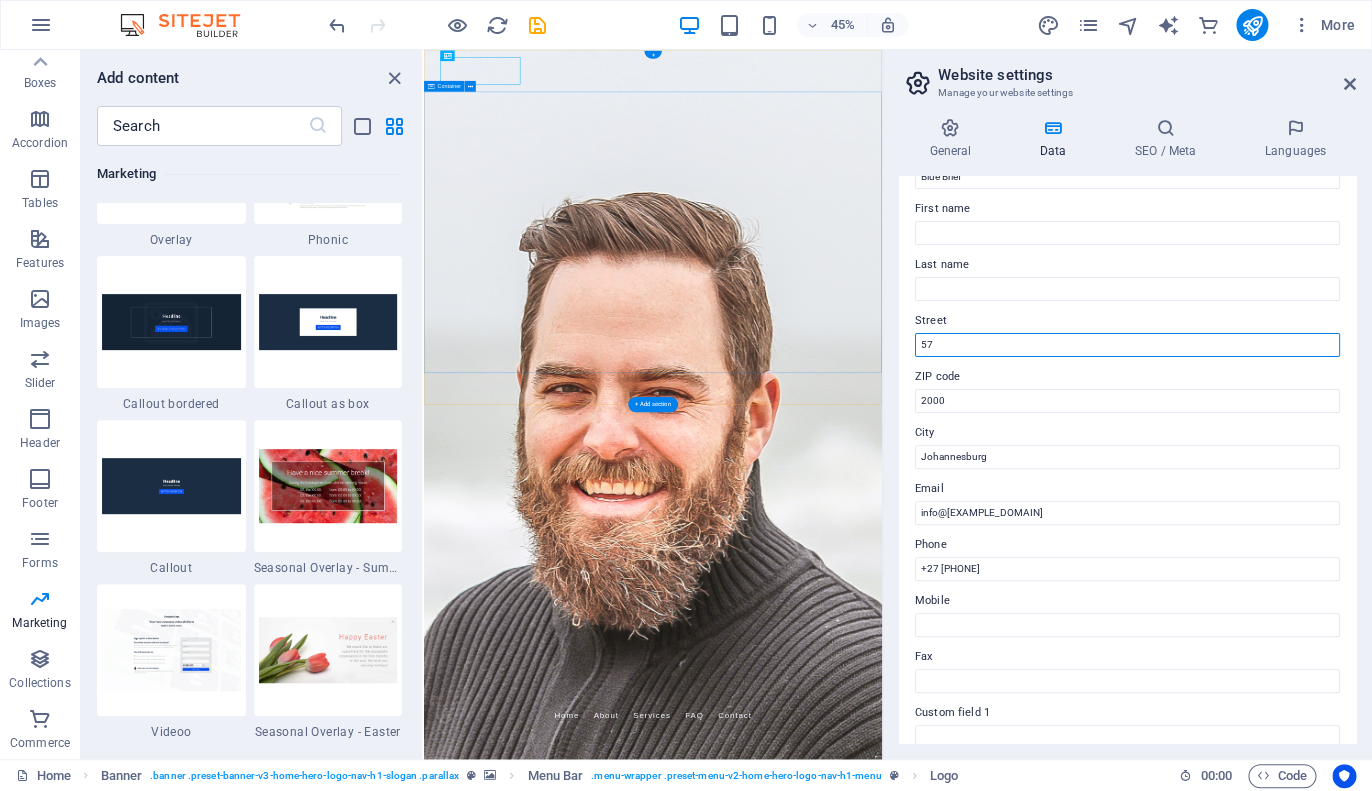 type on "5" 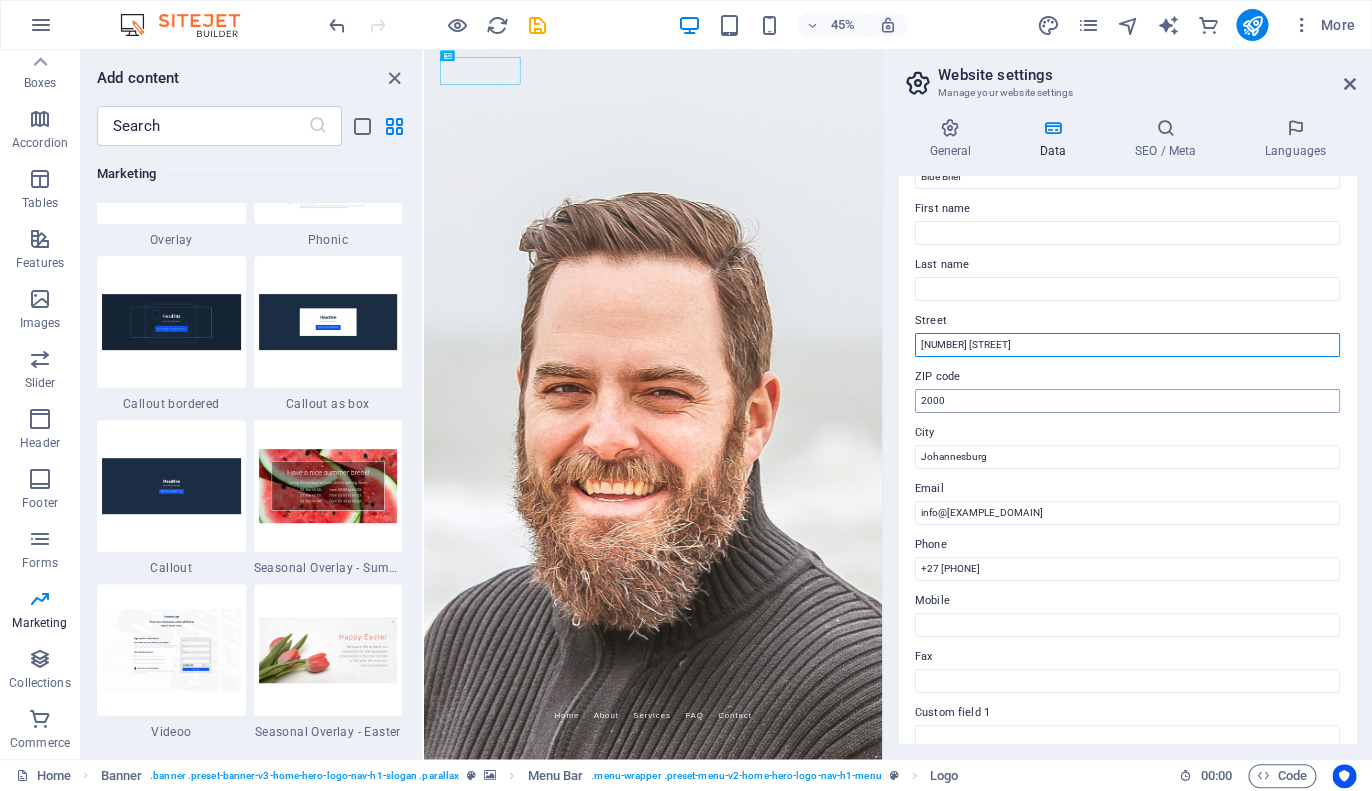 type on "[NUMBER] [STREET]" 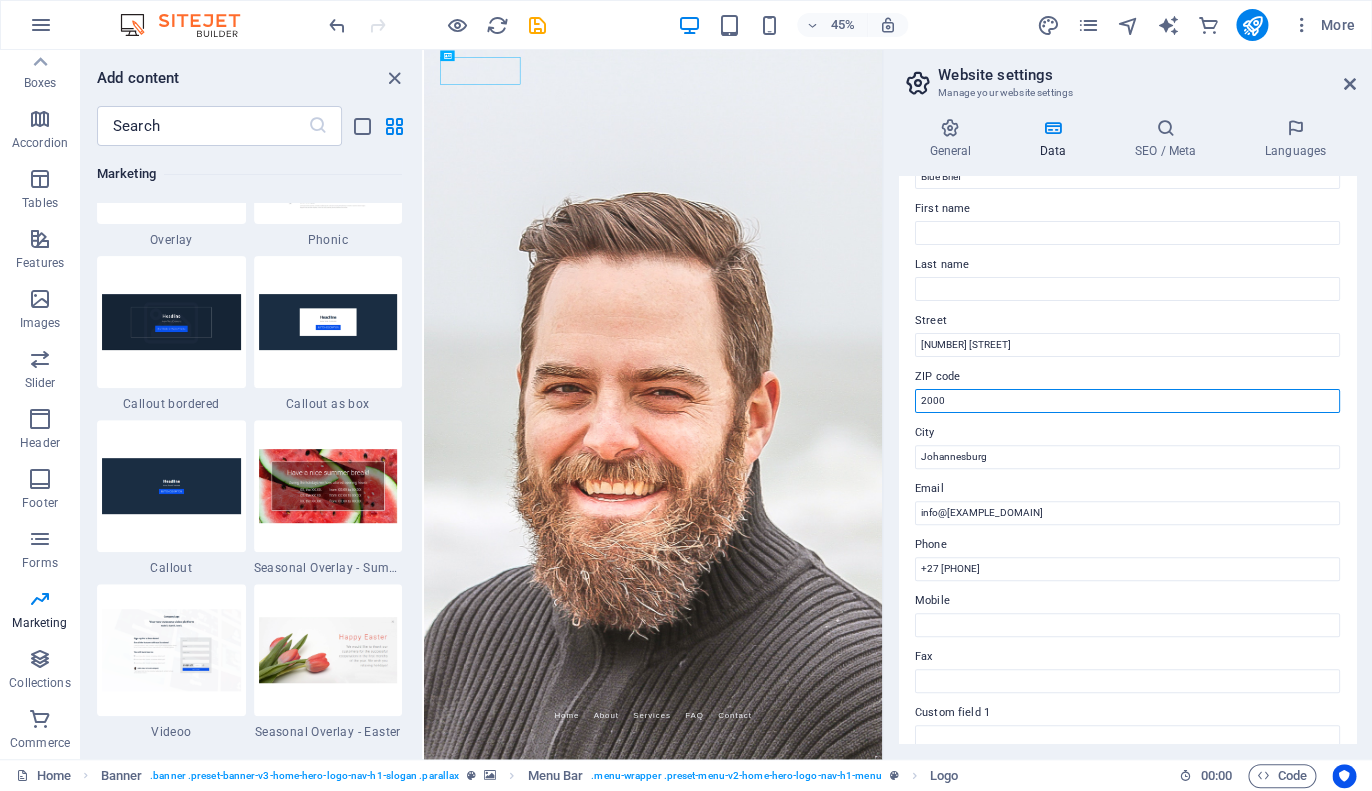 drag, startPoint x: 958, startPoint y: 396, endPoint x: 839, endPoint y: 391, distance: 119.104996 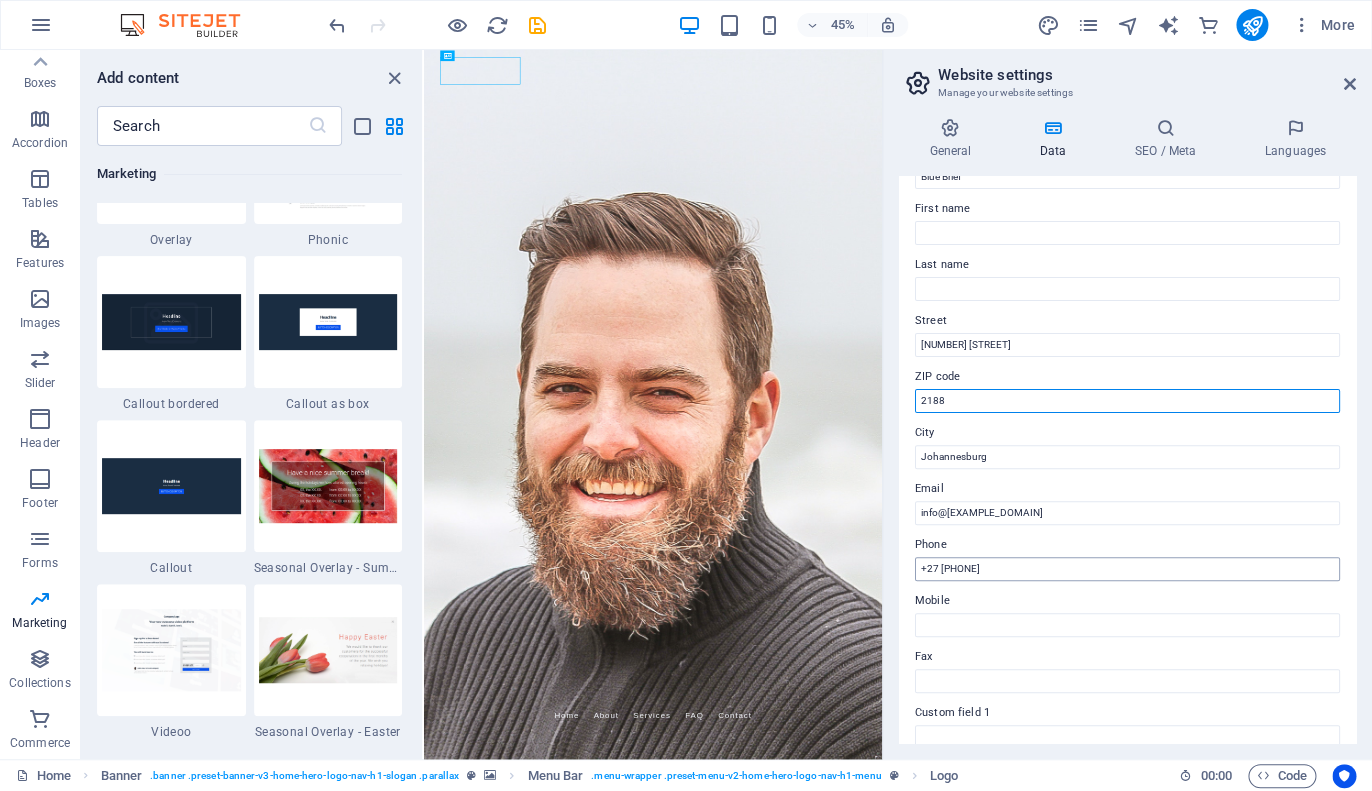type on "2188" 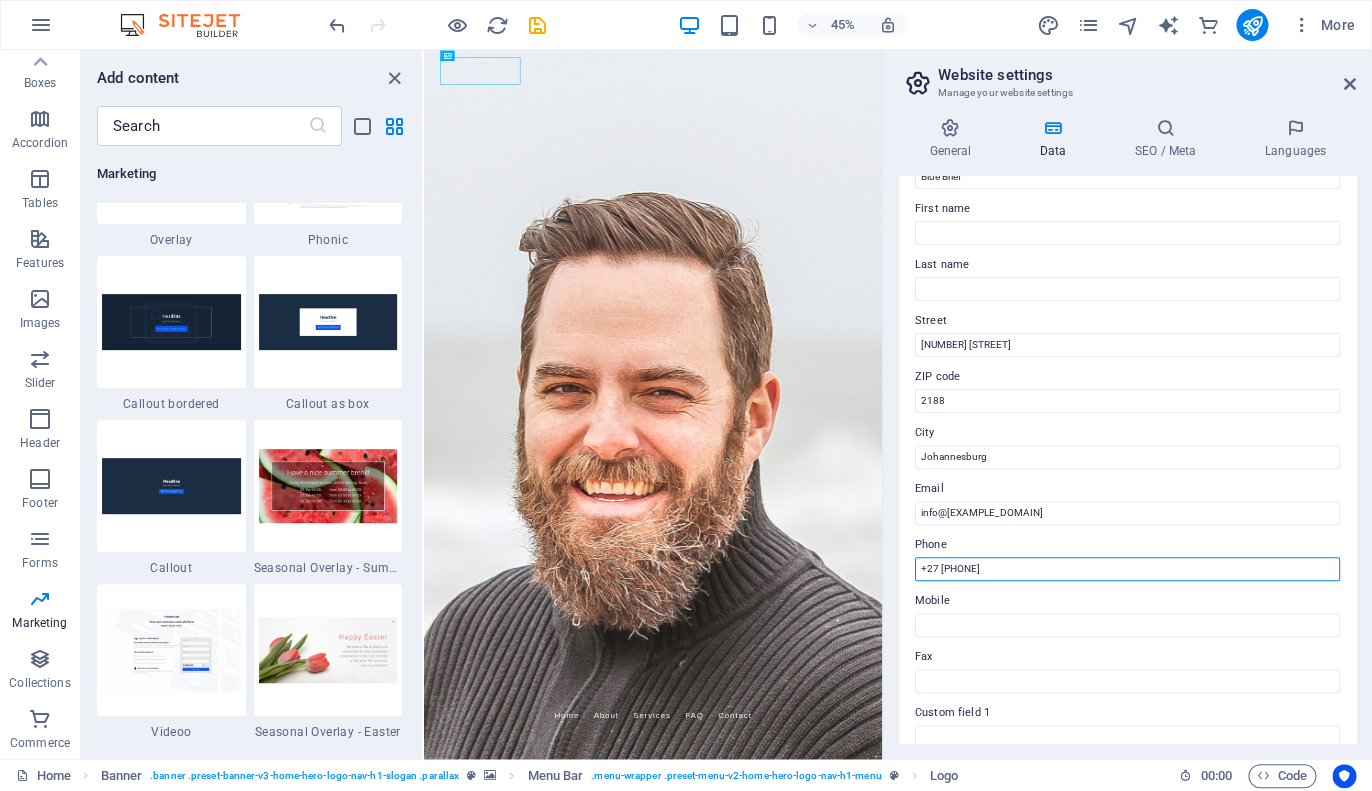 drag, startPoint x: 1034, startPoint y: 572, endPoint x: 886, endPoint y: 570, distance: 148.01352 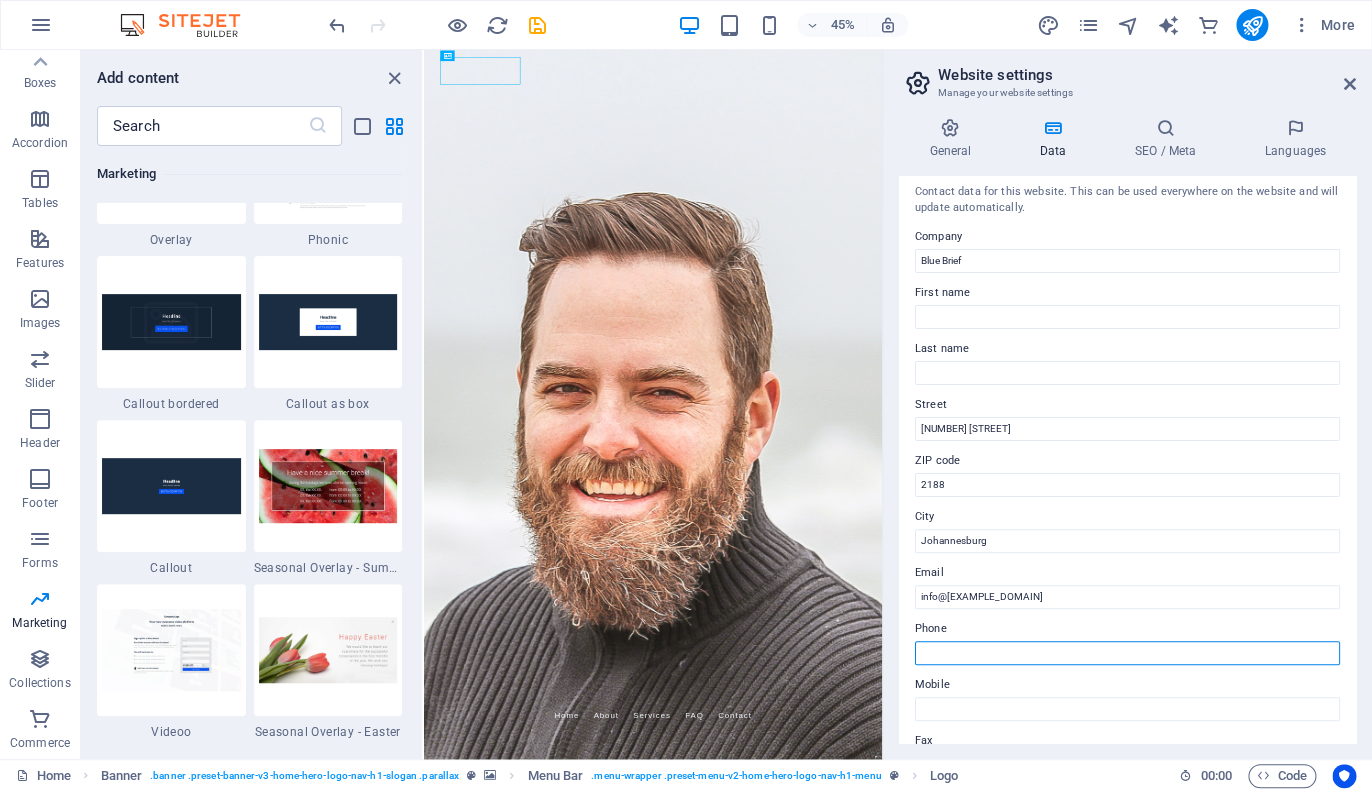 scroll, scrollTop: 0, scrollLeft: 0, axis: both 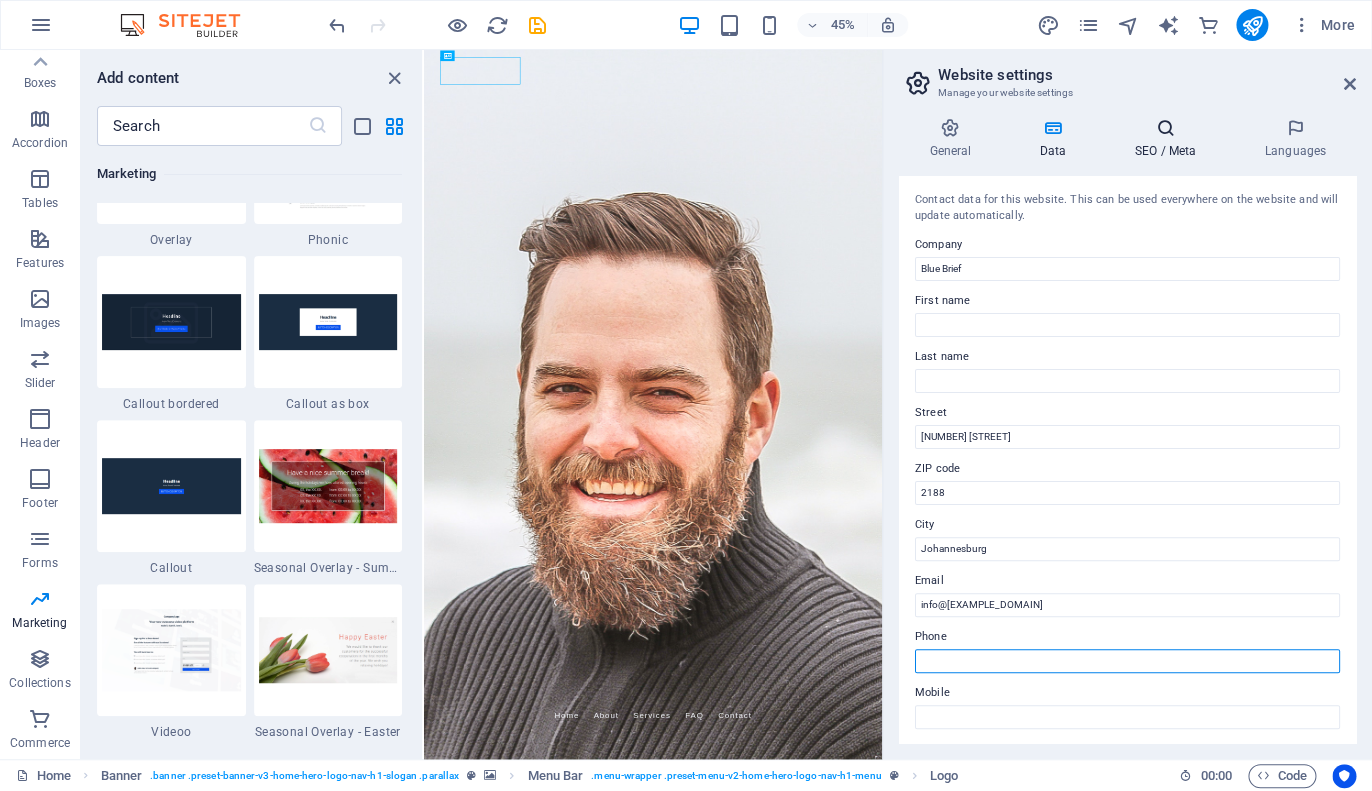 type 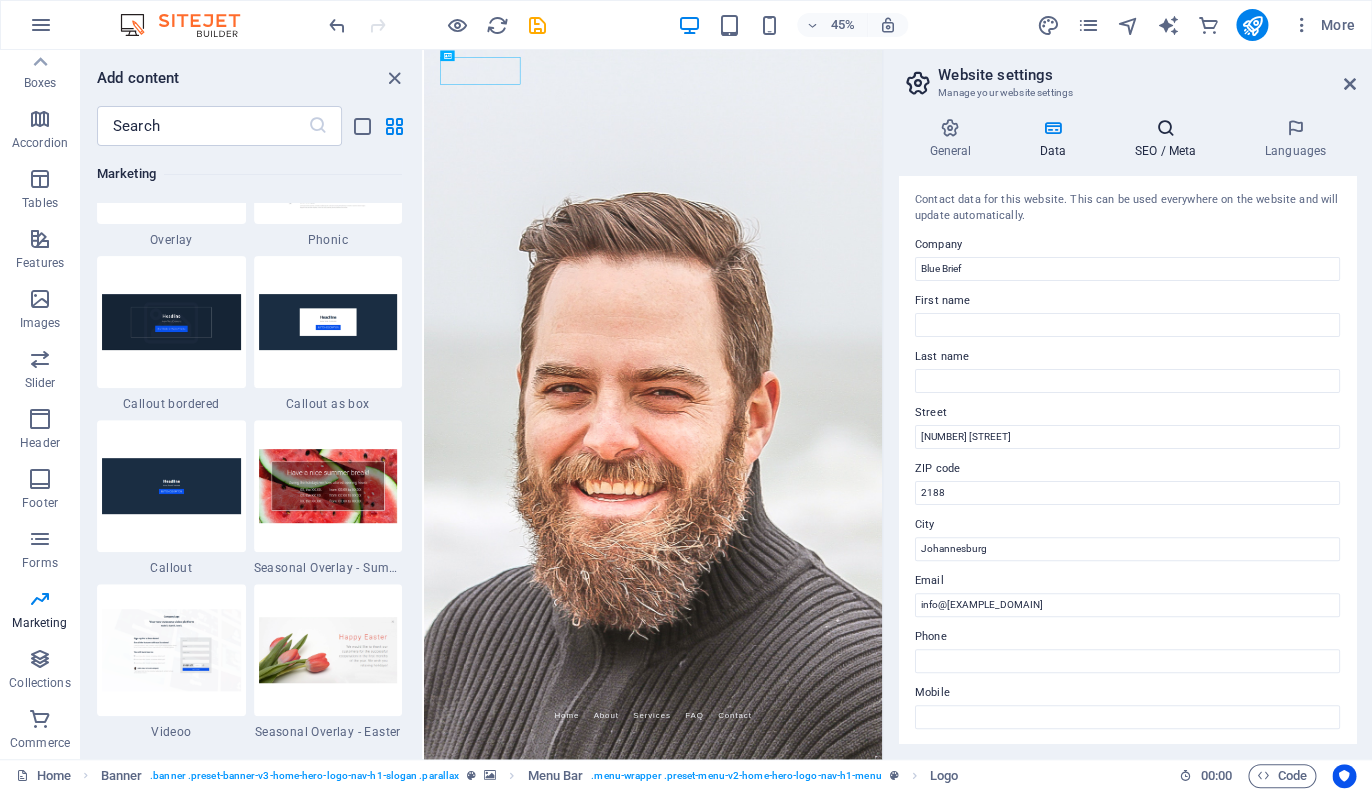 click at bounding box center [1165, 128] 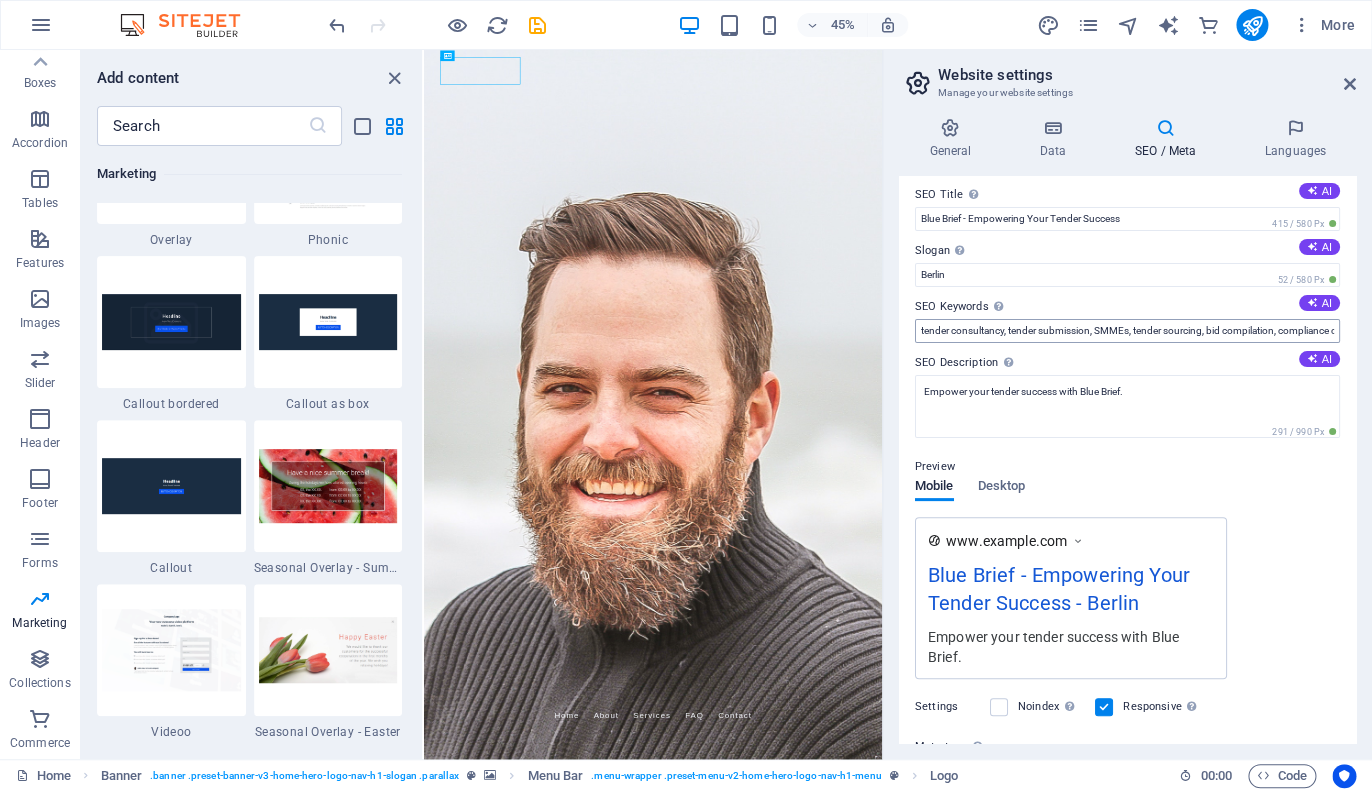 scroll, scrollTop: 0, scrollLeft: 0, axis: both 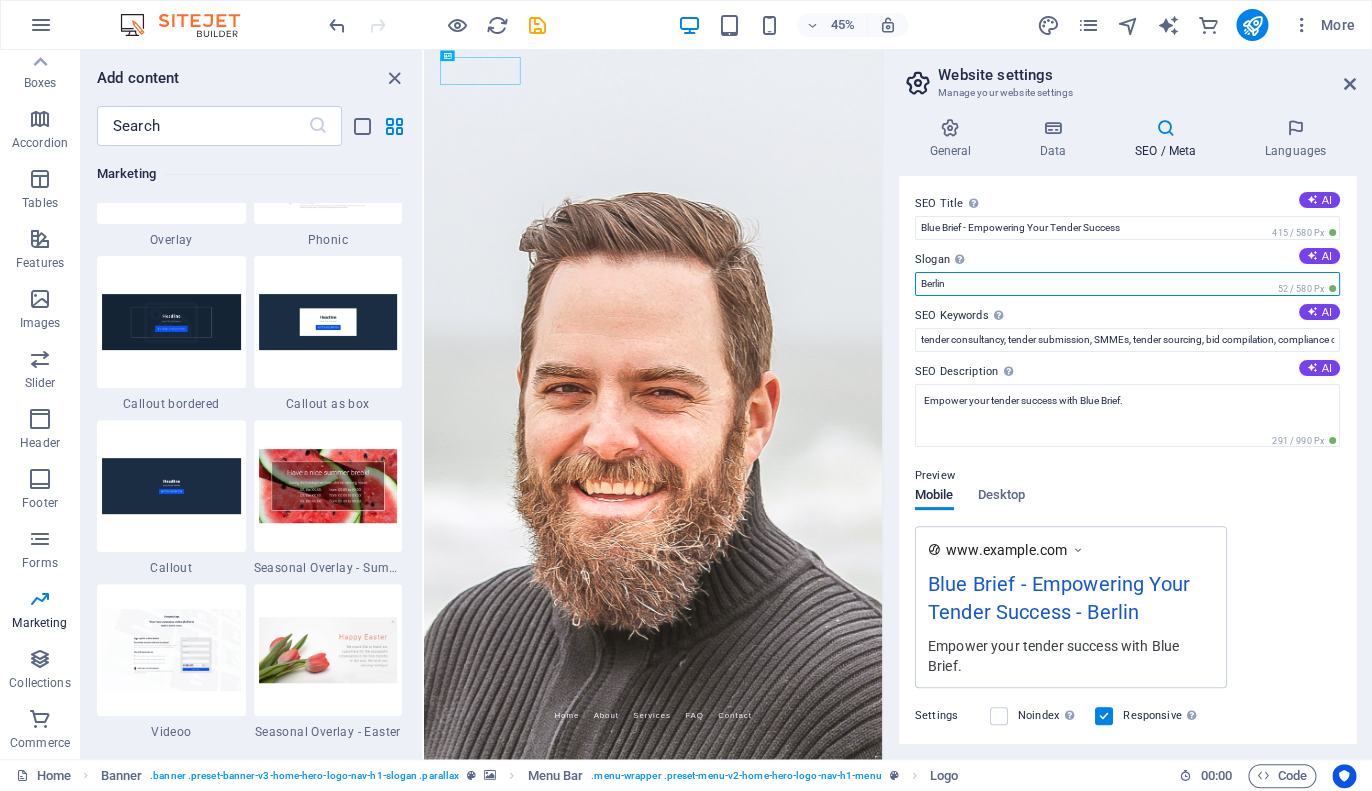 drag, startPoint x: 979, startPoint y: 295, endPoint x: 869, endPoint y: 301, distance: 110.16351 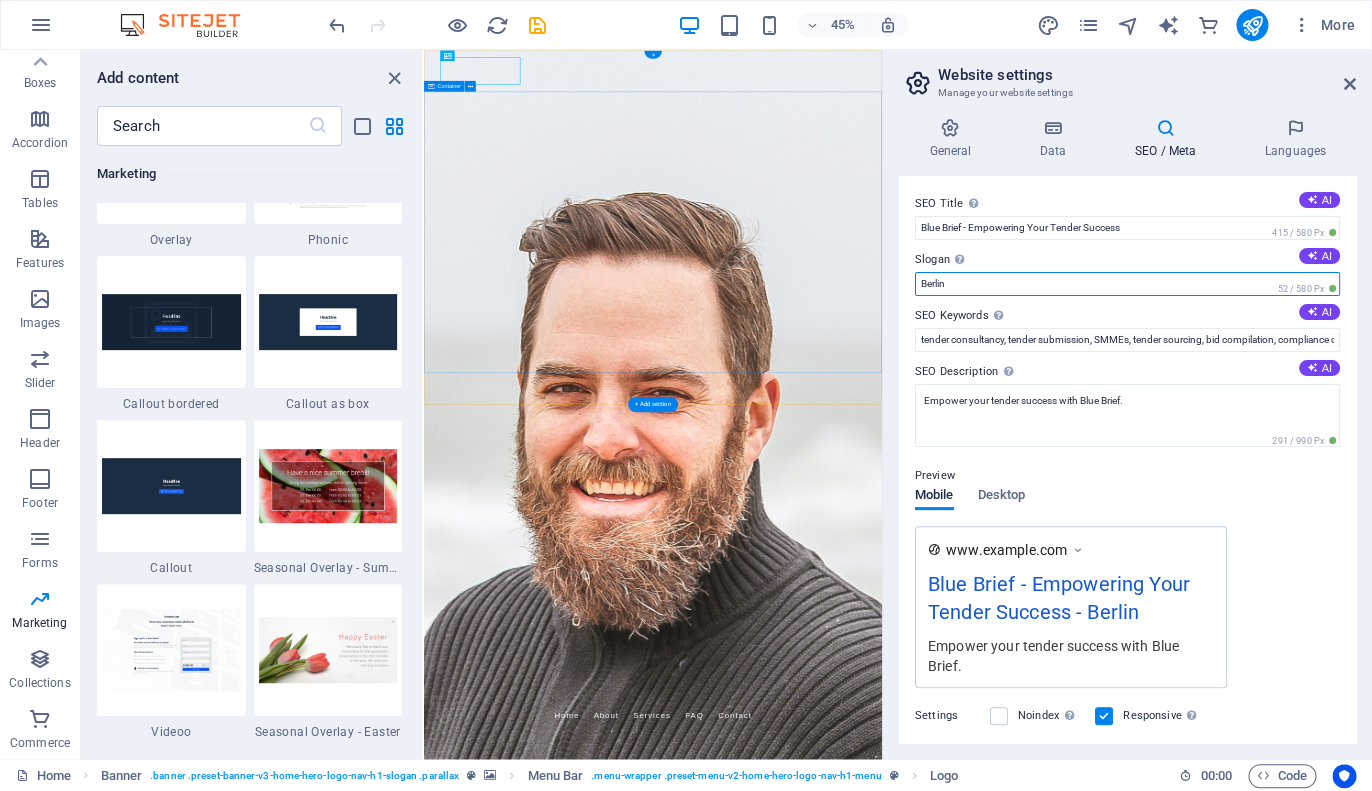 paste on "id Smarter. Win Bigger" 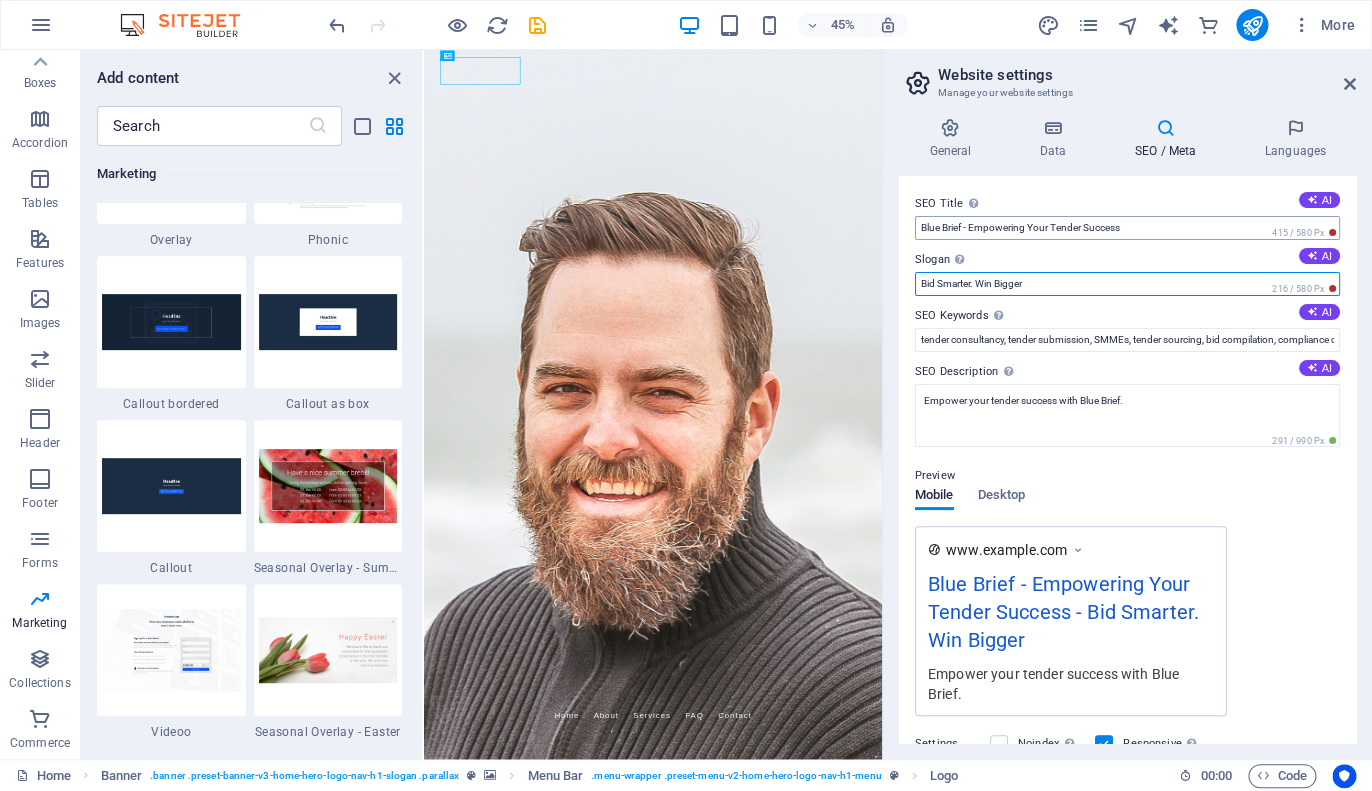 type on "Bid Smarter. Win Bigger" 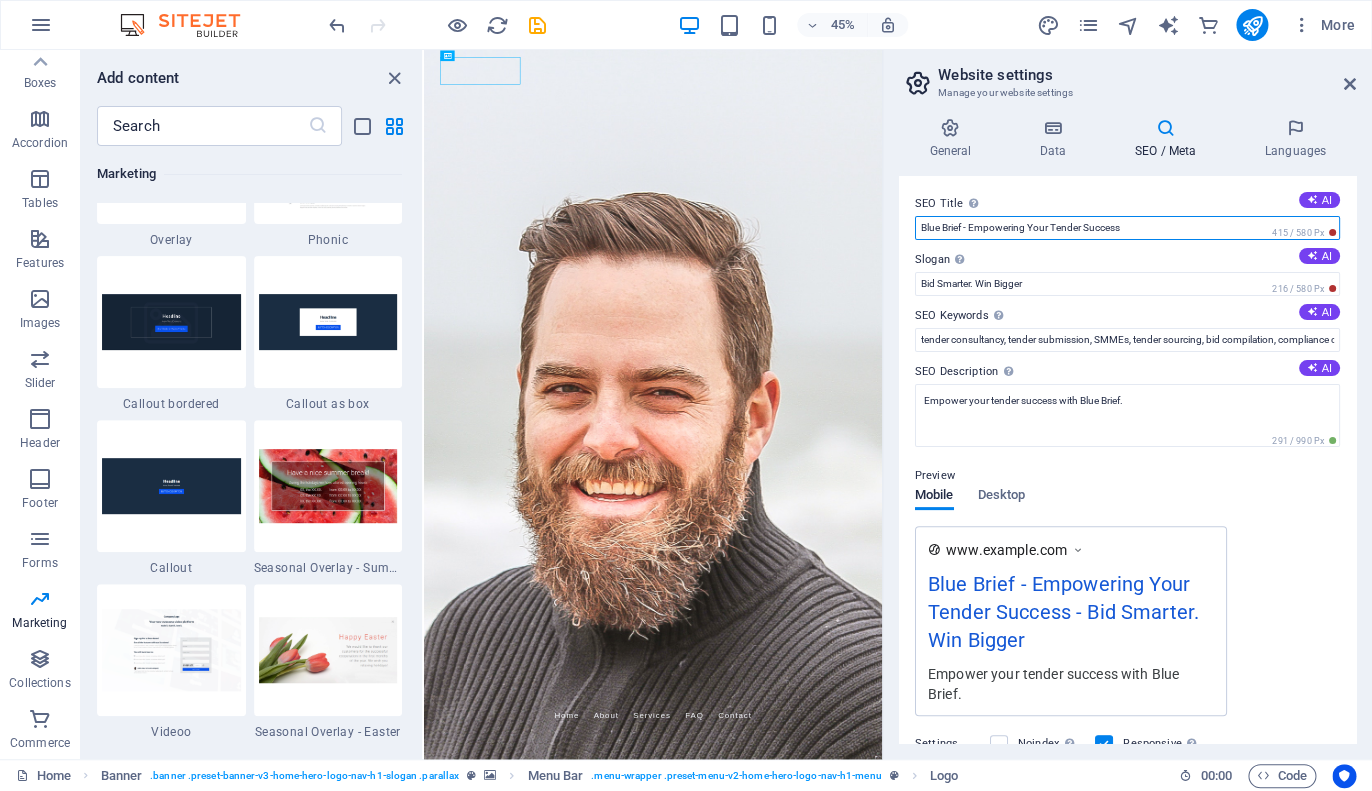 drag, startPoint x: 1146, startPoint y: 234, endPoint x: 972, endPoint y: 234, distance: 174 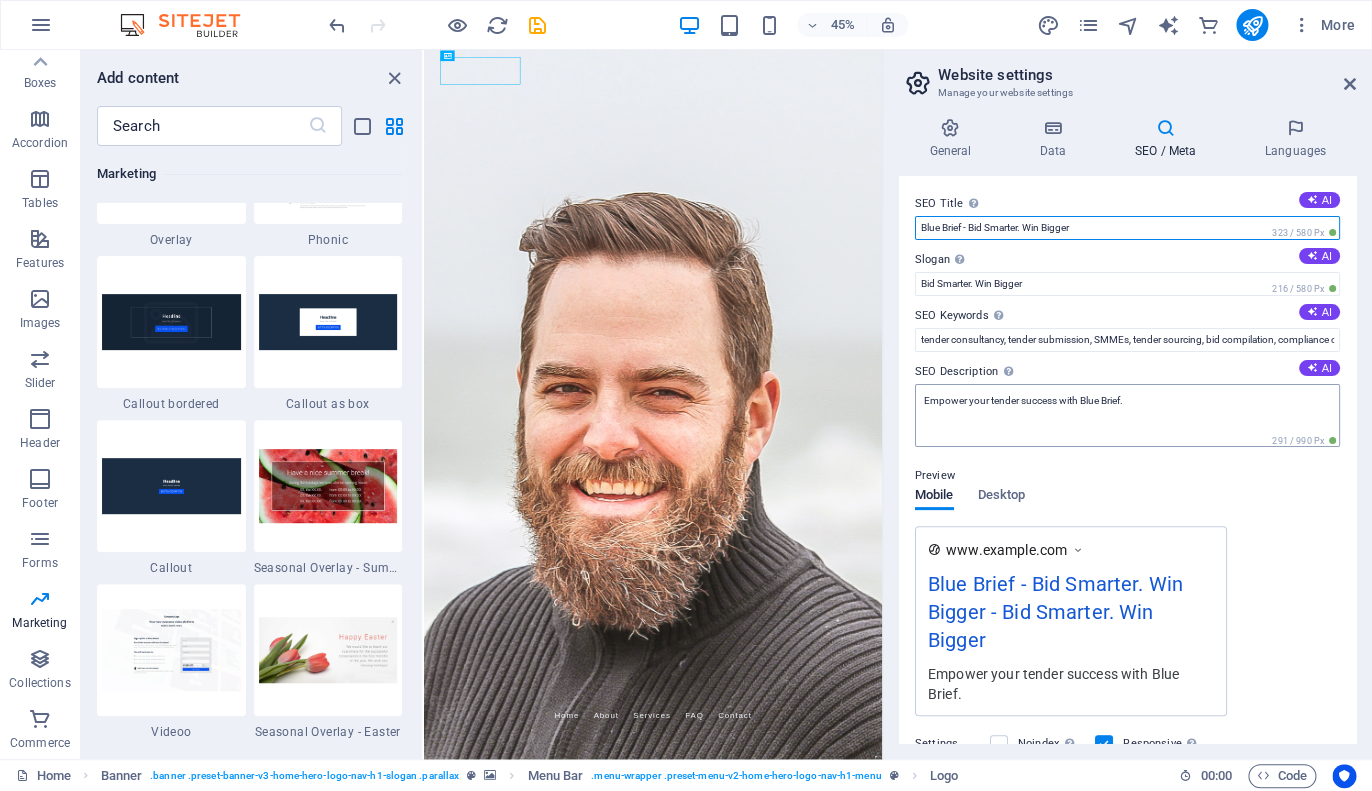 type on "Blue Brief - Bid Smarter. Win Bigger" 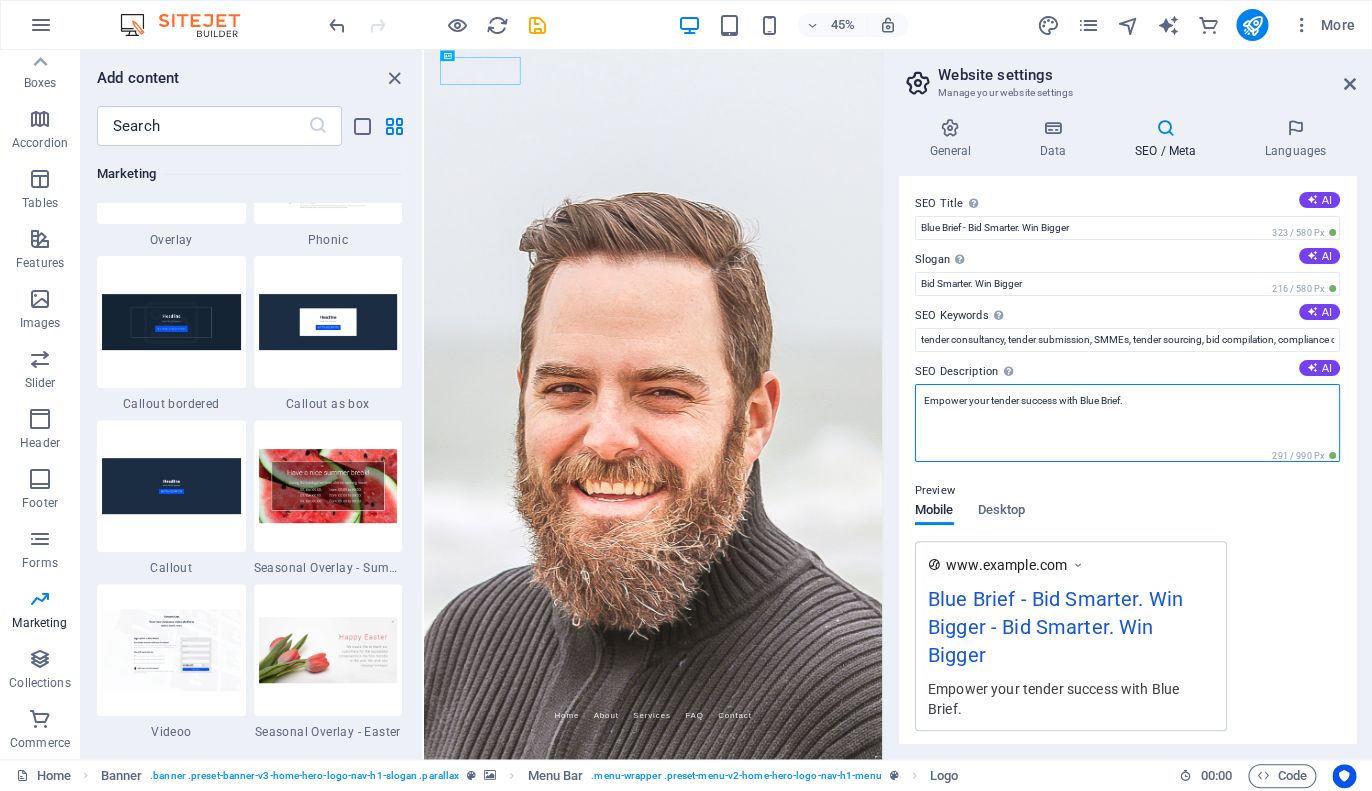 click on "Empower your tender success with Blue Brief." at bounding box center (1127, 423) 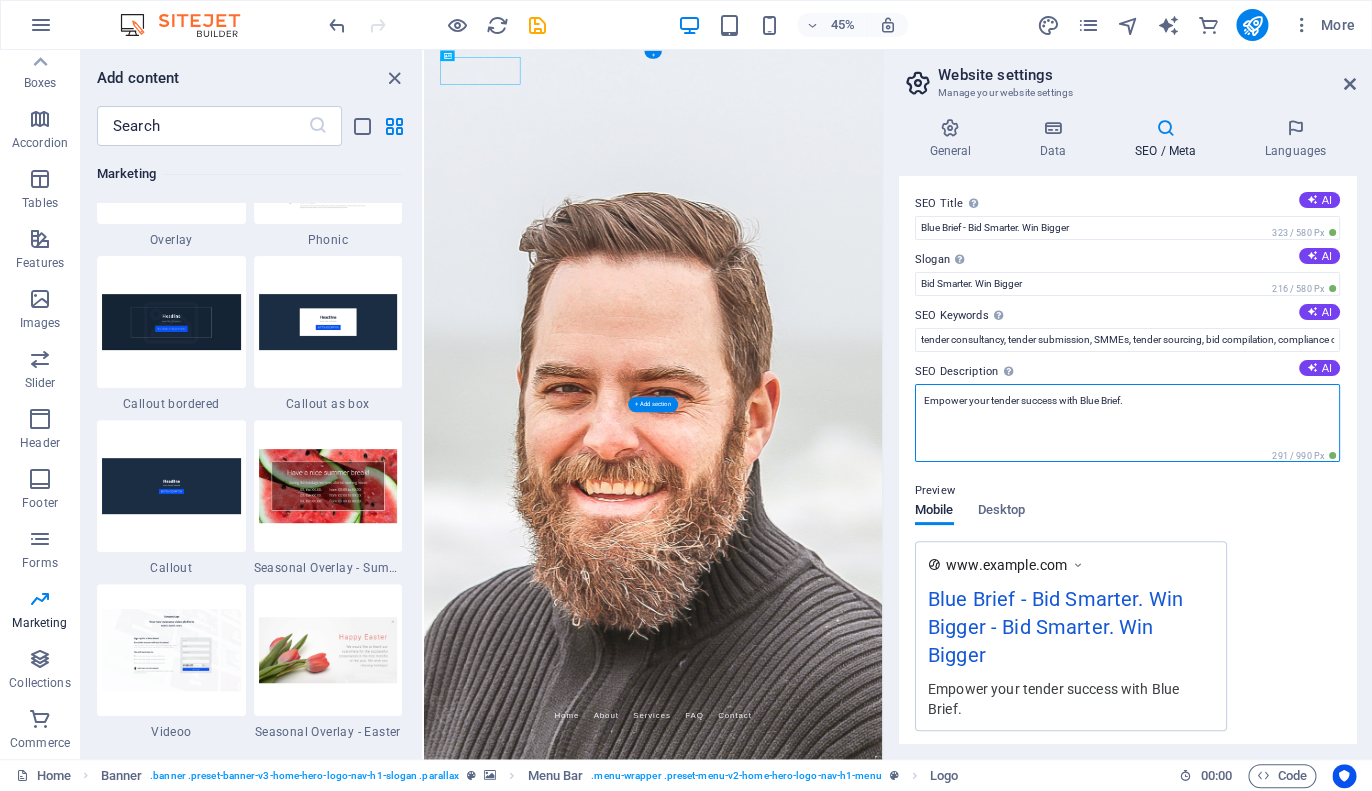 paste on "Bid Smarter. Win Bigger" 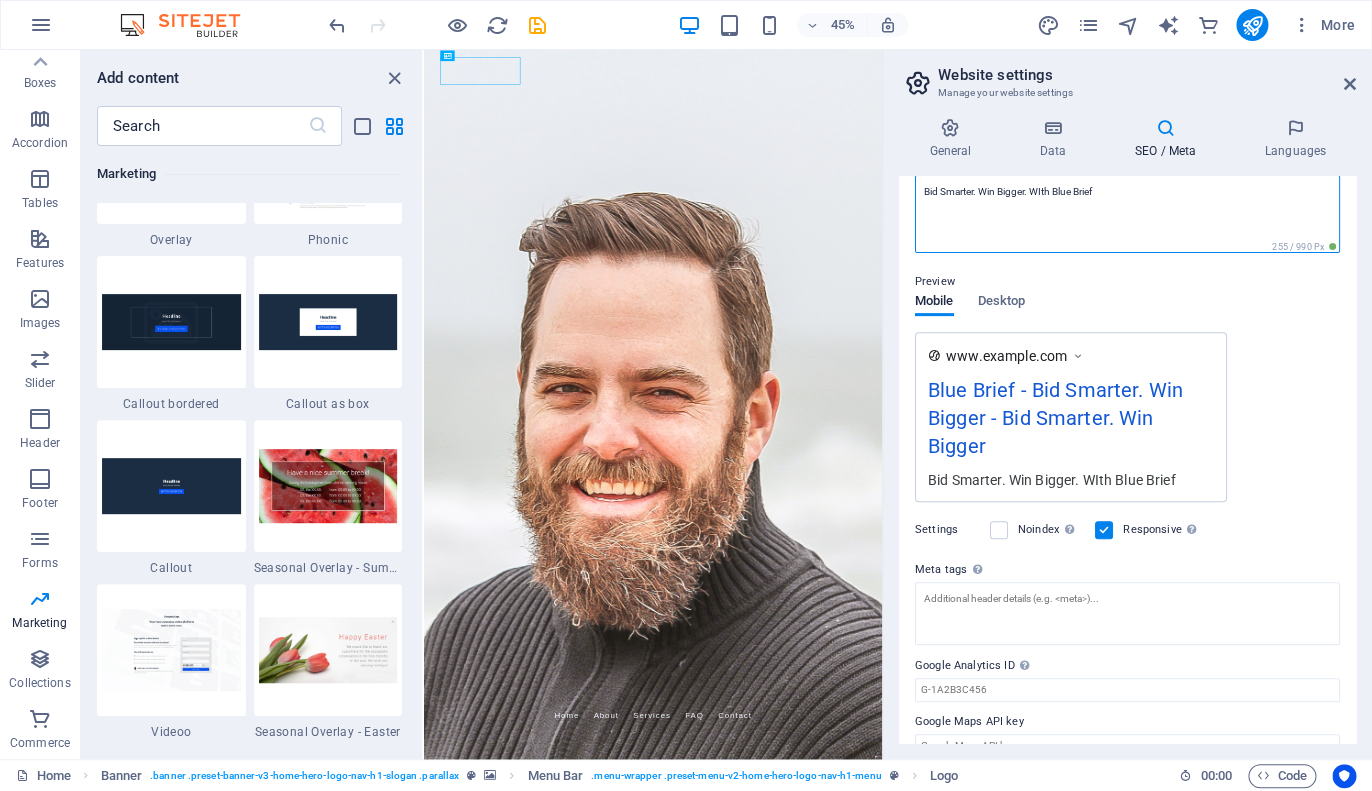 scroll, scrollTop: 240, scrollLeft: 0, axis: vertical 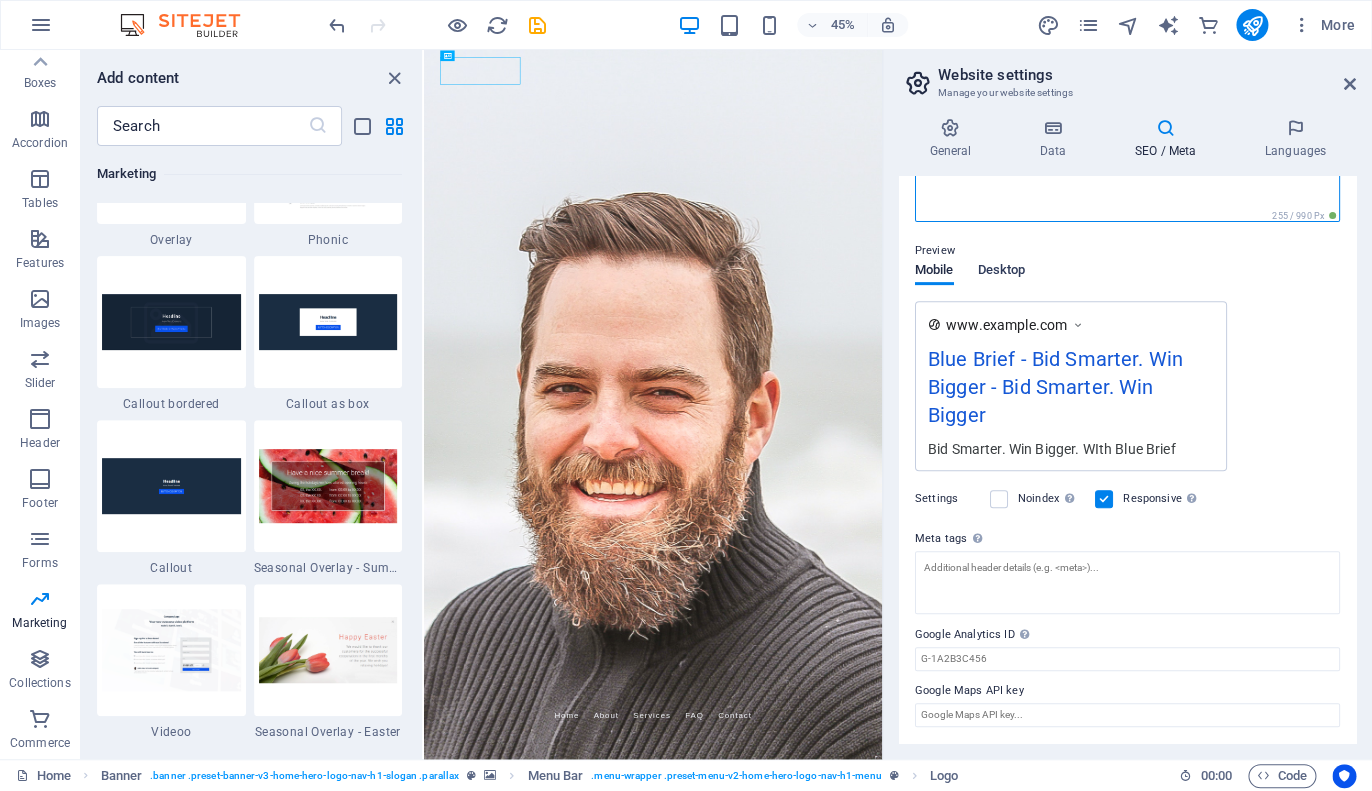 type on "Bid Smarter. Win Bigger. WIth Blue Brief" 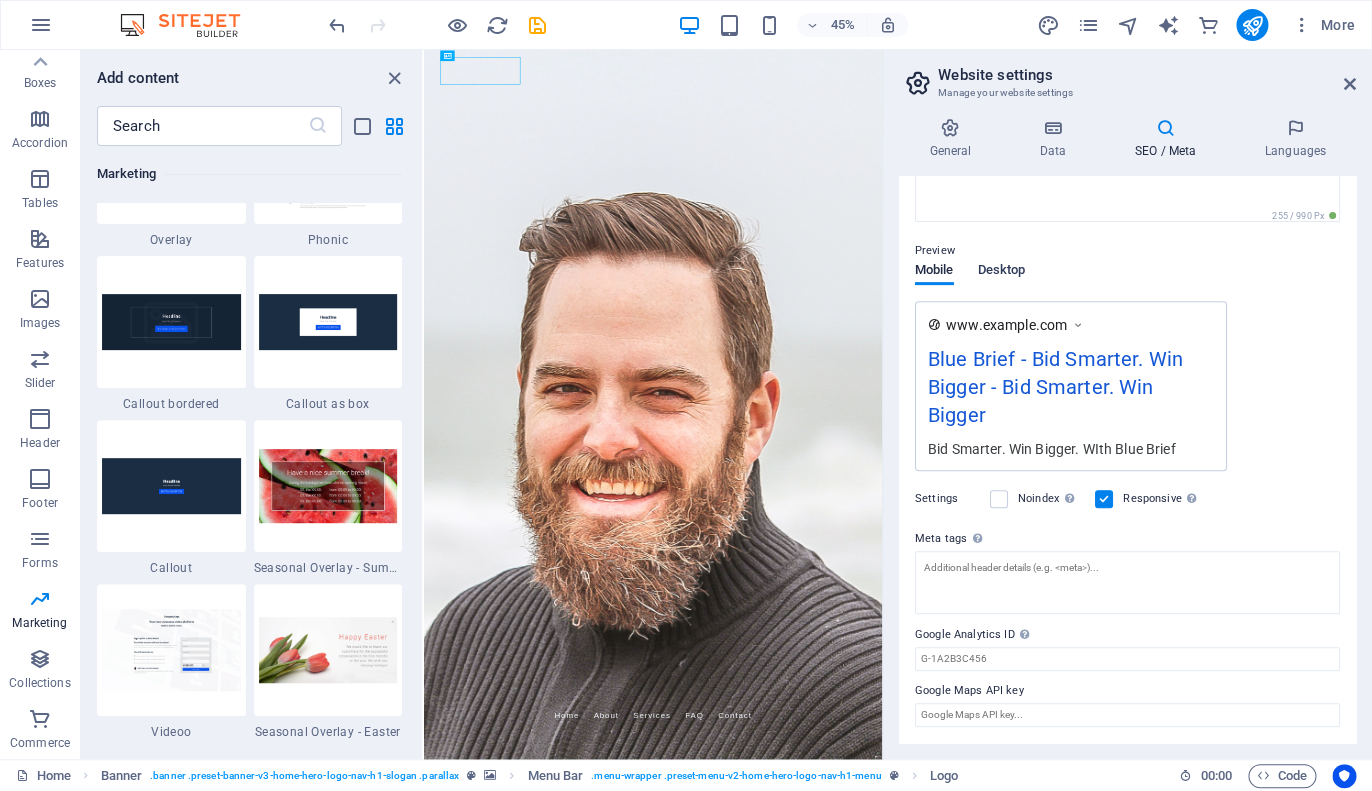 click on "Desktop" at bounding box center (1002, 272) 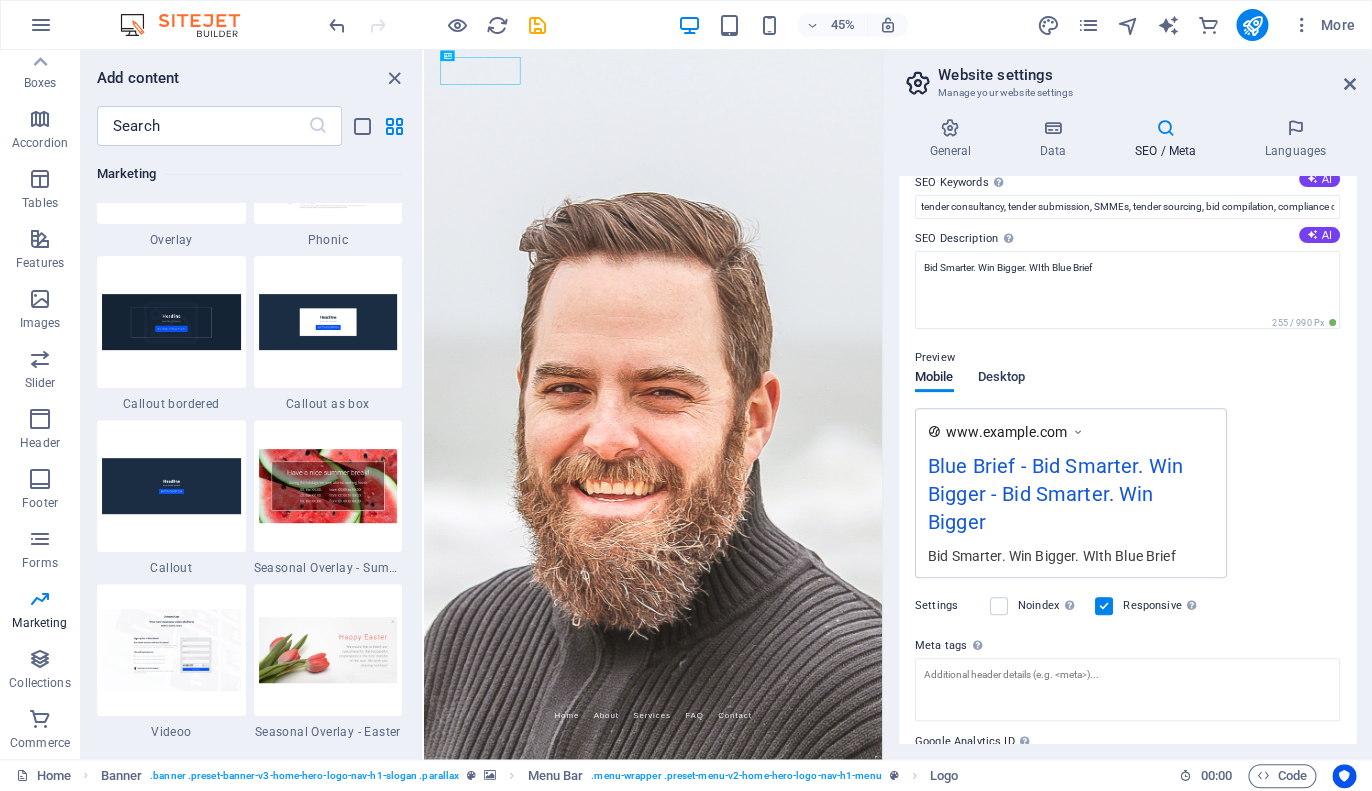 scroll, scrollTop: 133, scrollLeft: 0, axis: vertical 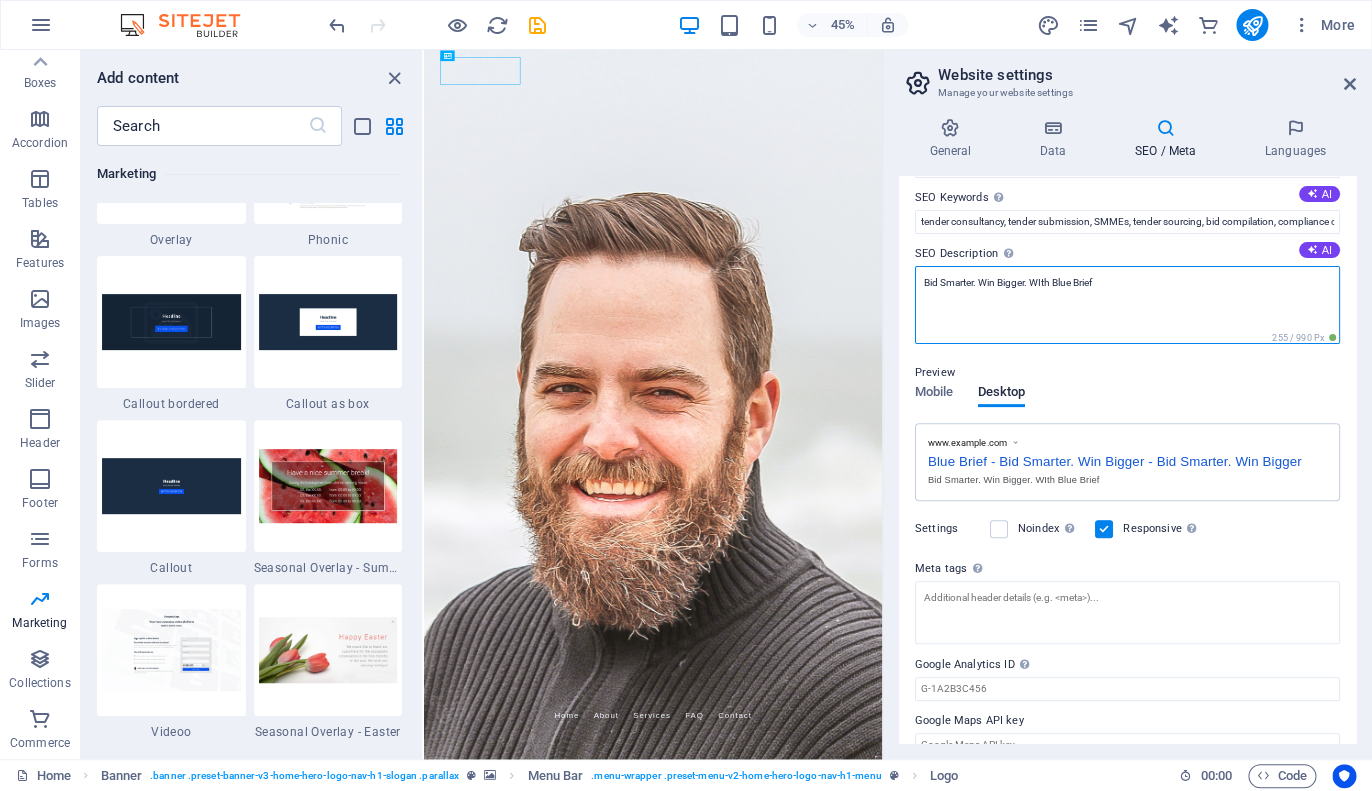 drag, startPoint x: 1119, startPoint y: 276, endPoint x: 892, endPoint y: 277, distance: 227.0022 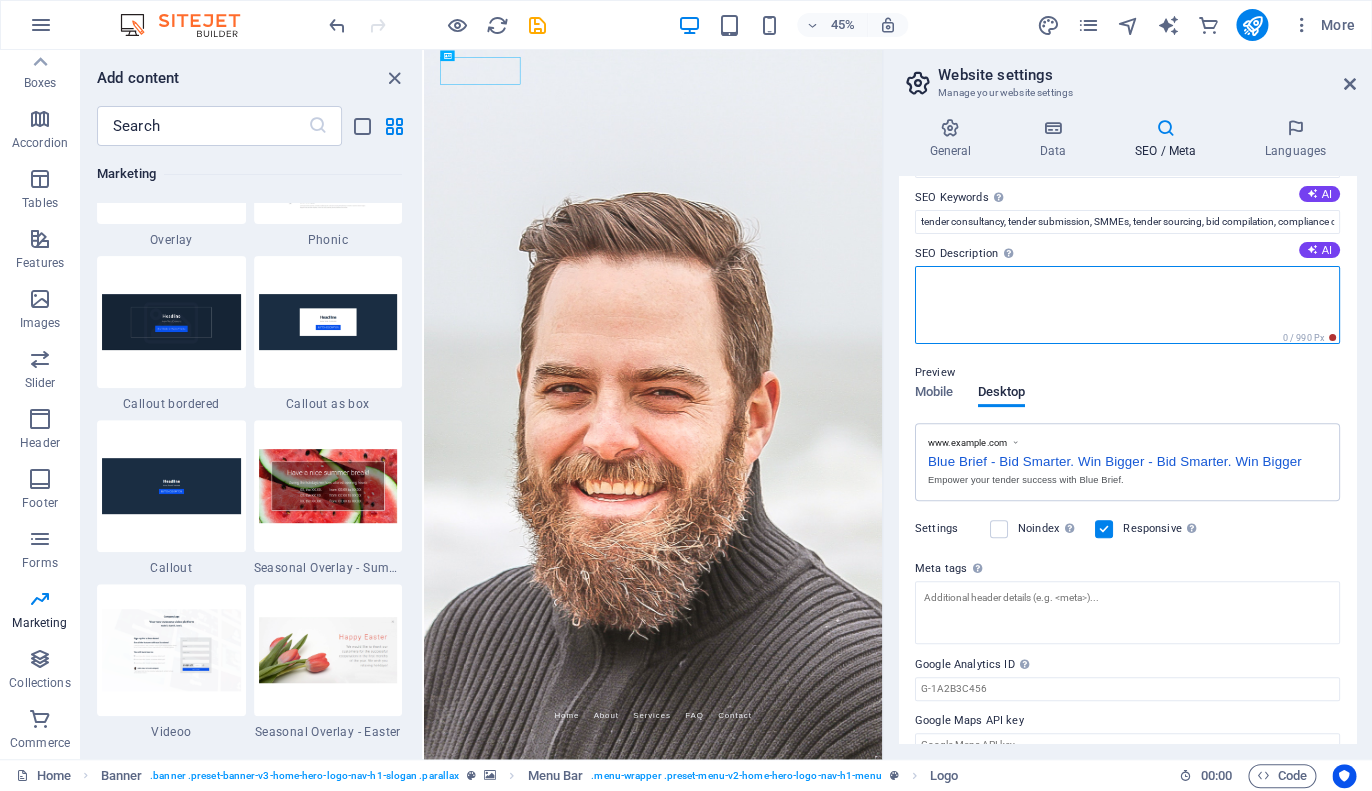 click on "SEO Description Describe the contents of your website - this is crucial for search engines and SEO! AI" at bounding box center [1127, 305] 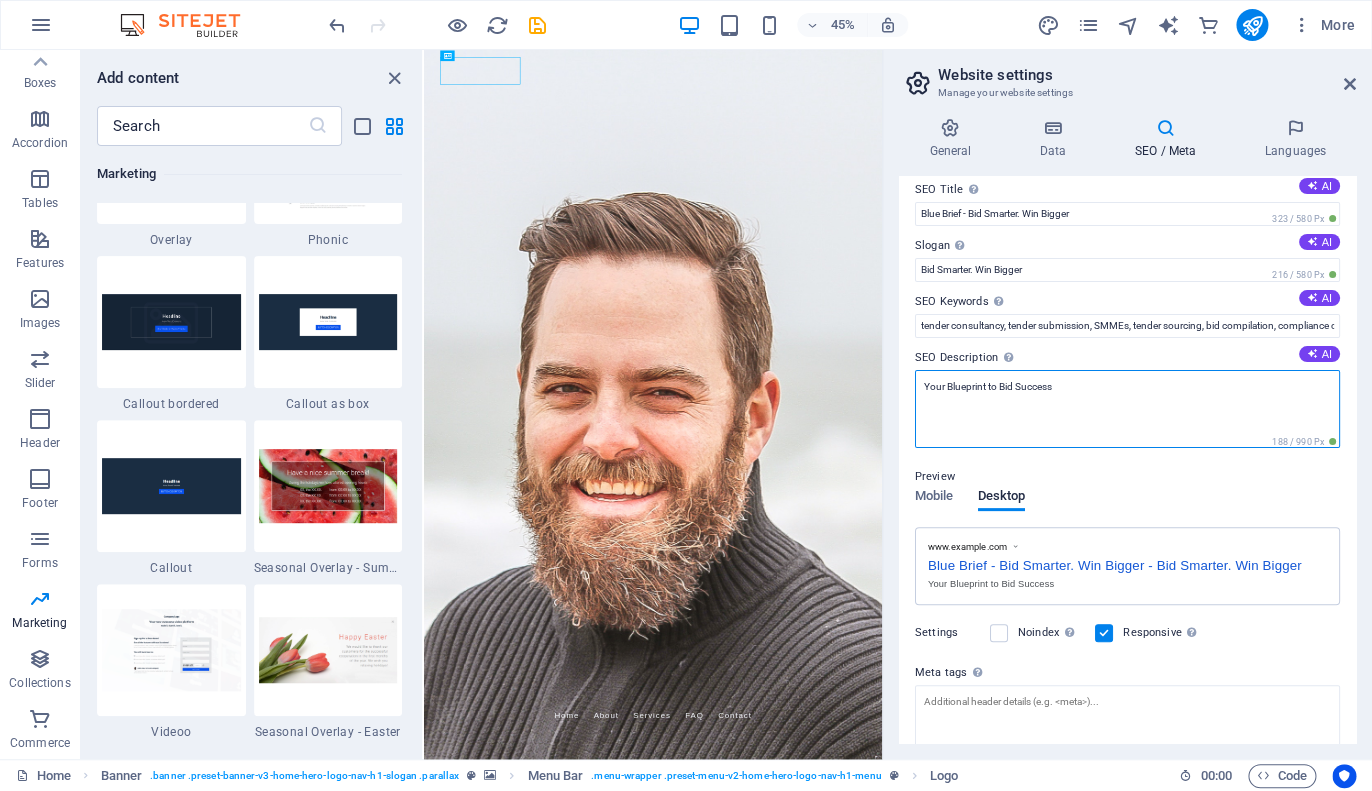 scroll, scrollTop: 0, scrollLeft: 0, axis: both 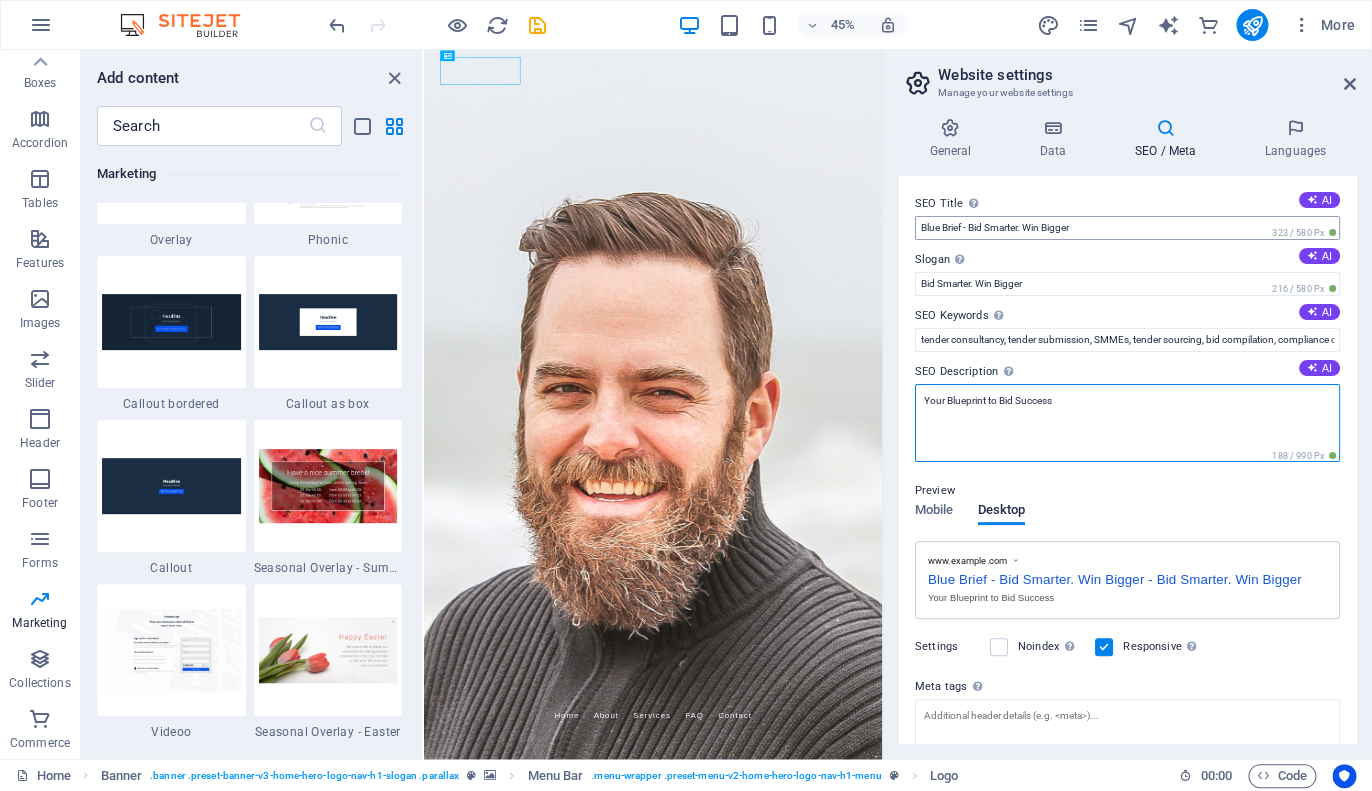 type on "Your Blueprint to Bid Success" 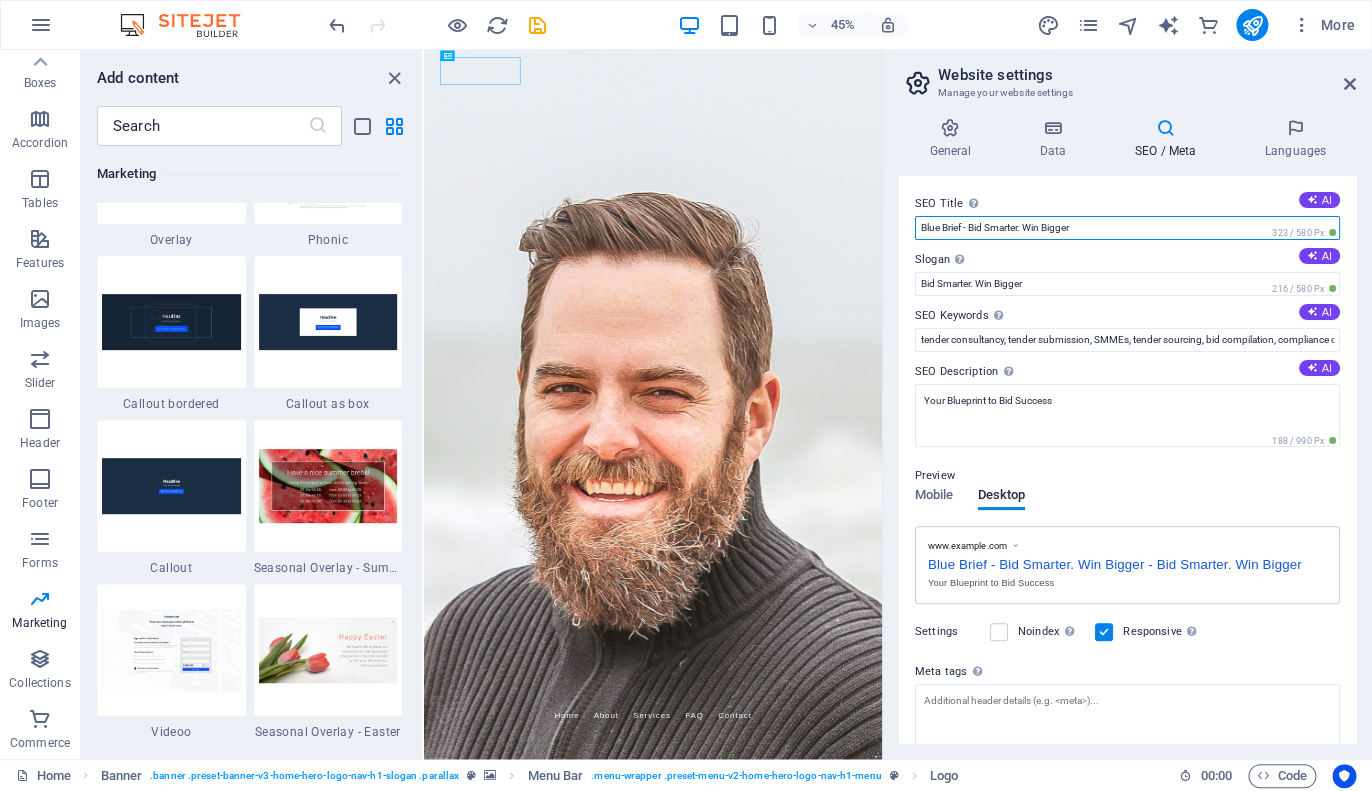 drag, startPoint x: 1093, startPoint y: 229, endPoint x: 967, endPoint y: 236, distance: 126.1943 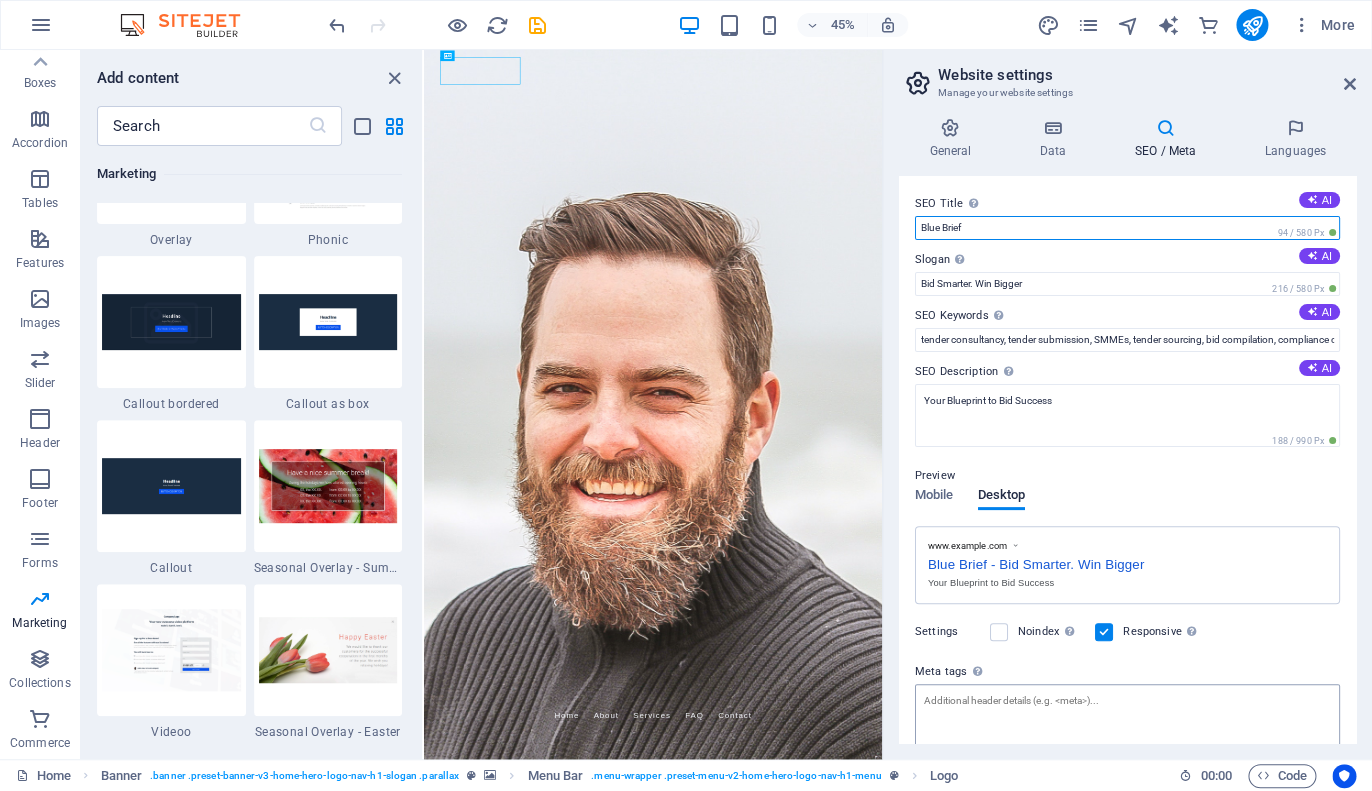 scroll, scrollTop: 133, scrollLeft: 0, axis: vertical 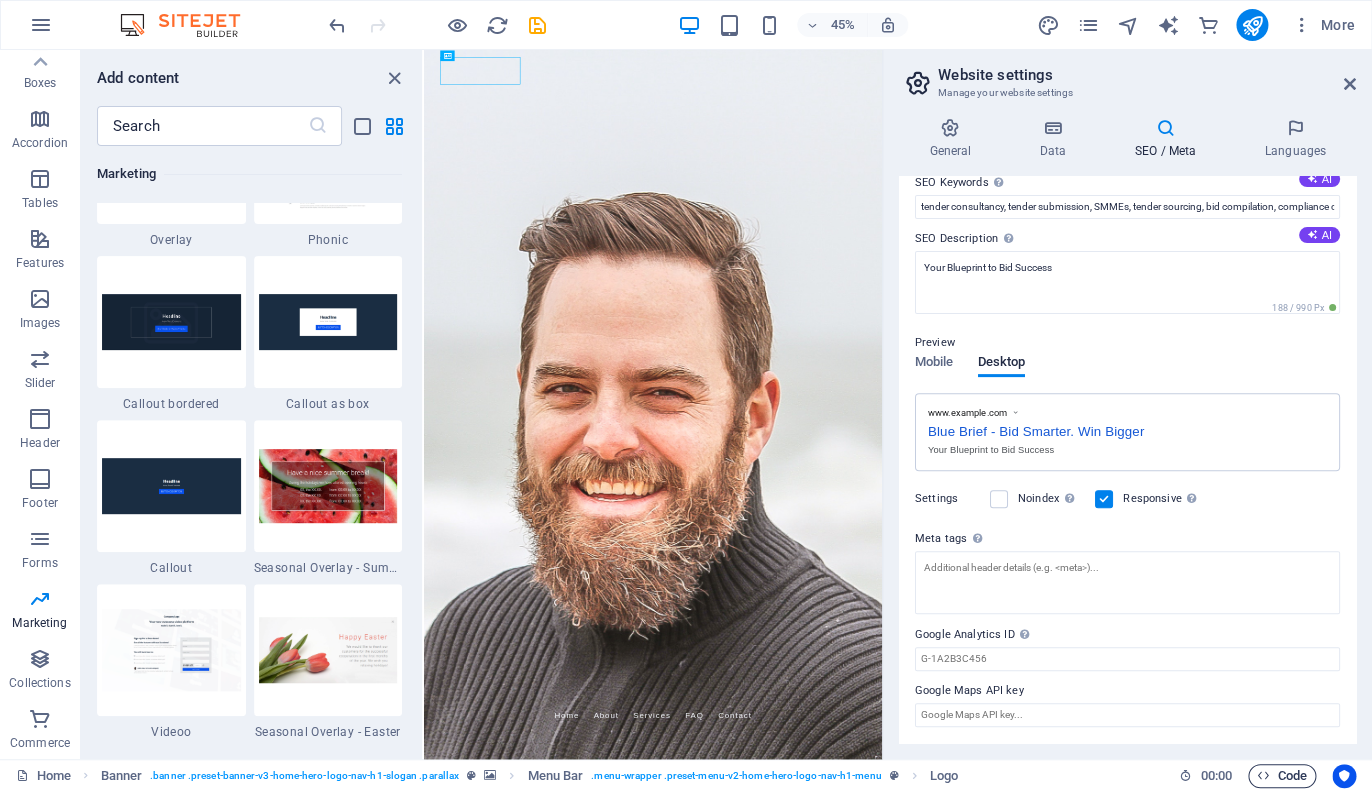 type on "Blue Brief" 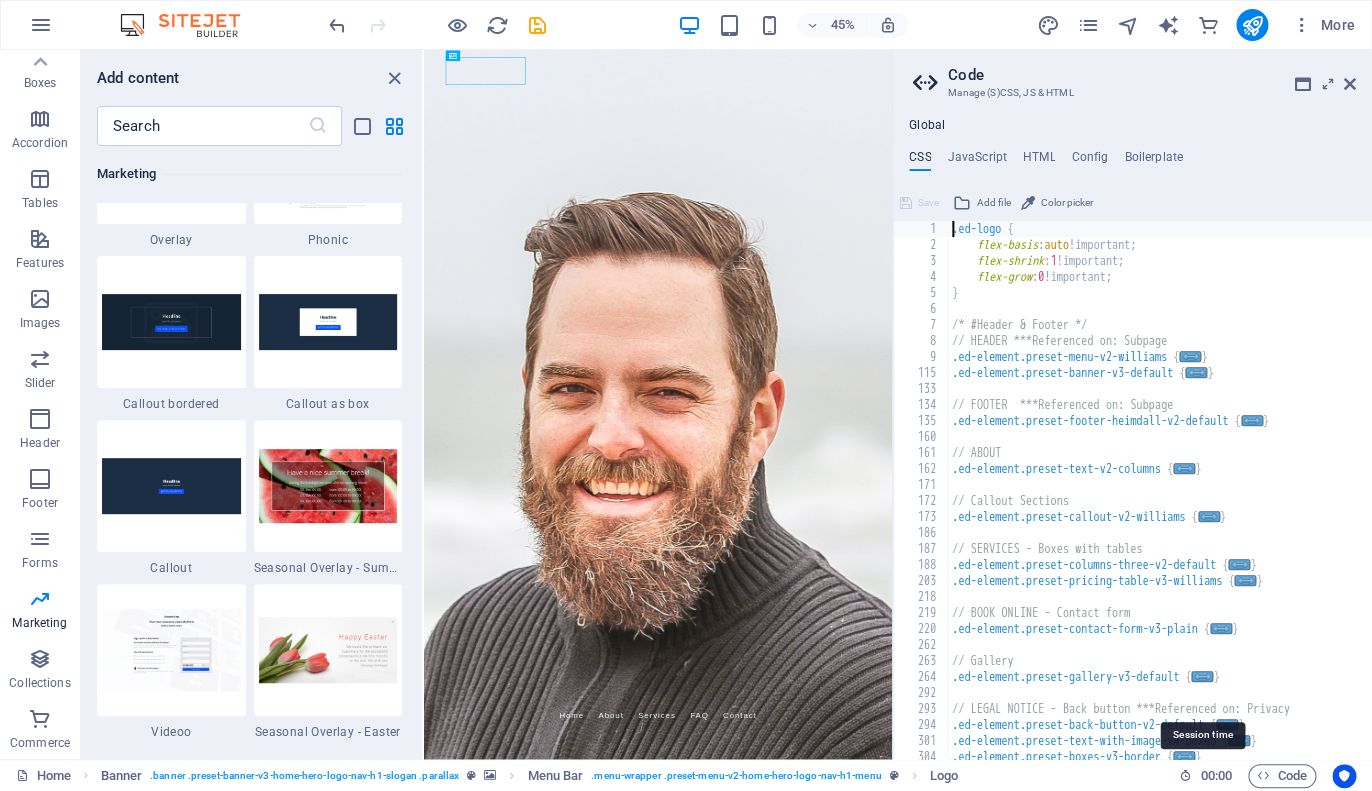 click on ":" at bounding box center [1215, 775] 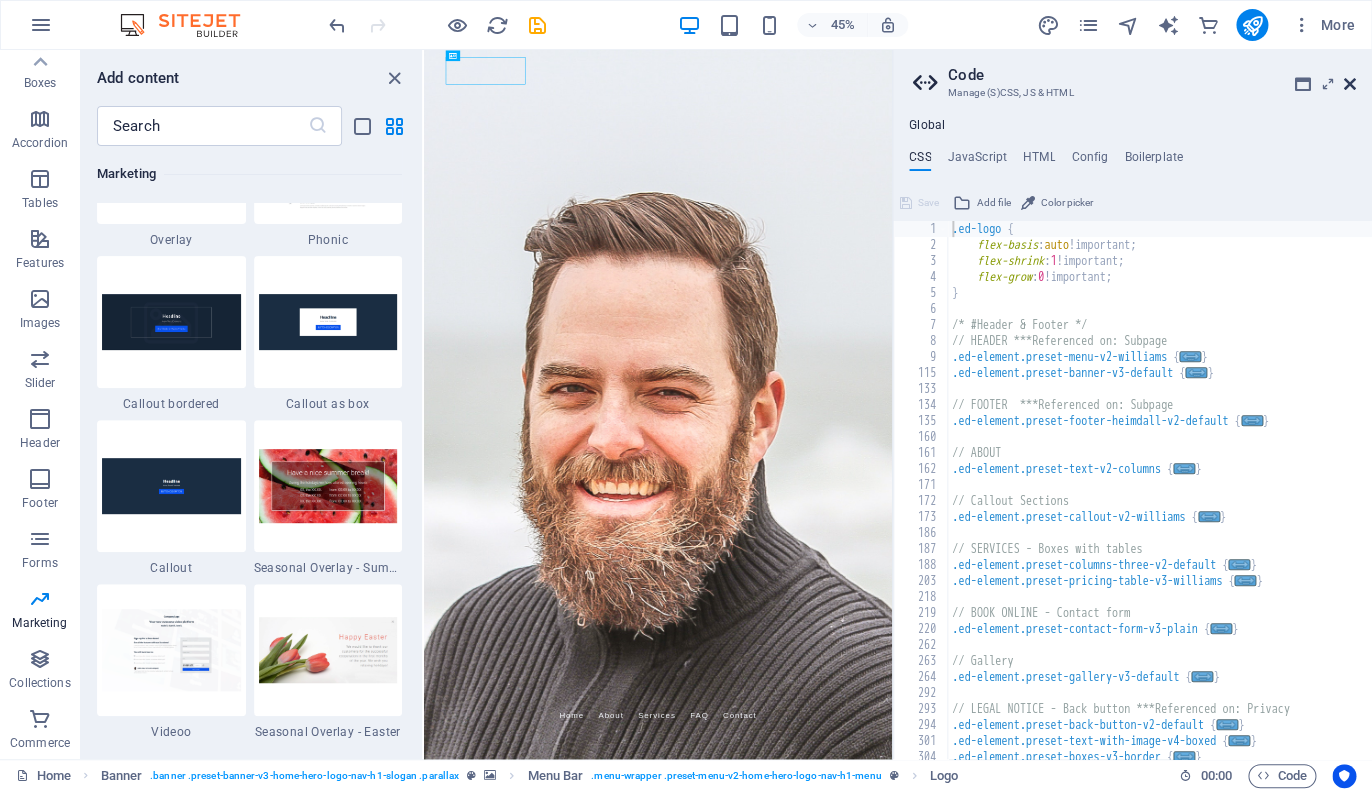 click at bounding box center (1350, 84) 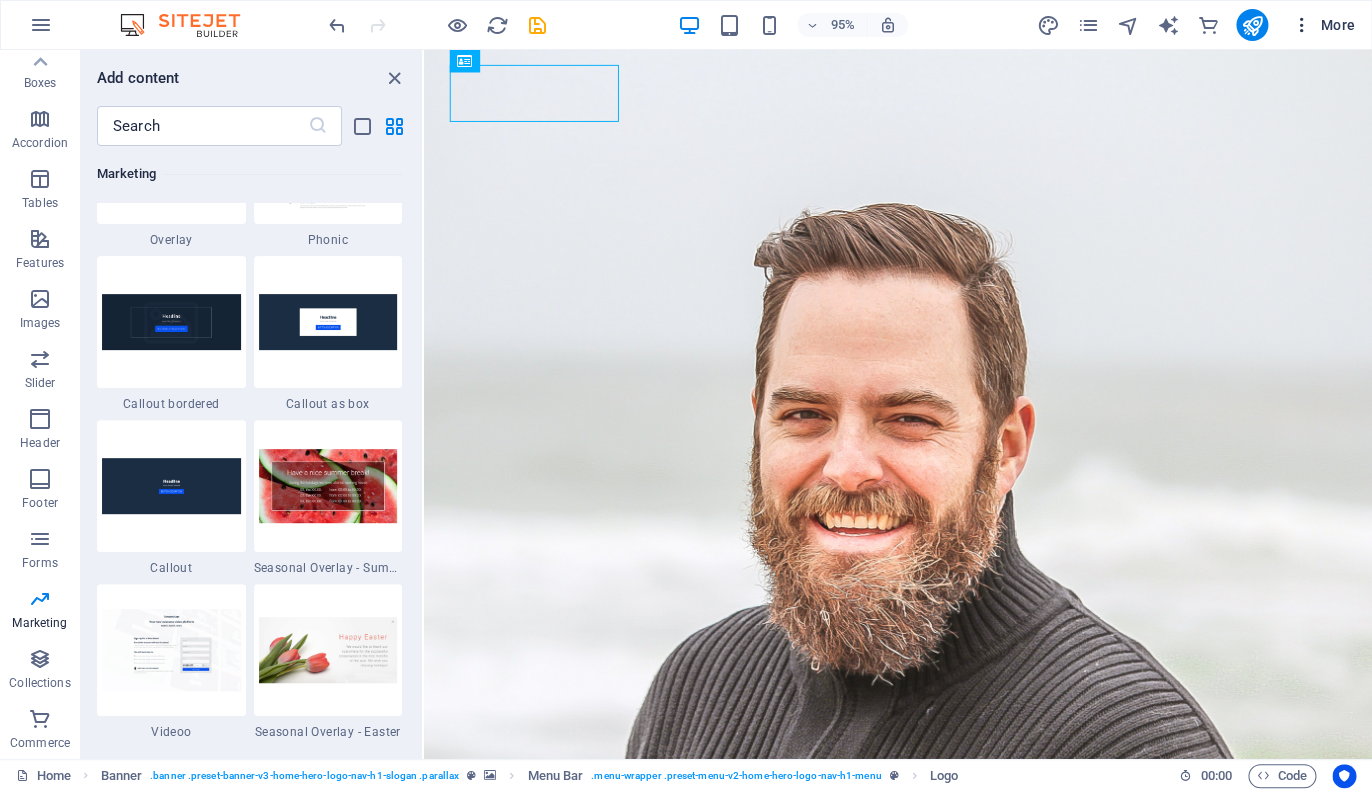 click on "More" at bounding box center (1323, 25) 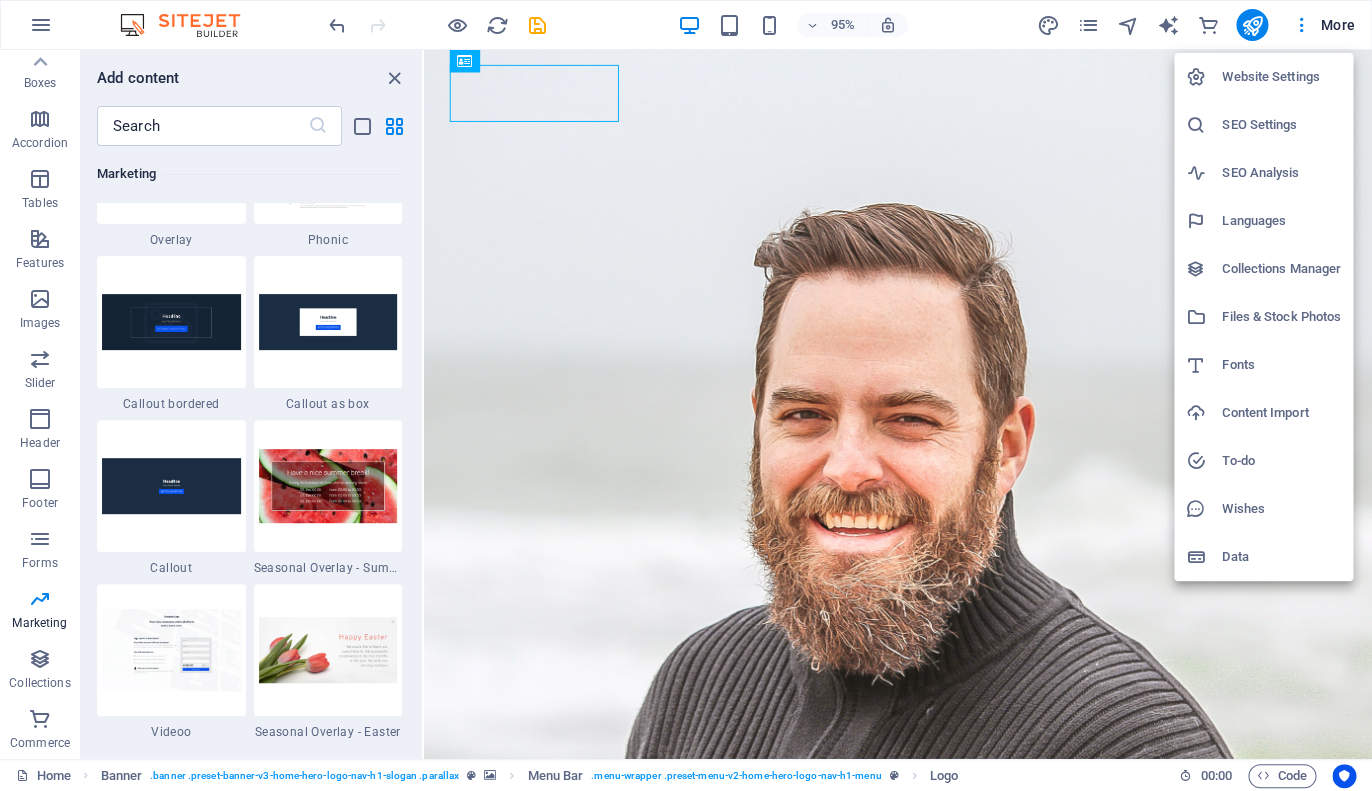 click on "Website Settings" at bounding box center (1281, 77) 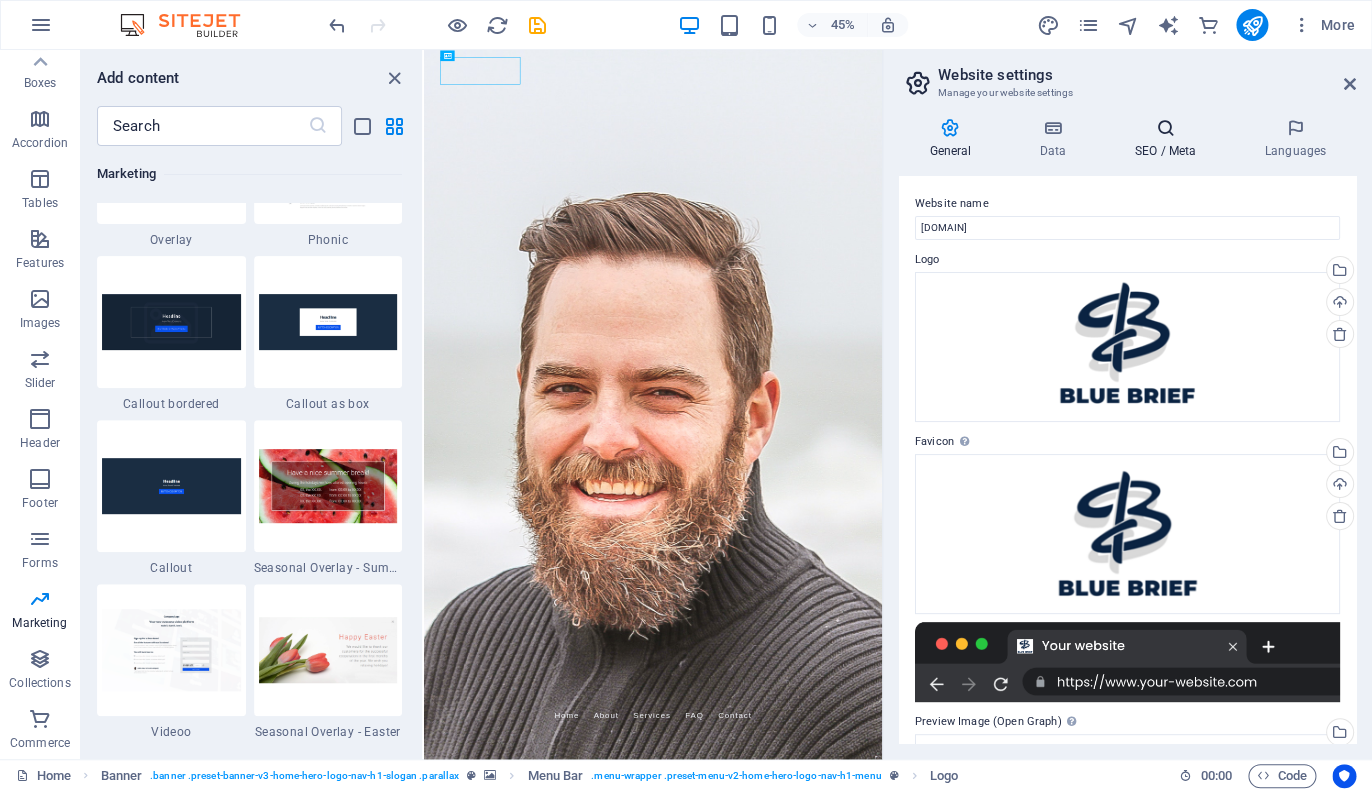 click on "SEO / Meta" at bounding box center (1169, 139) 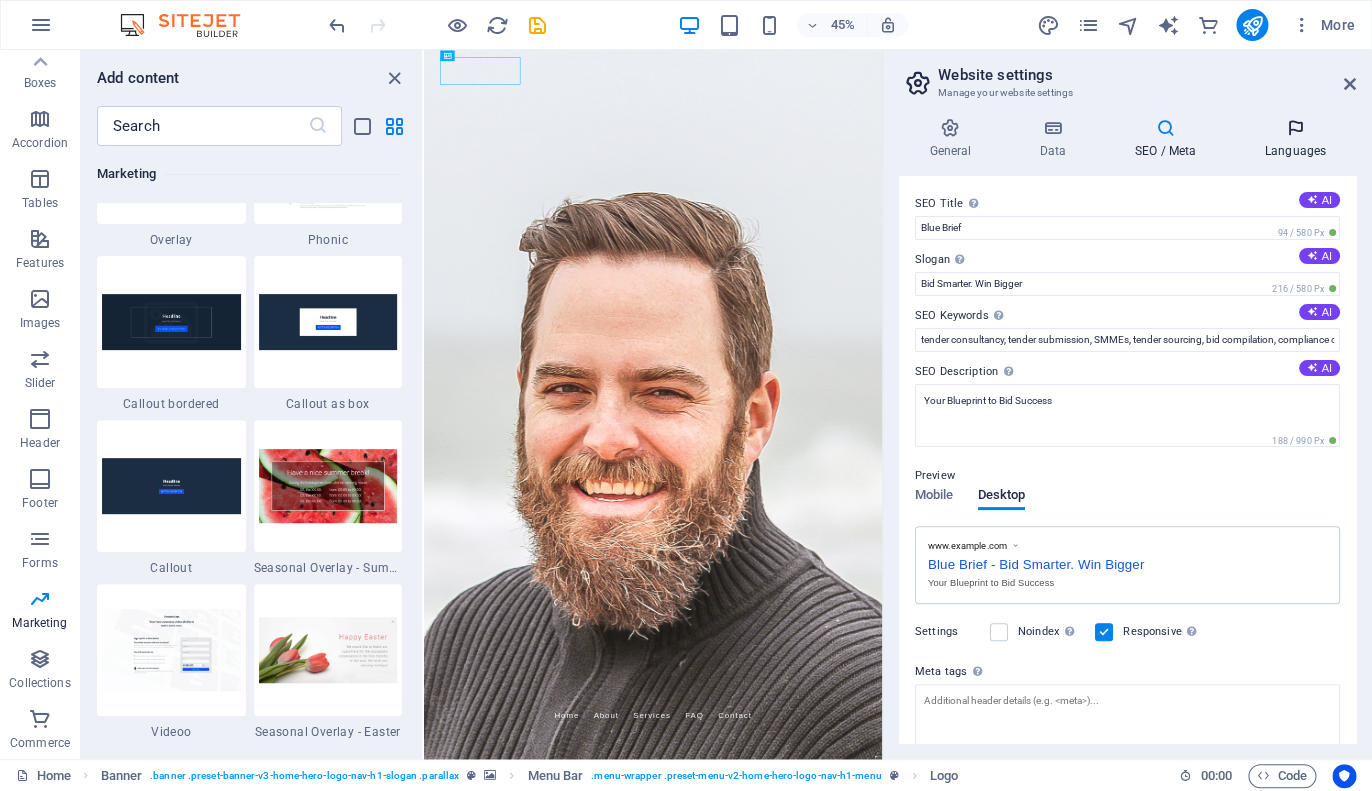 click on "Languages" at bounding box center [1295, 139] 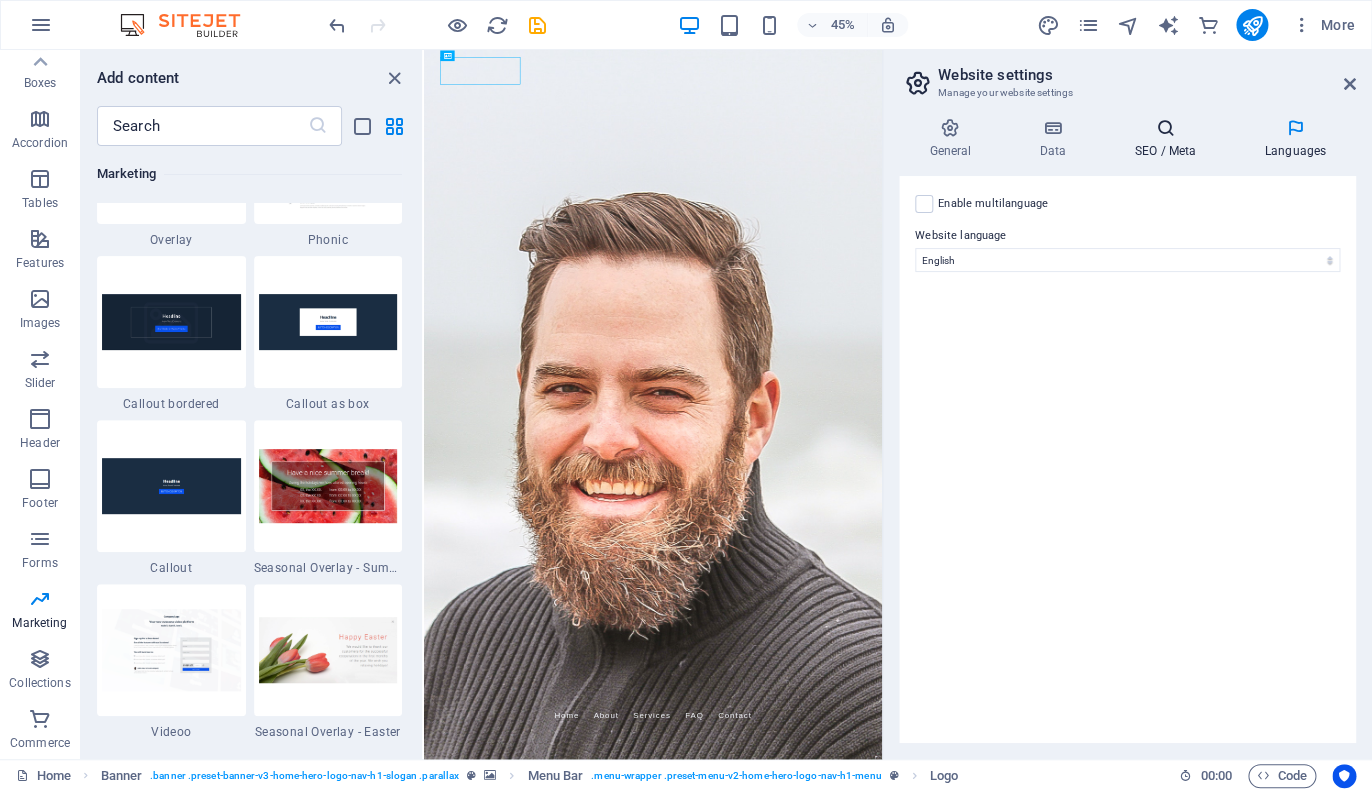 click on "SEO / Meta" at bounding box center [1169, 139] 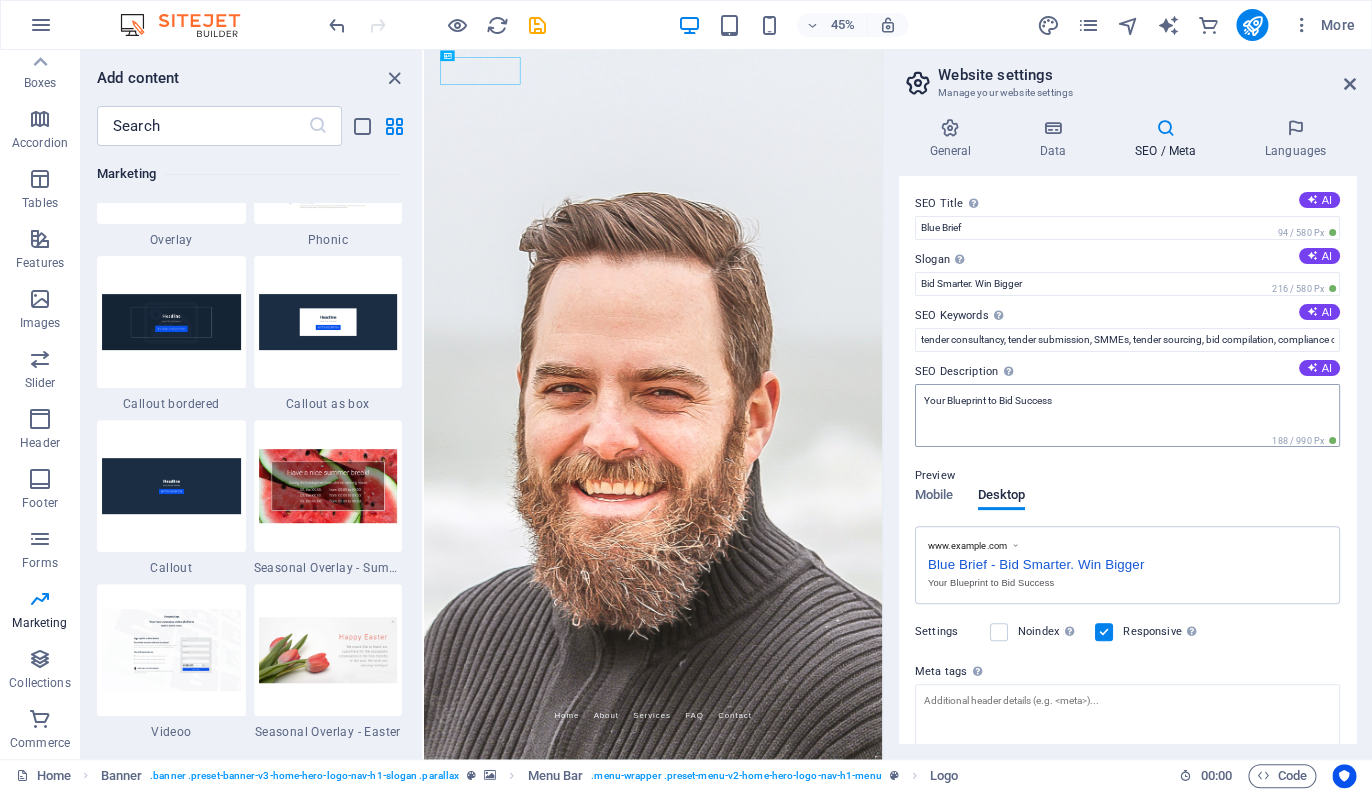 scroll, scrollTop: 133, scrollLeft: 0, axis: vertical 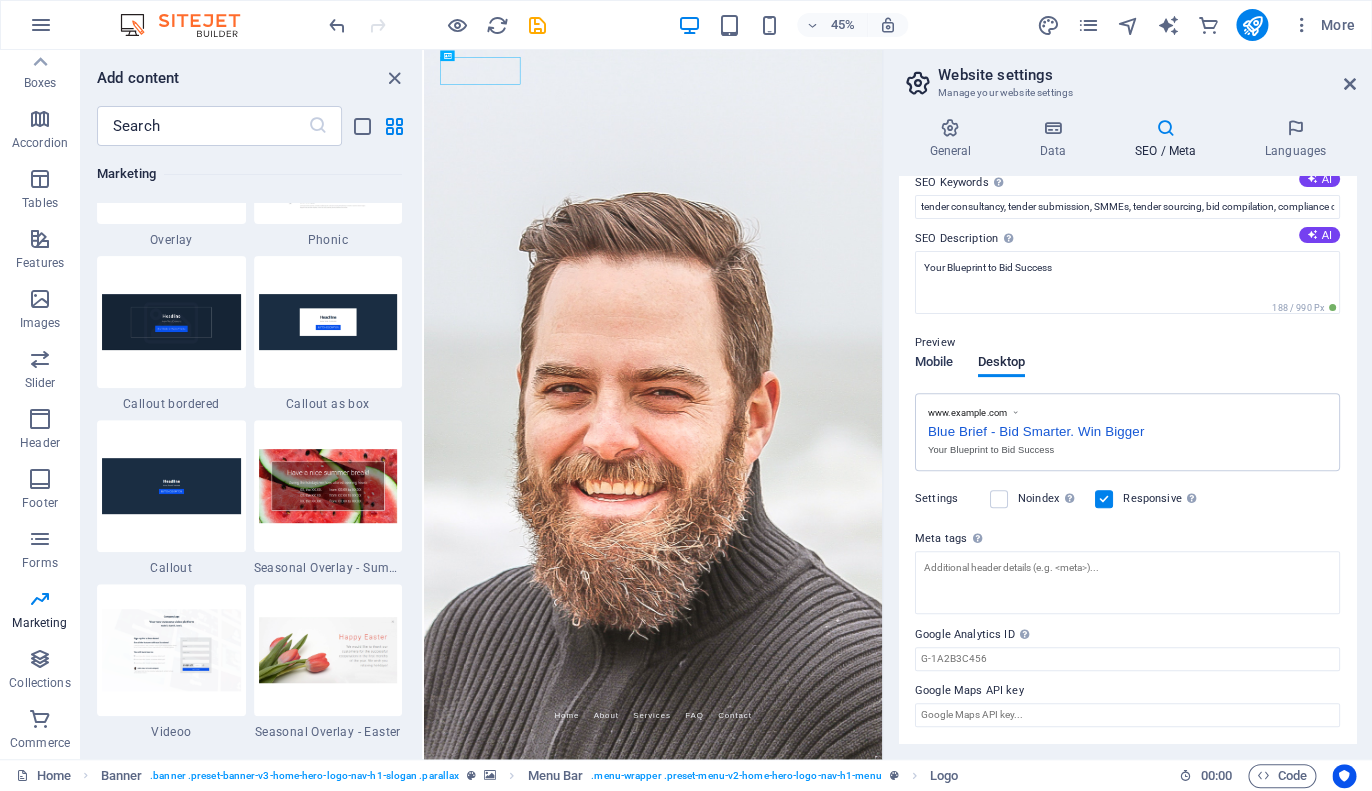 click on "Mobile" at bounding box center (934, 364) 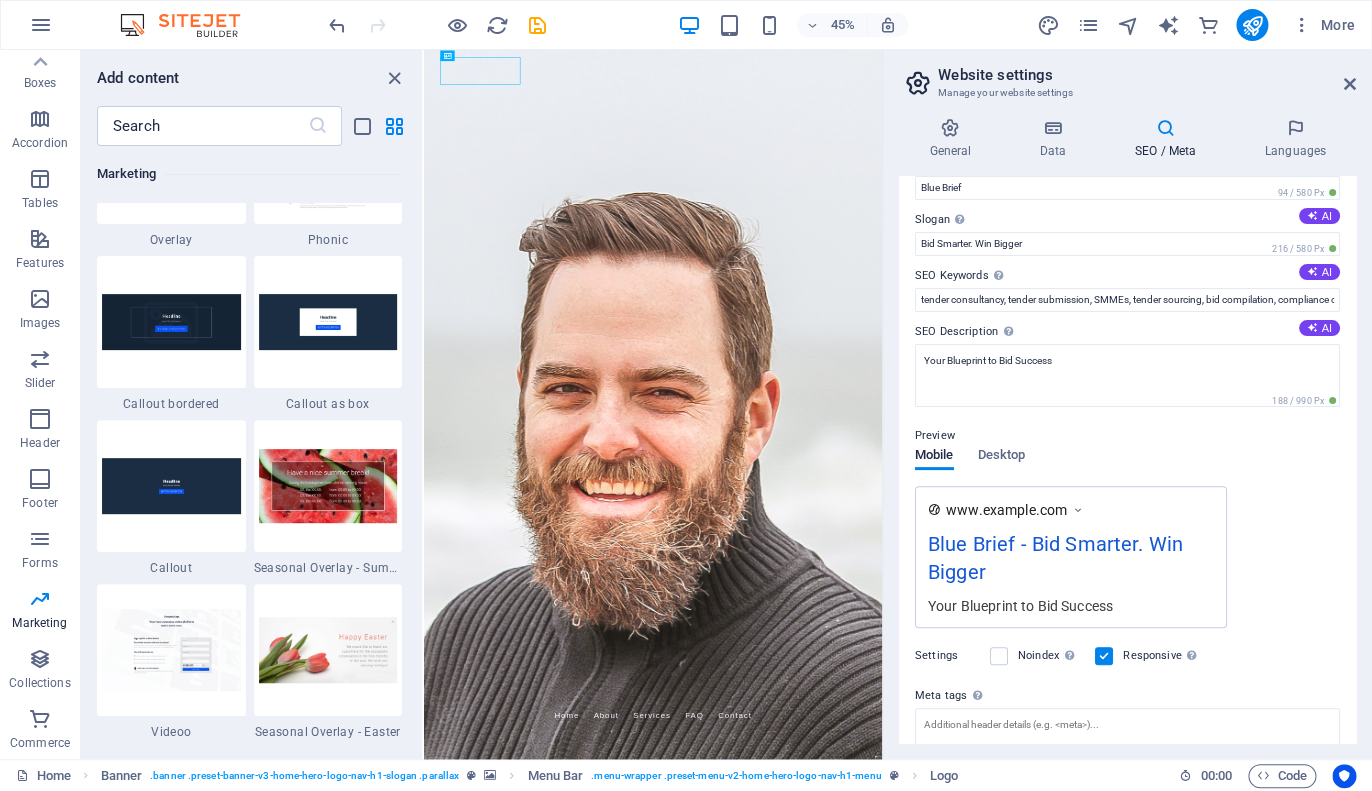 scroll, scrollTop: 0, scrollLeft: 0, axis: both 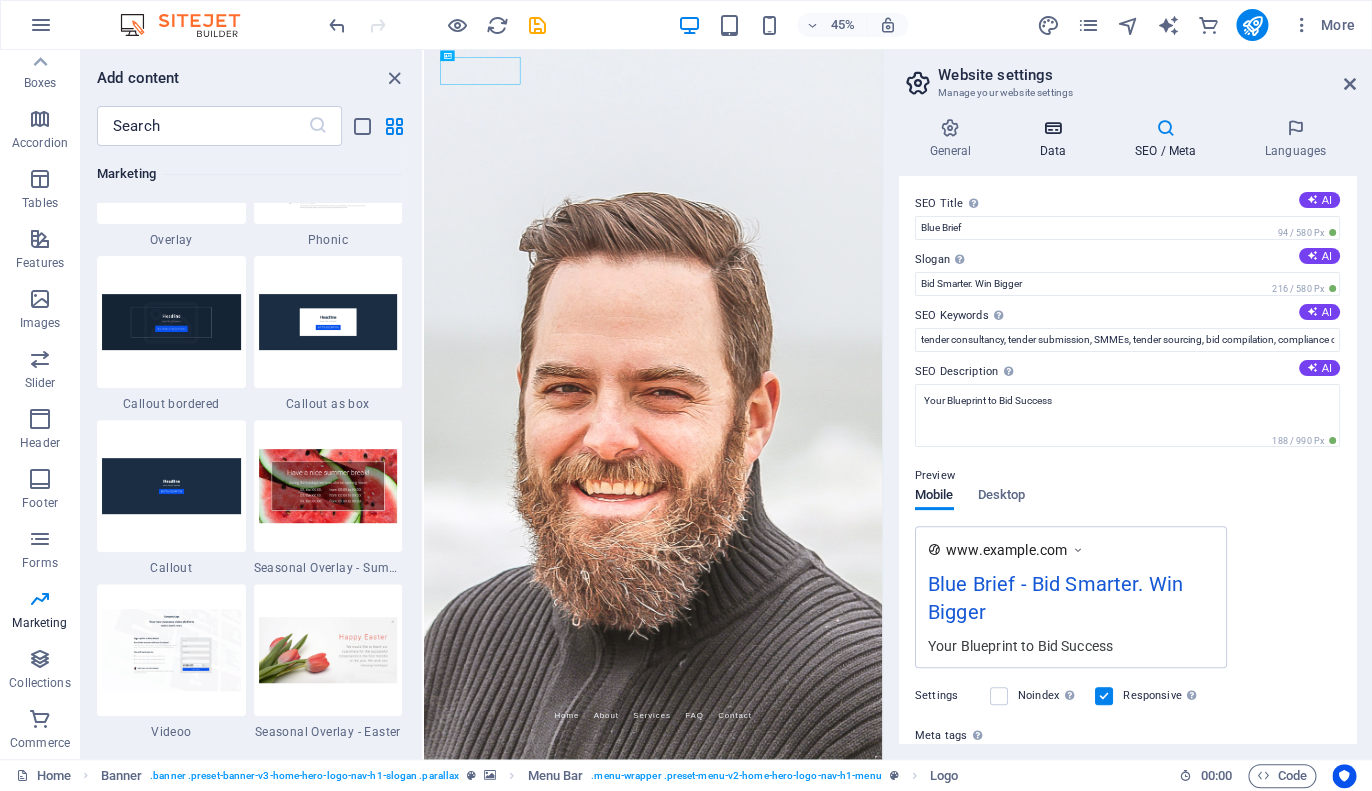 click at bounding box center (1052, 128) 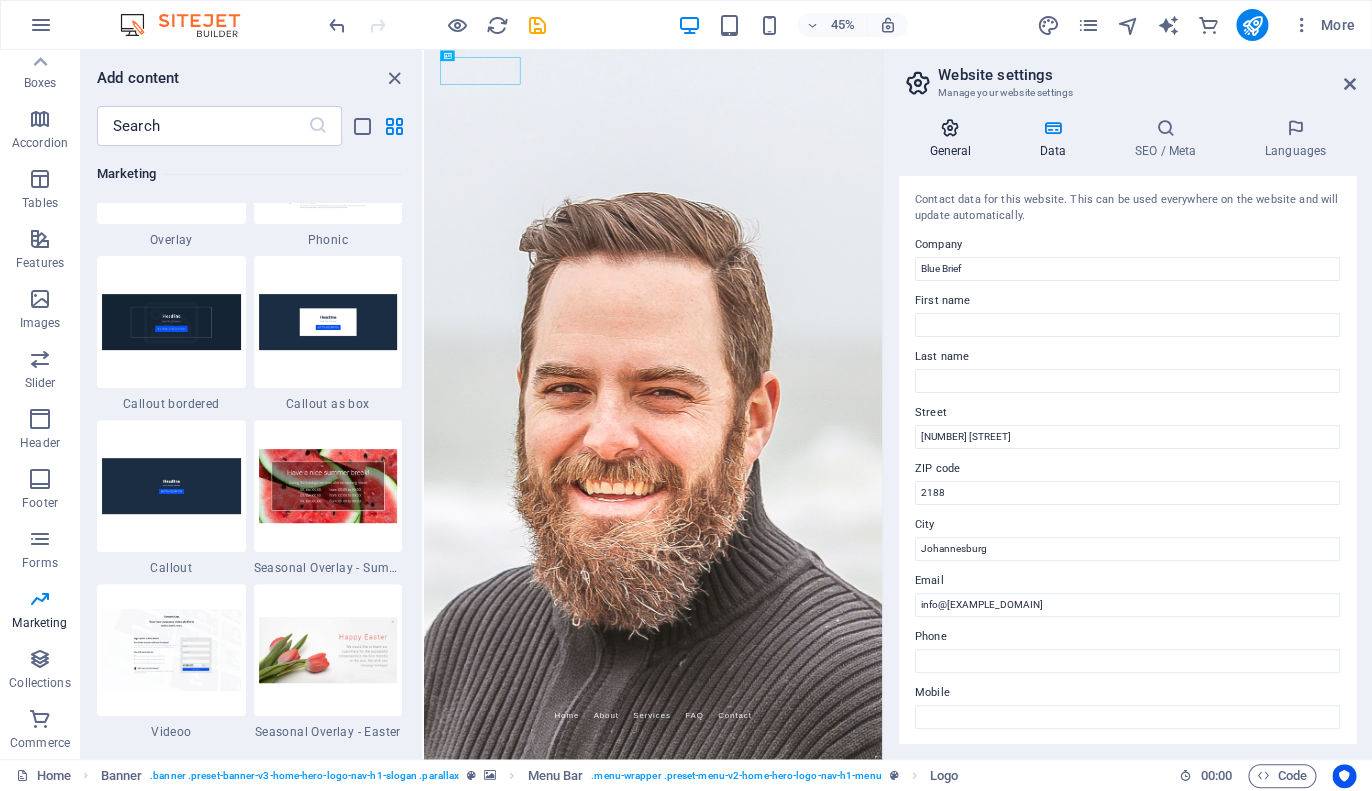 click on "General" at bounding box center [954, 139] 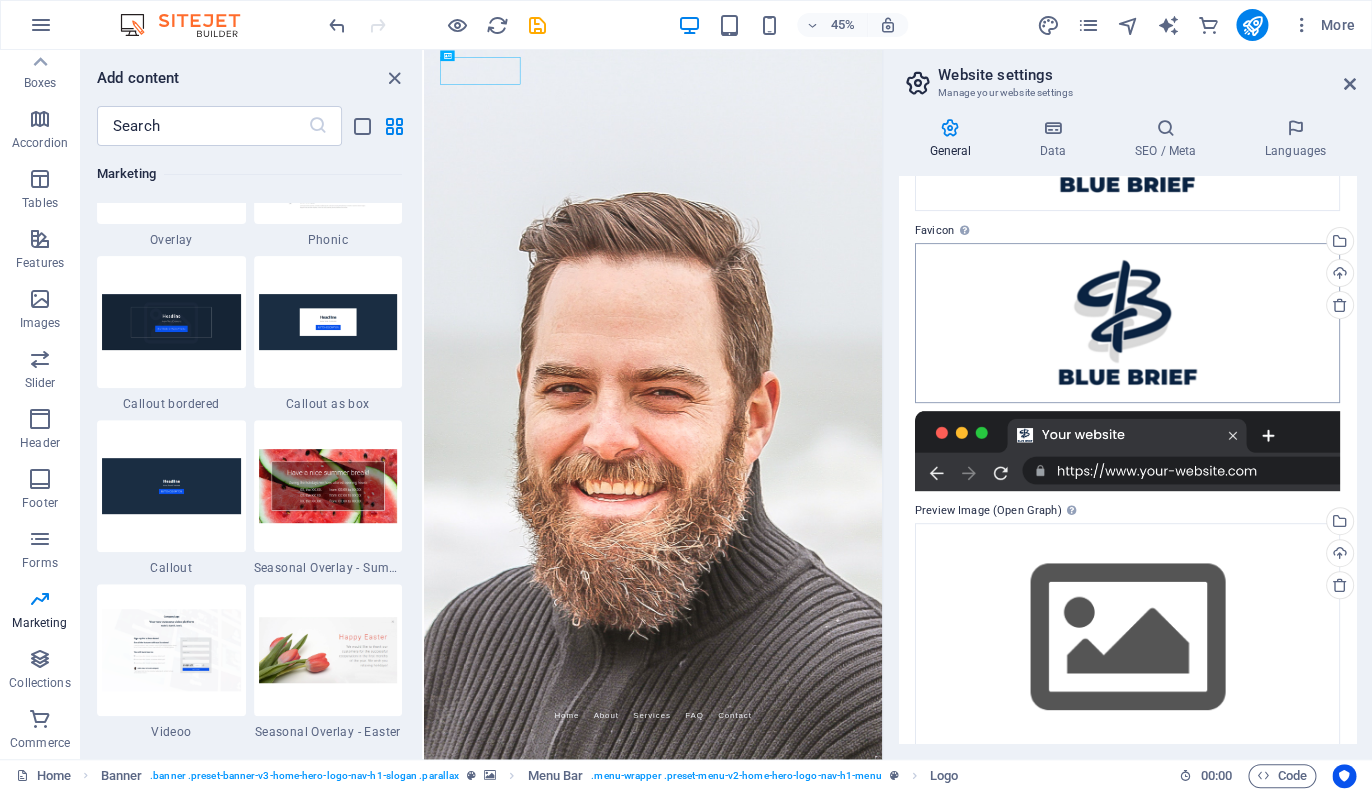 scroll, scrollTop: 237, scrollLeft: 0, axis: vertical 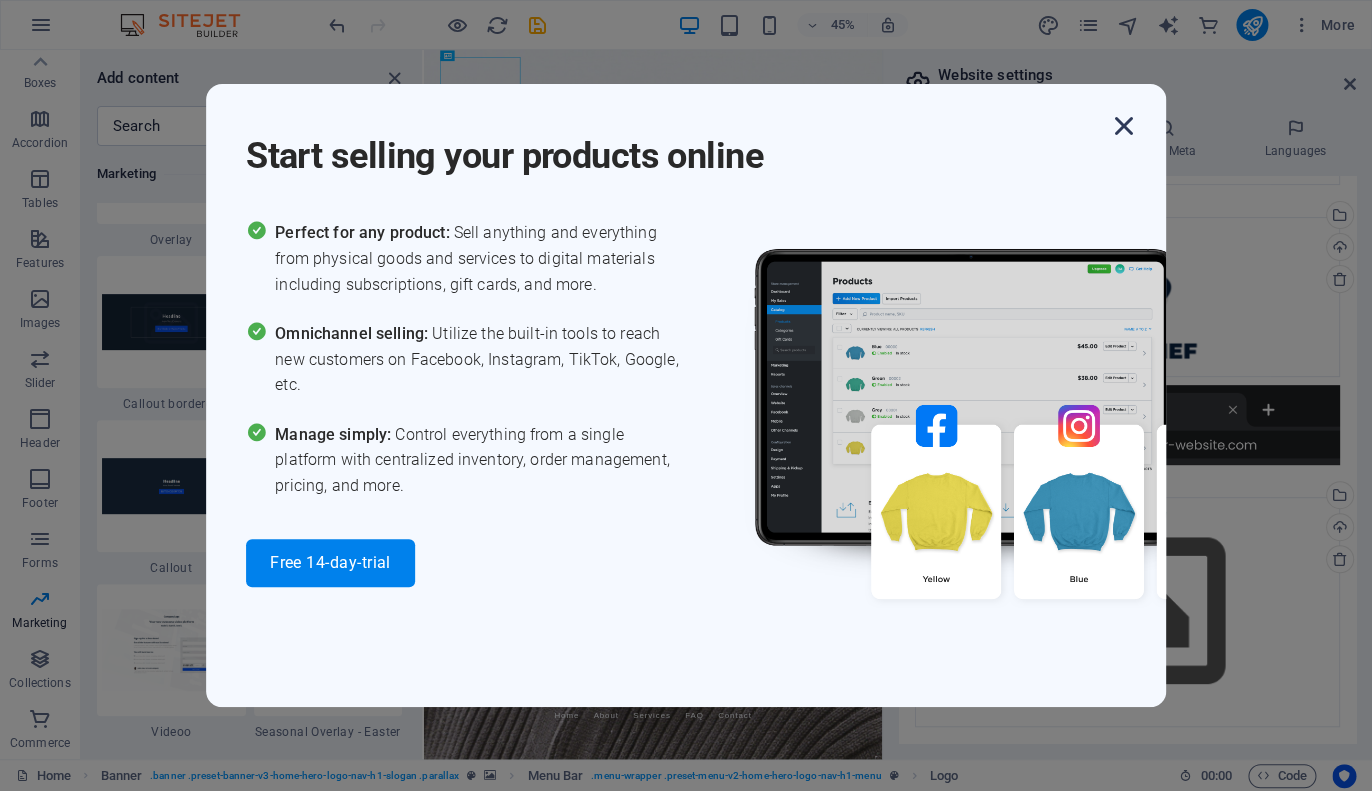 click at bounding box center (1124, 126) 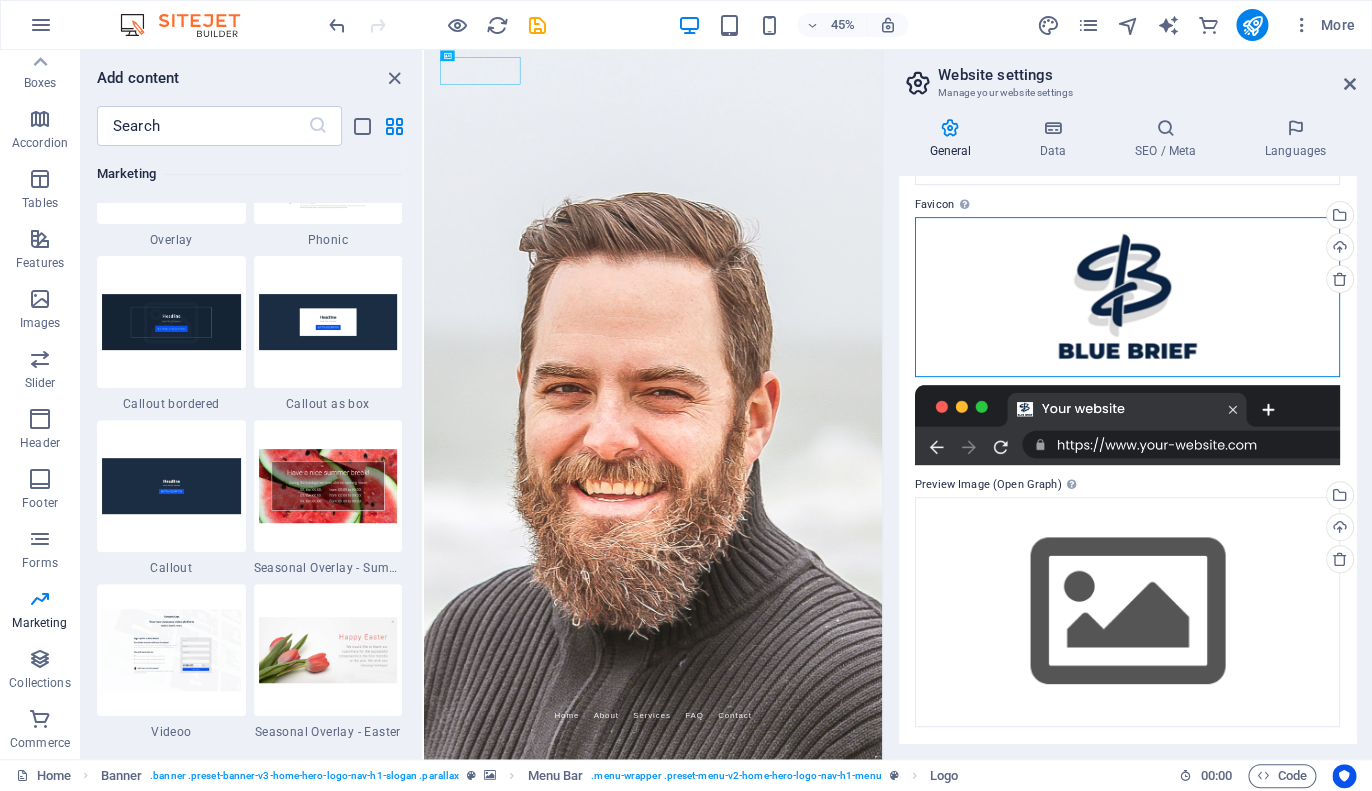 click on "Drag files here, click to choose files or select files from Files or our free stock photos & videos" at bounding box center [1127, 297] 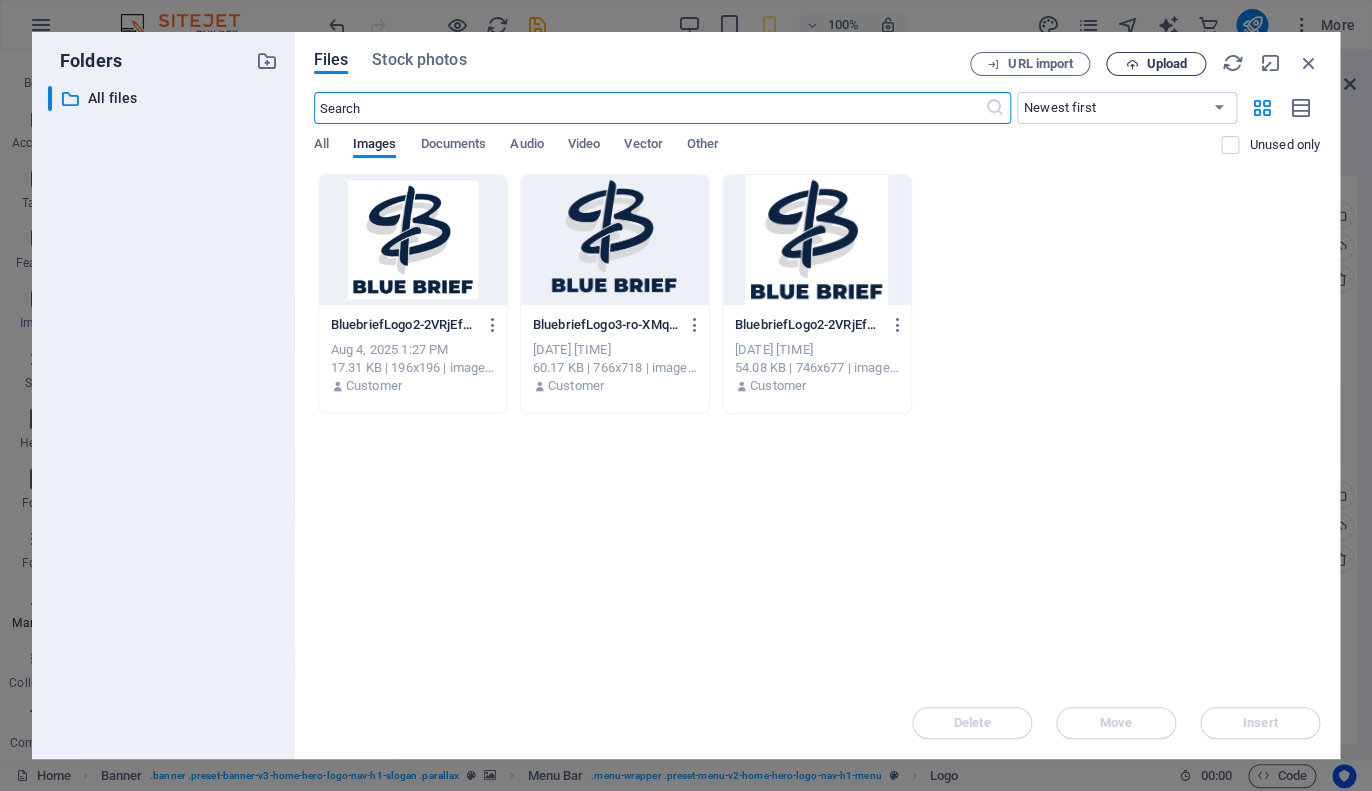 click on "Upload" at bounding box center (1166, 64) 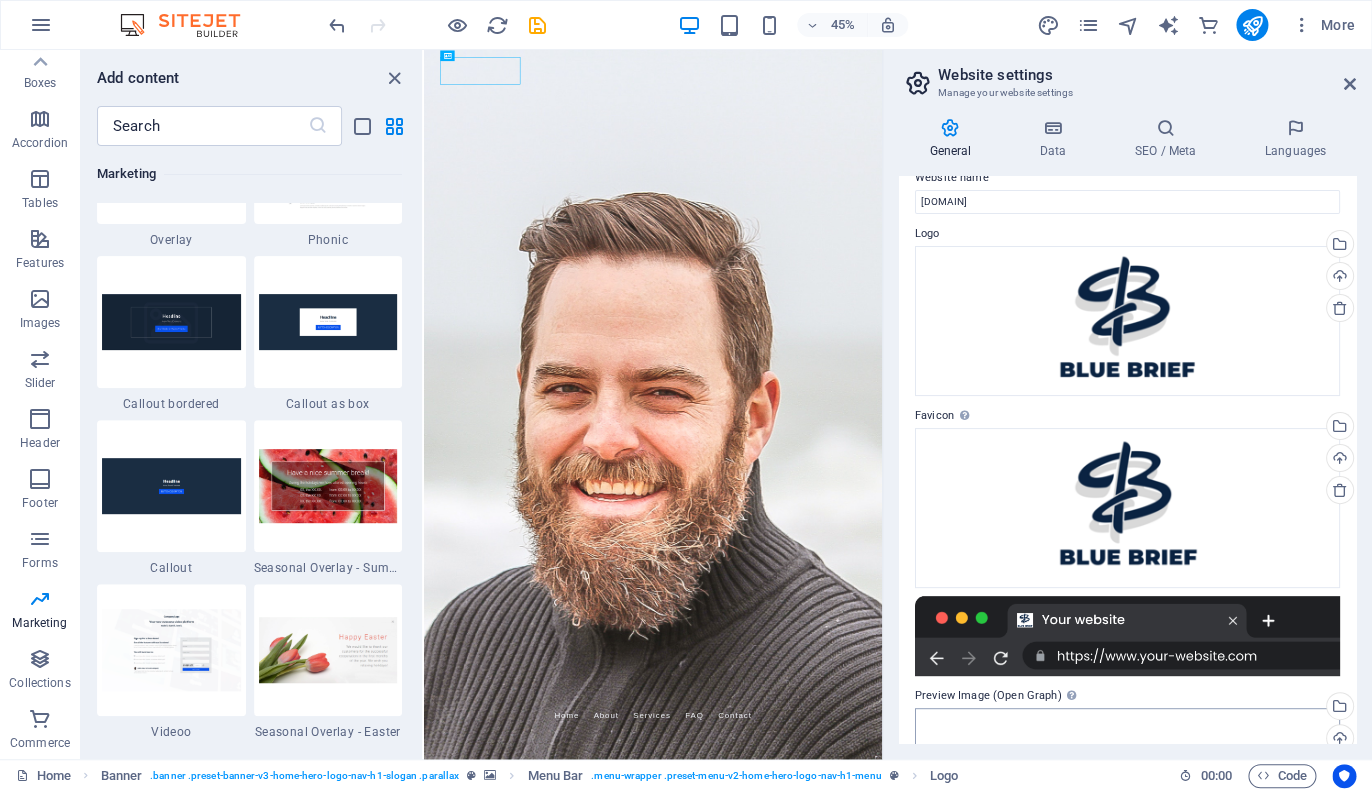 scroll, scrollTop: 0, scrollLeft: 0, axis: both 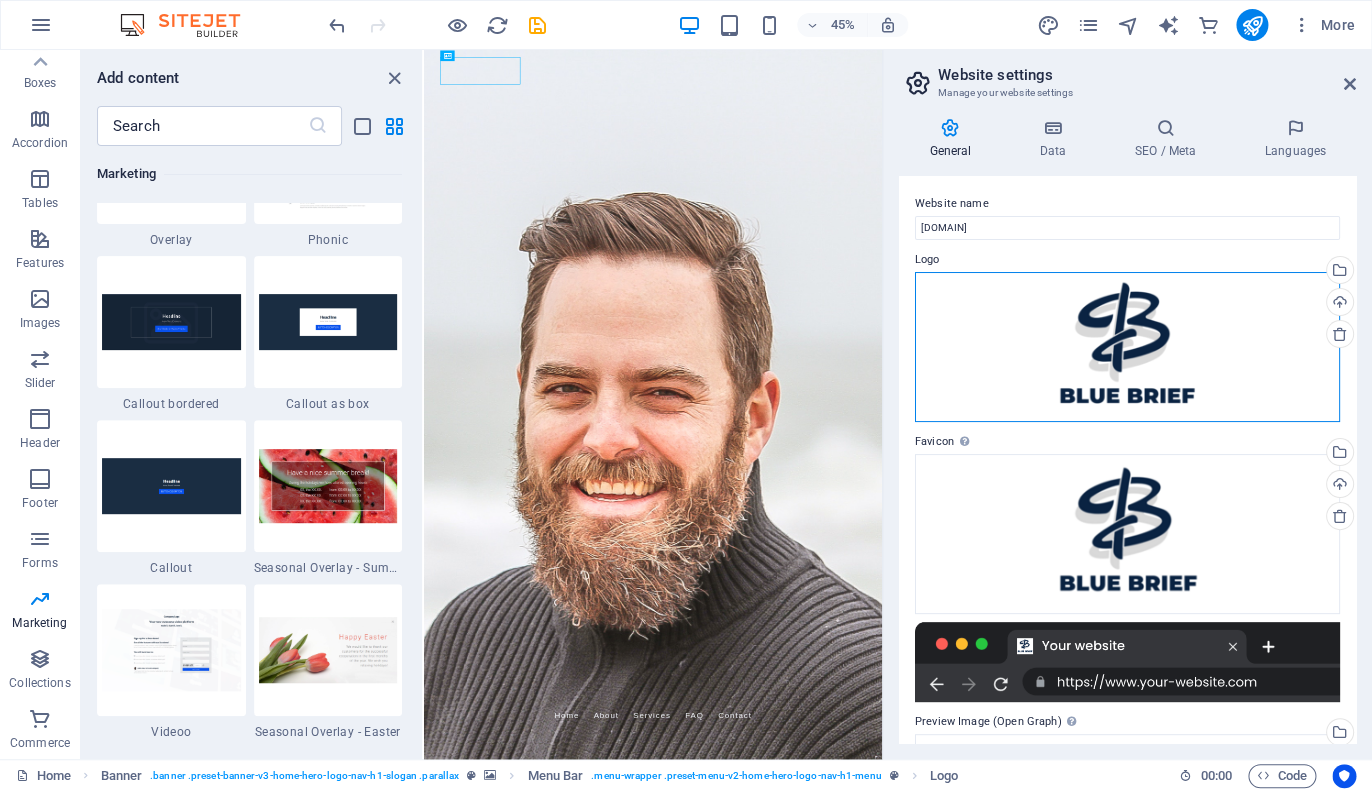 click on "Drag files here, click to choose files or select files from Files or our free stock photos & videos" at bounding box center (1127, 347) 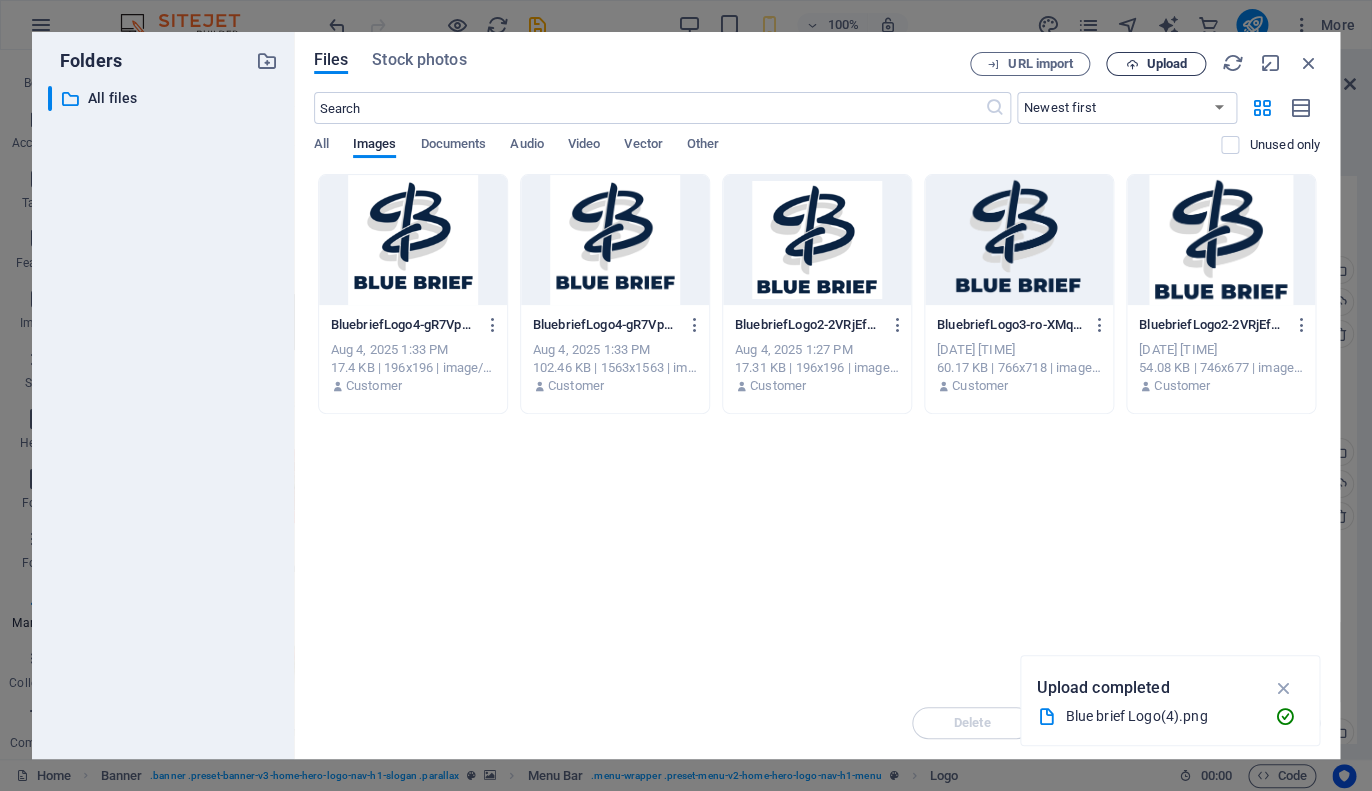 click on "Upload" at bounding box center [1166, 64] 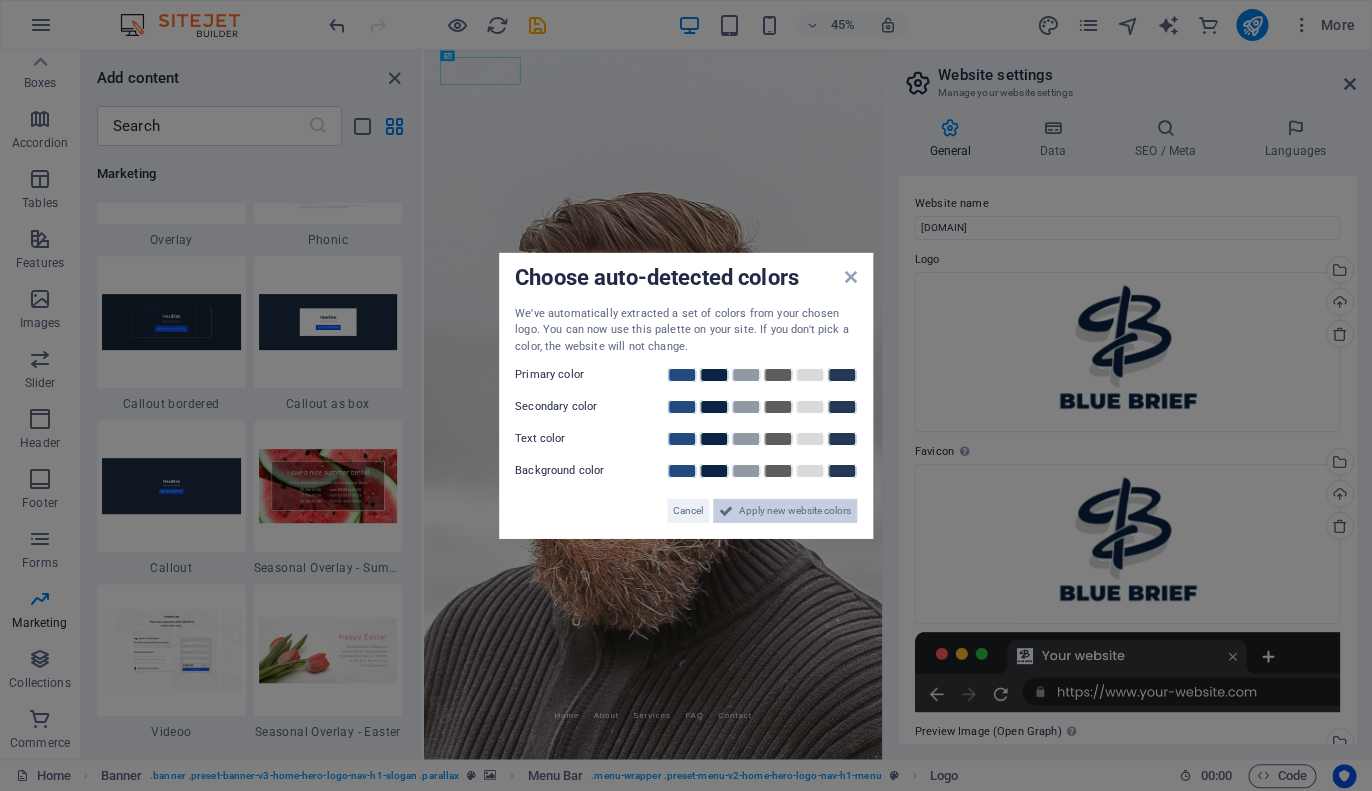 click on "Apply new website colors" at bounding box center (795, 511) 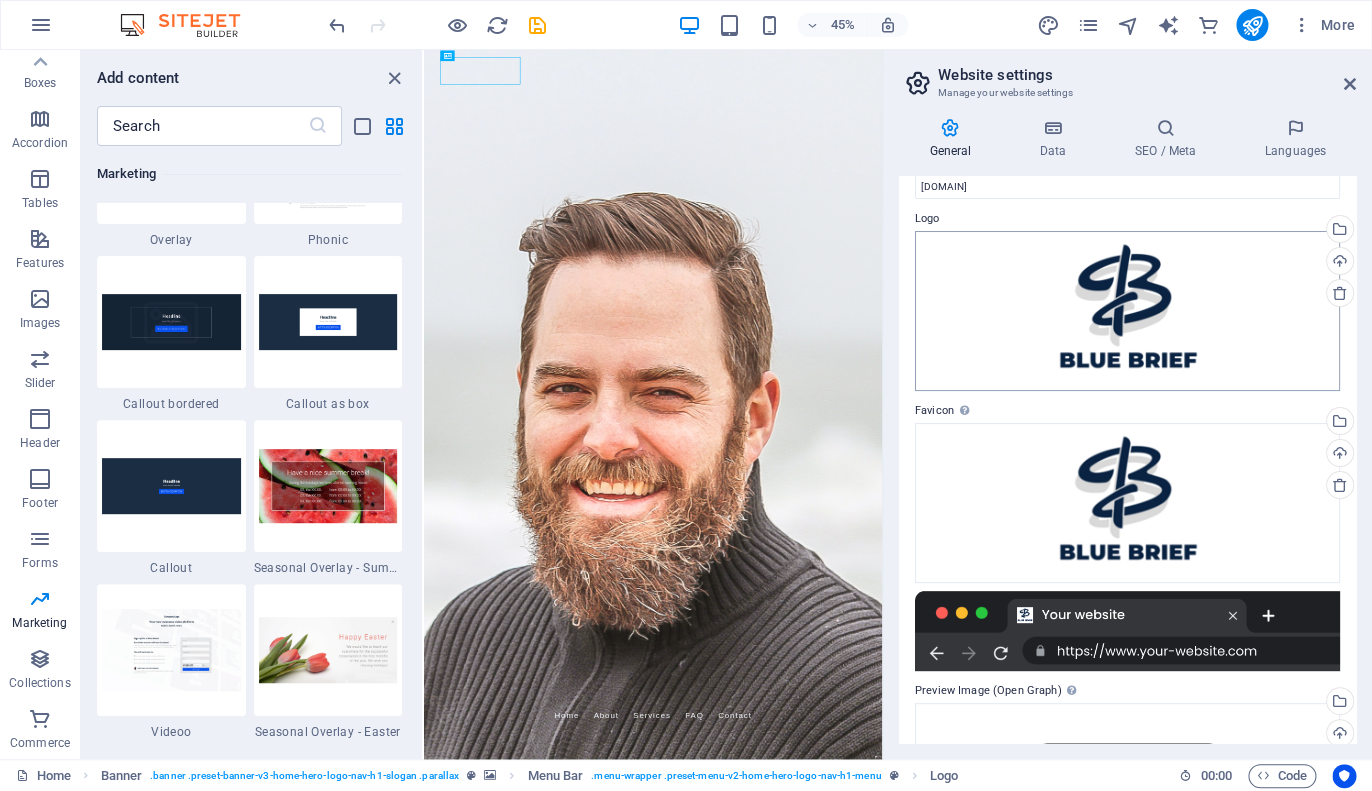 scroll, scrollTop: 0, scrollLeft: 0, axis: both 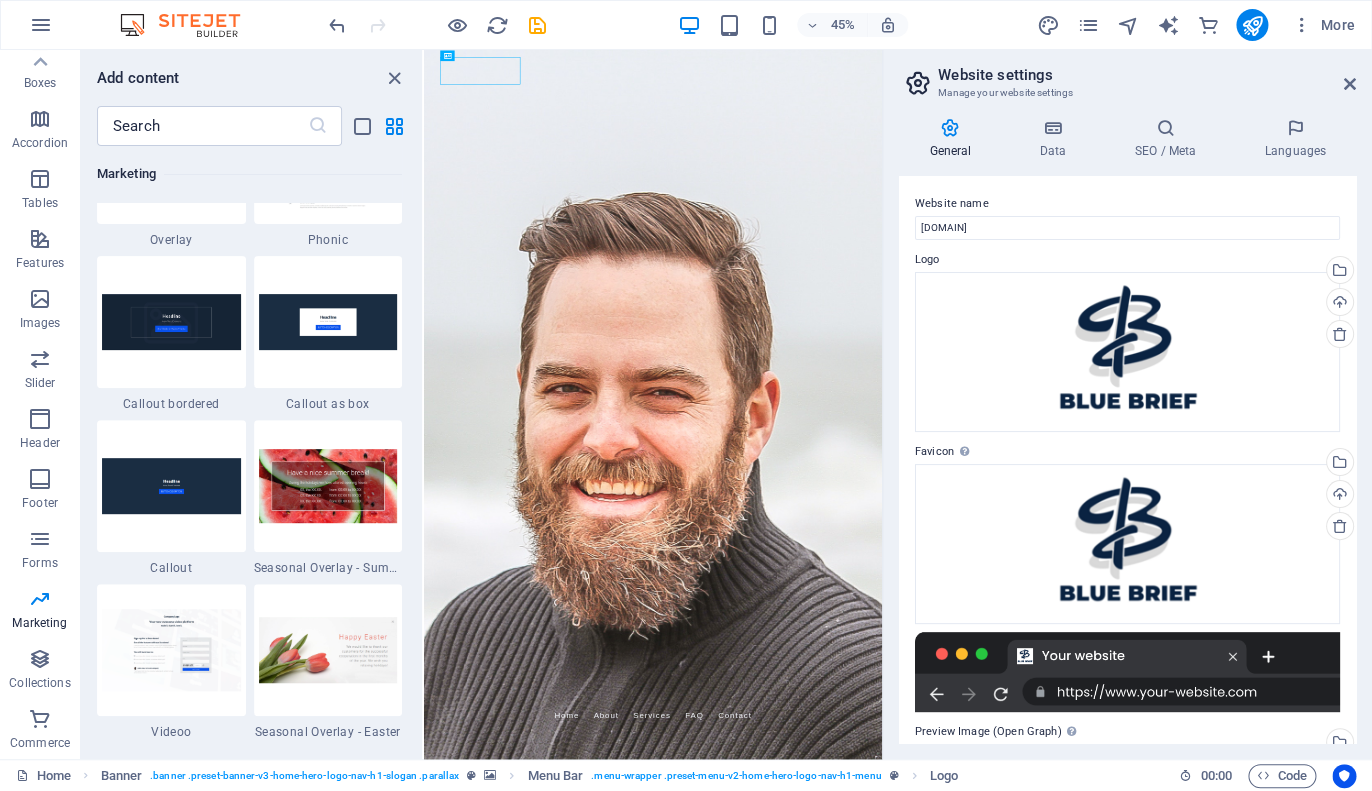 click on "Website settings" at bounding box center (1147, 75) 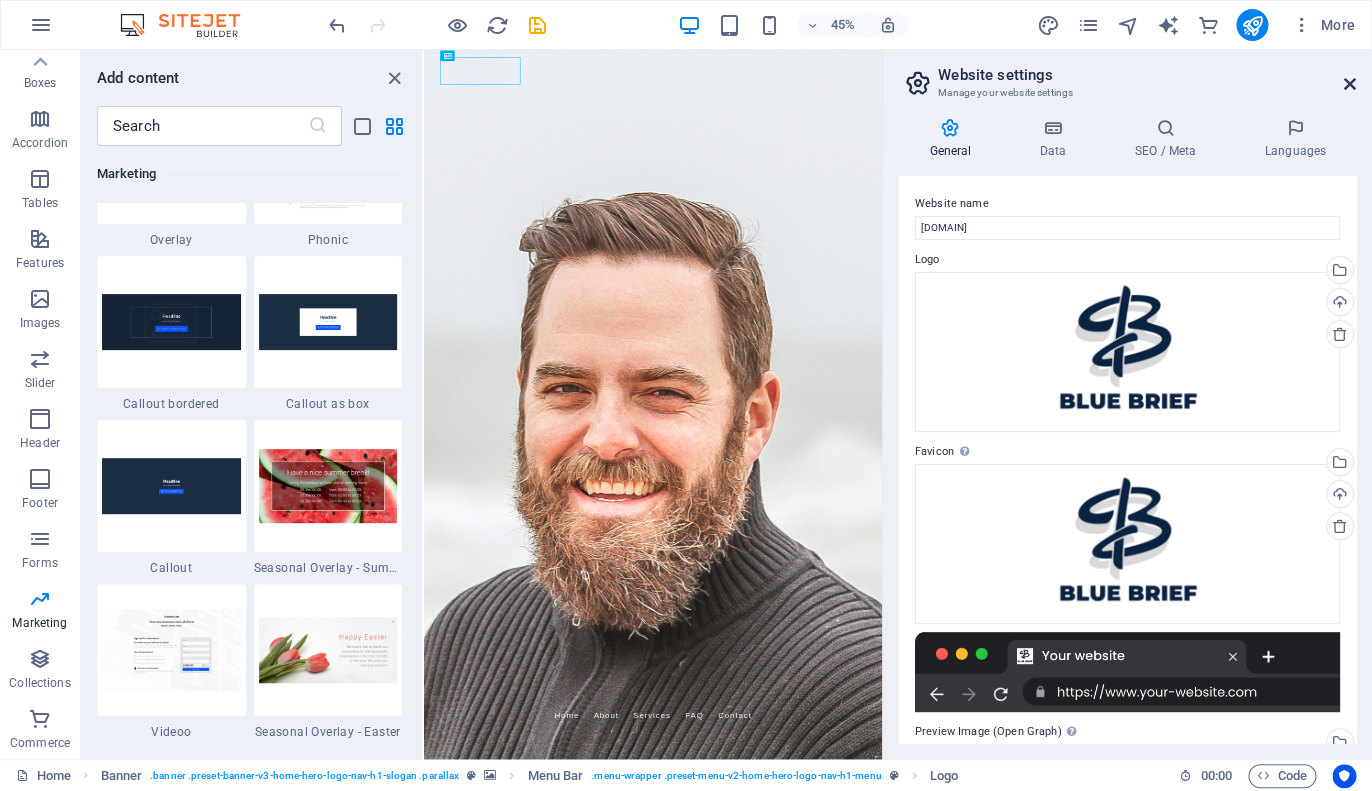 click at bounding box center (1350, 84) 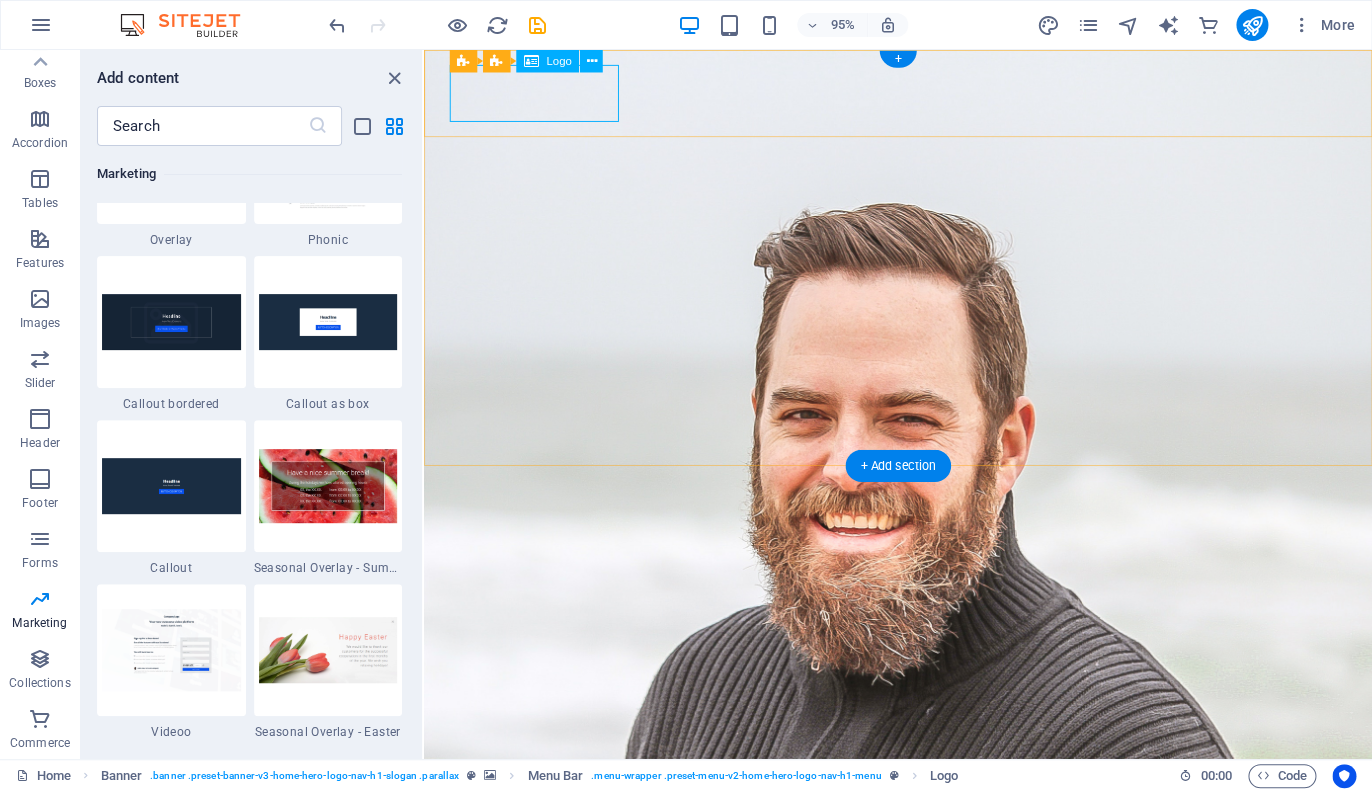 click on "Blue Brief" at bounding box center (923, 1474) 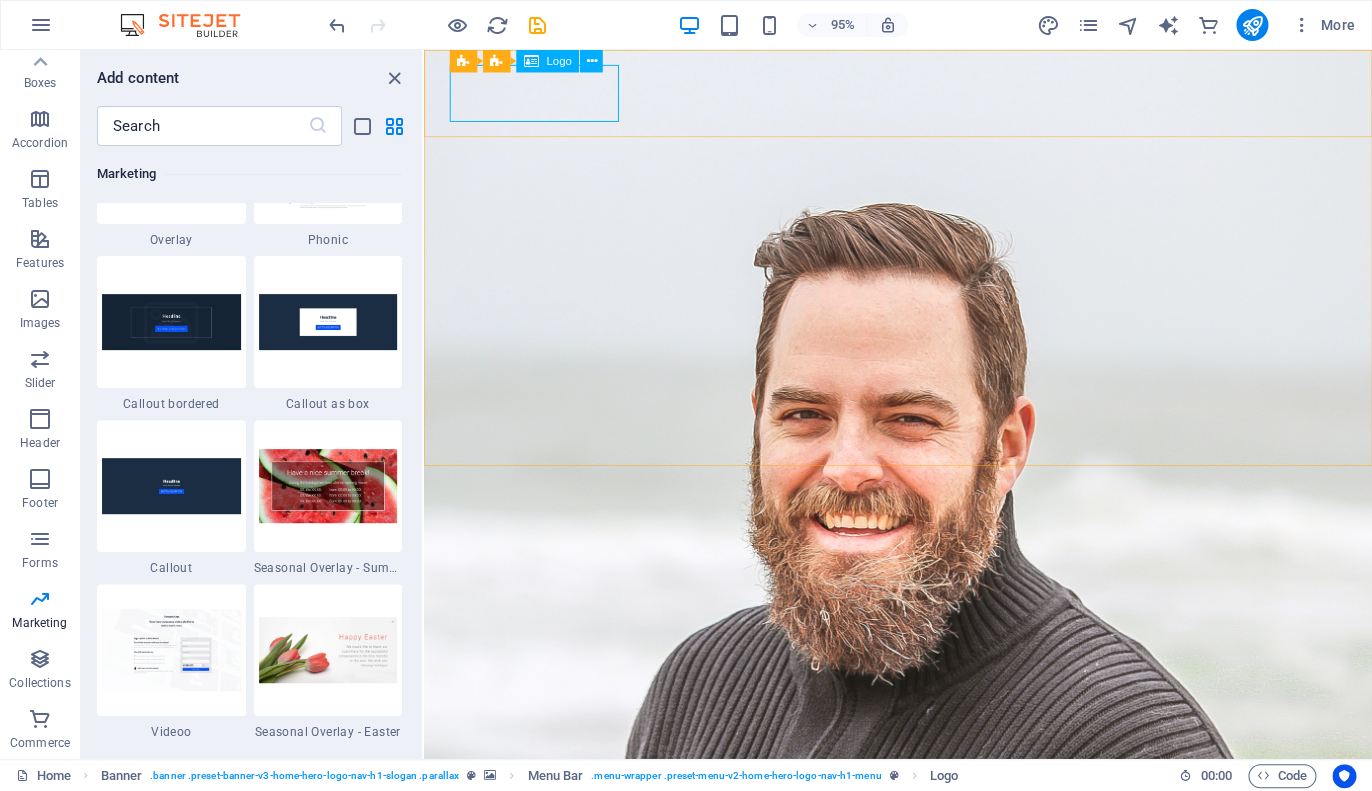 click on "Logo" at bounding box center [558, 61] 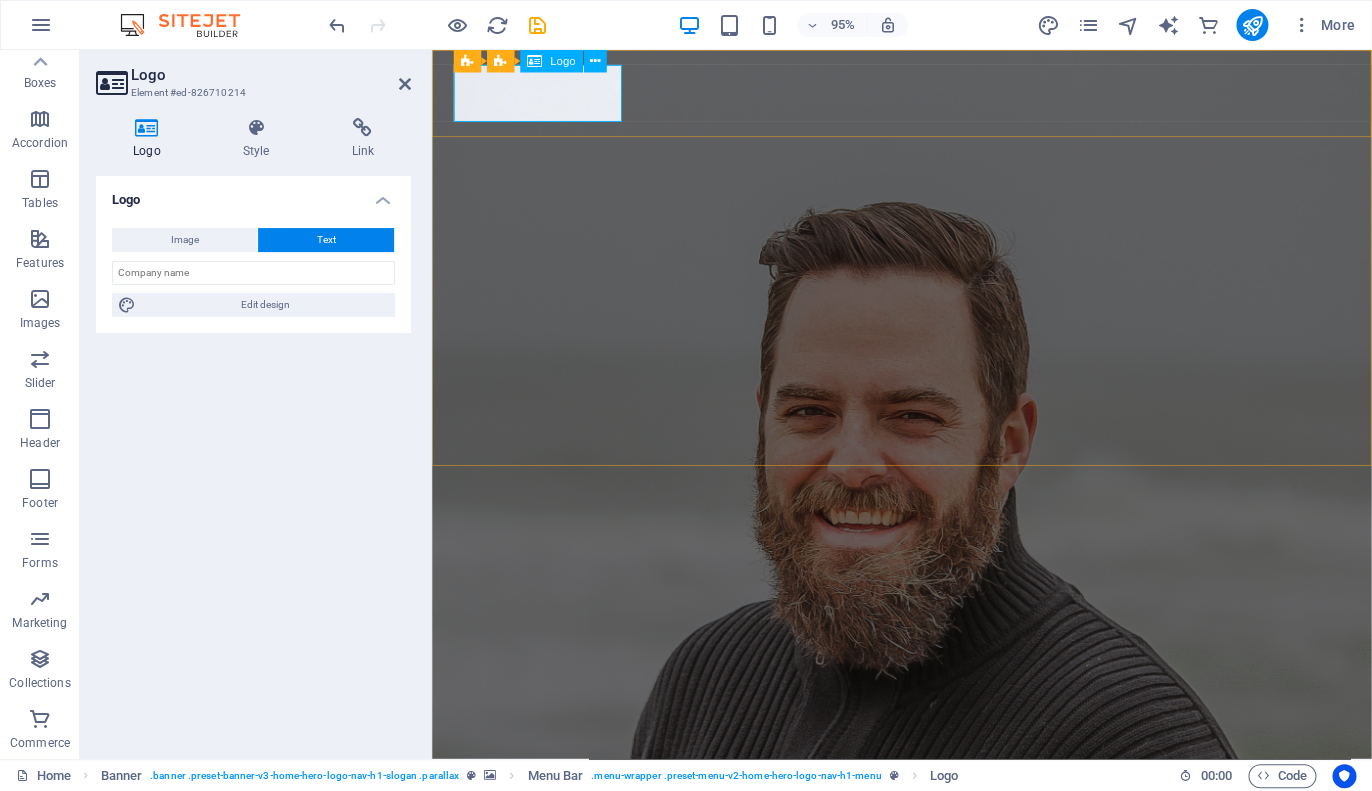 scroll, scrollTop: 251, scrollLeft: 0, axis: vertical 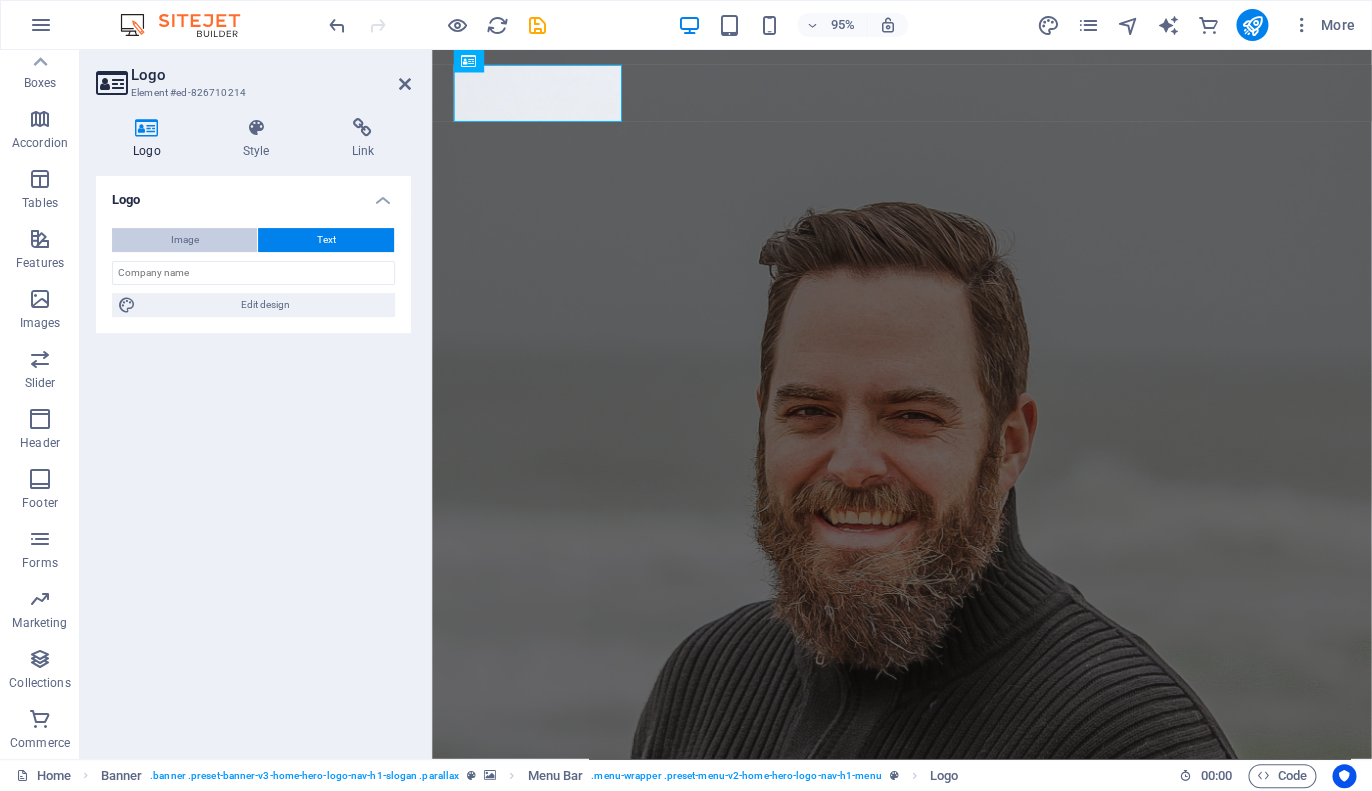 click on "Image" at bounding box center [184, 240] 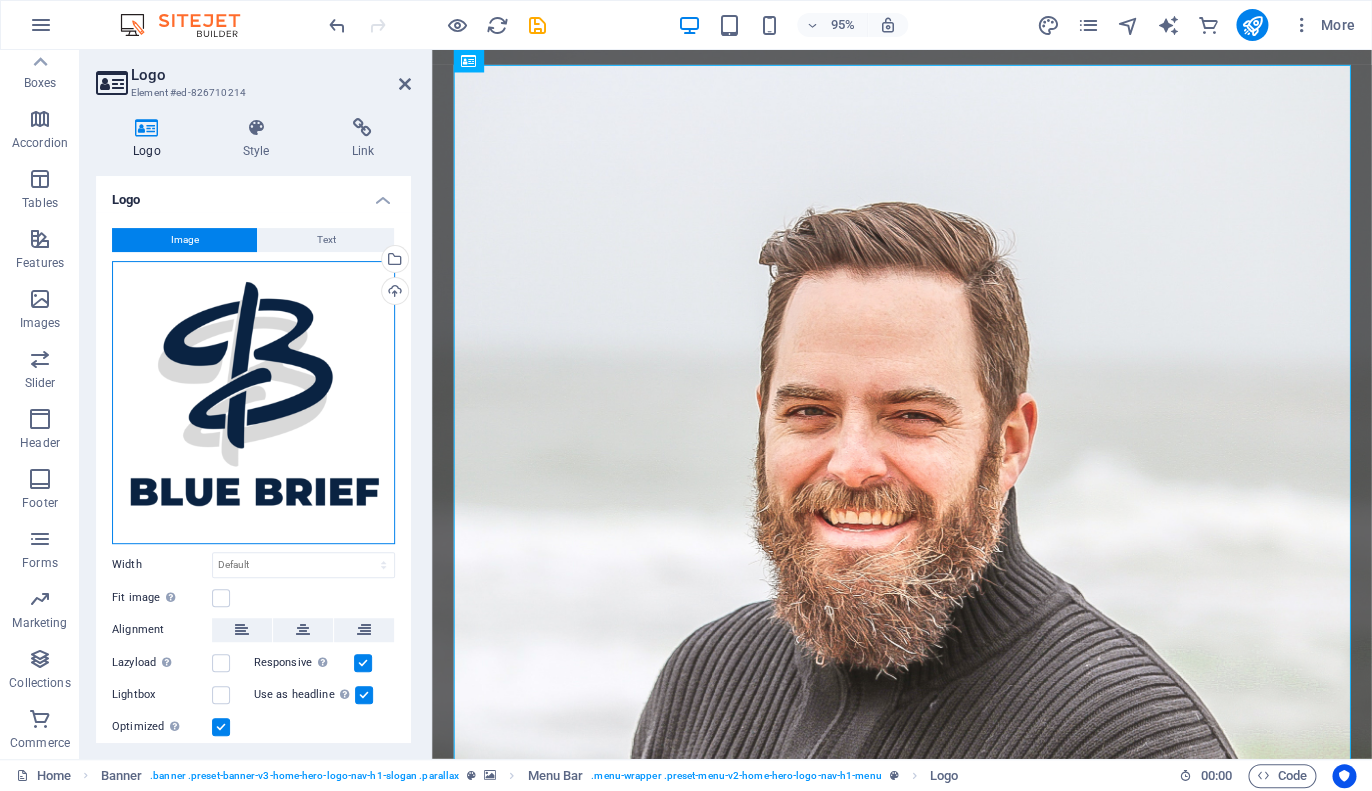 click on "Drag files here, click to choose files or select files from Files or our free stock photos & videos" at bounding box center (253, 402) 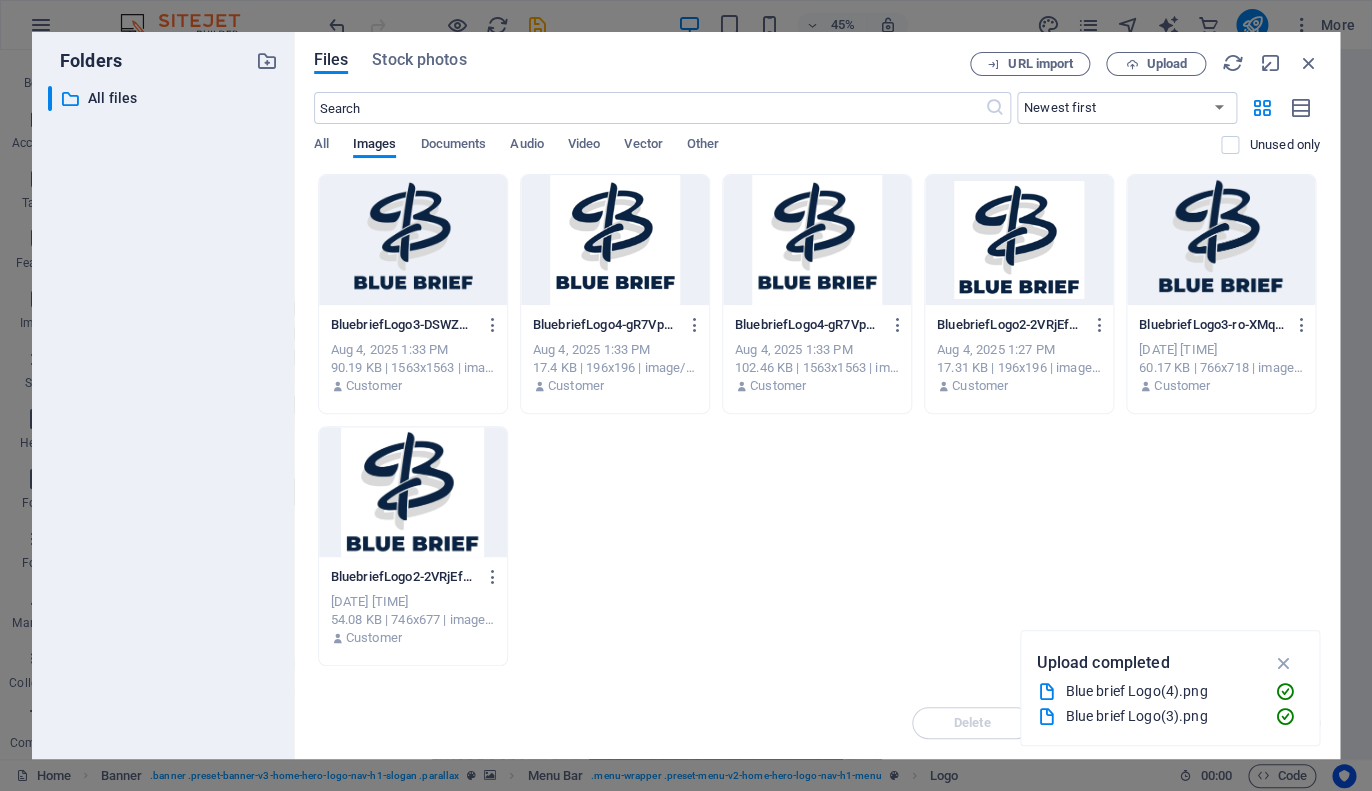 click at bounding box center (413, 240) 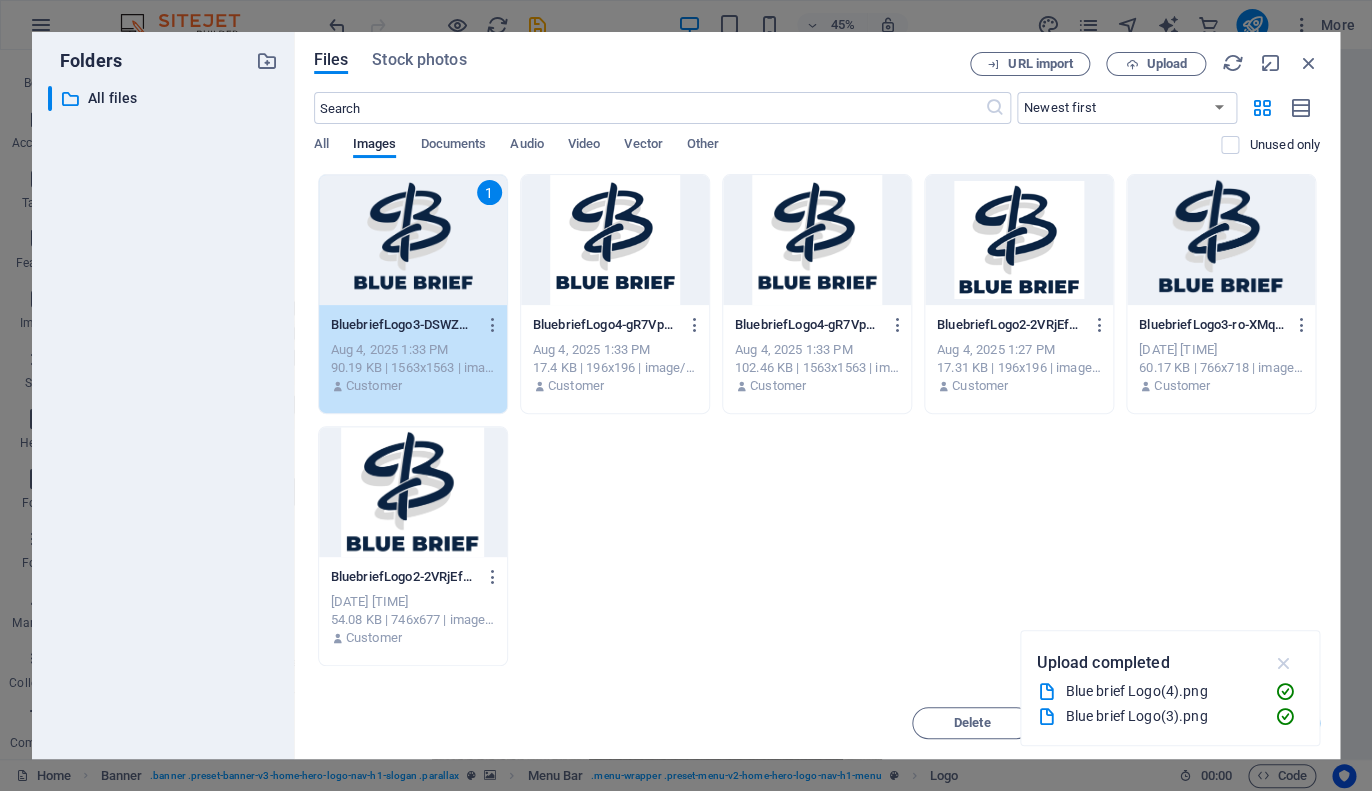 click at bounding box center [1283, 663] 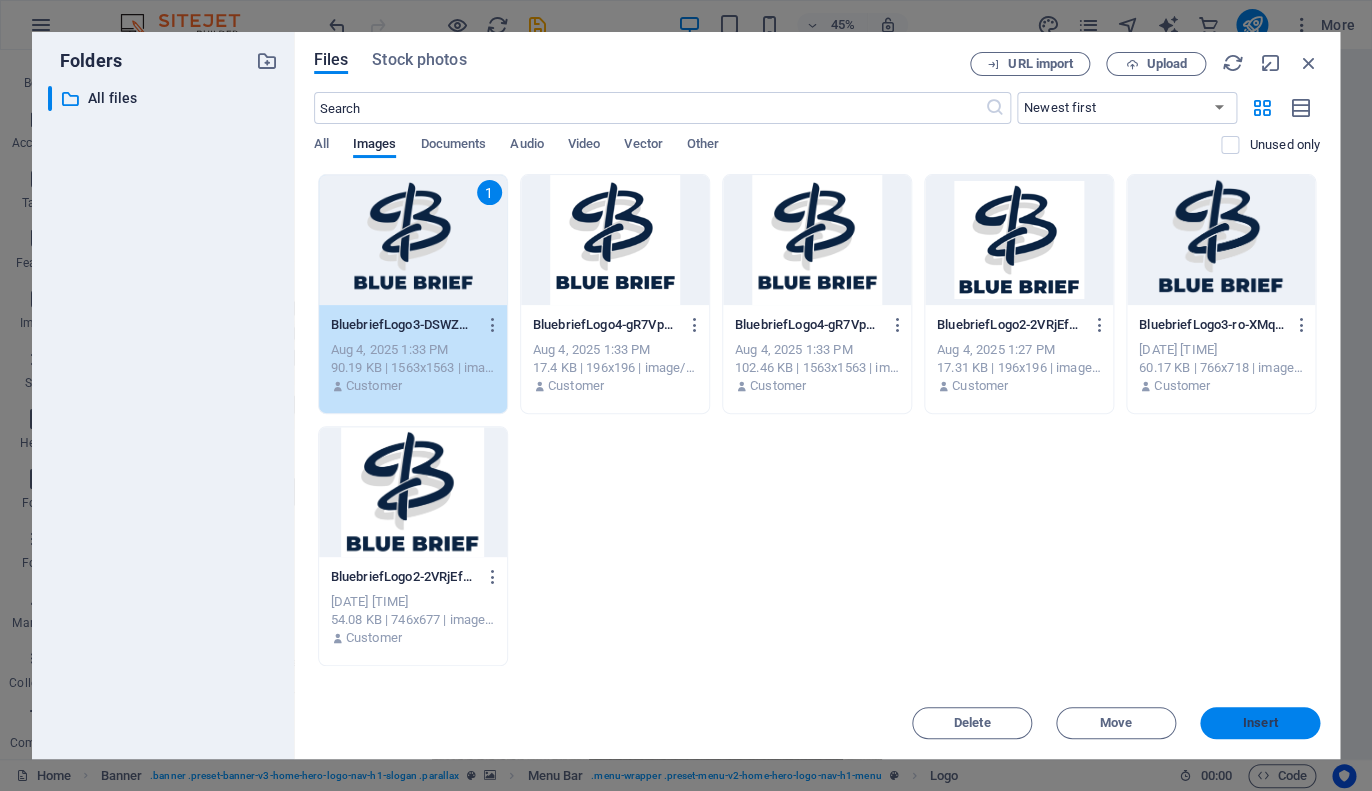 click on "Insert" at bounding box center (1260, 723) 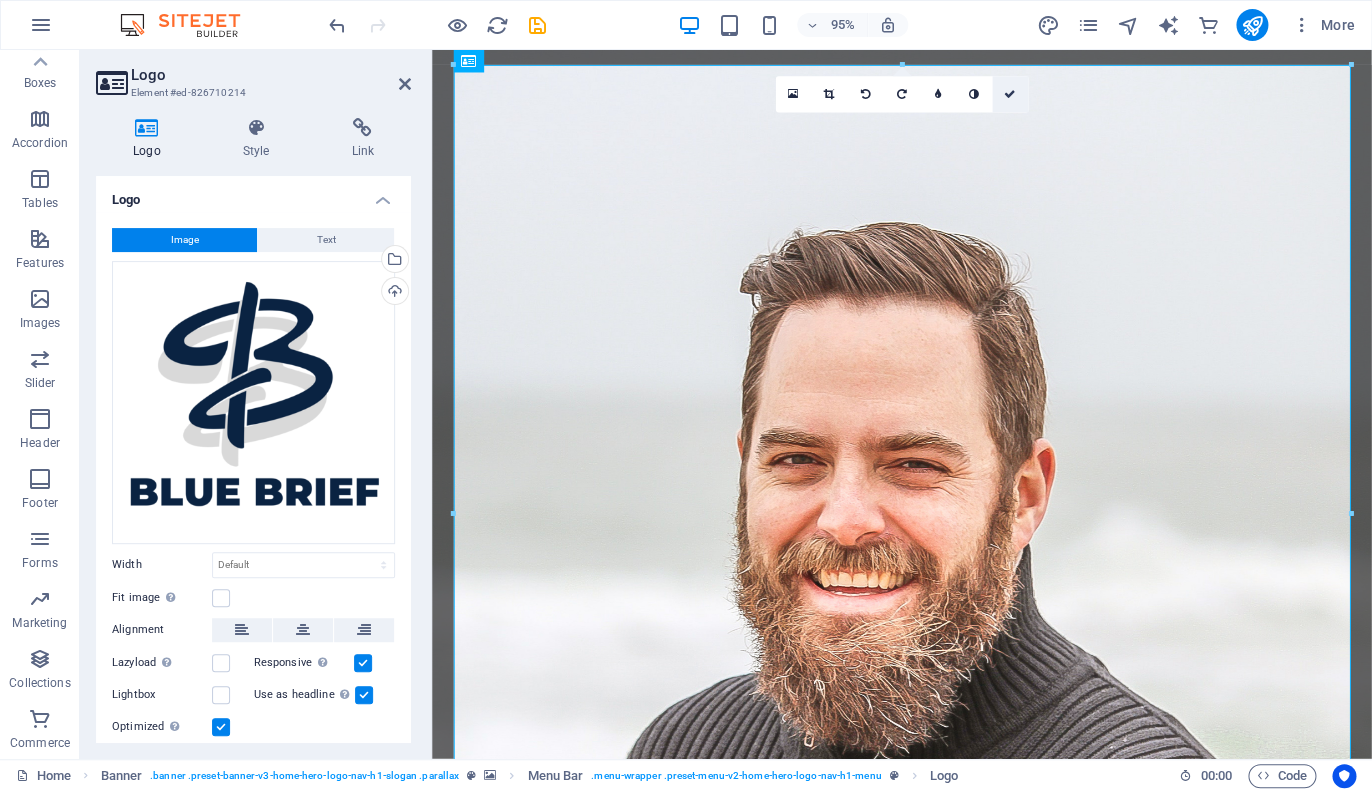 click at bounding box center (1010, 94) 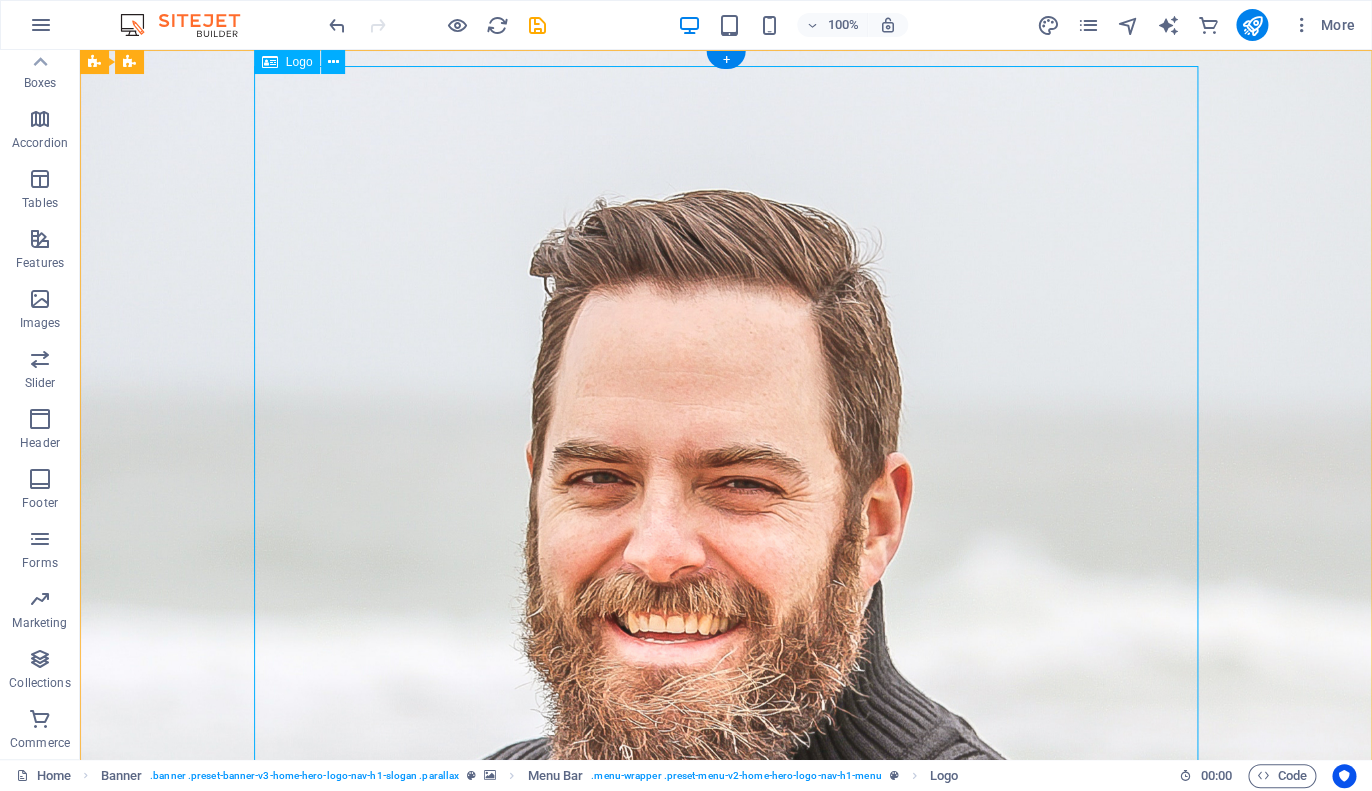 click at bounding box center [726, 1441] 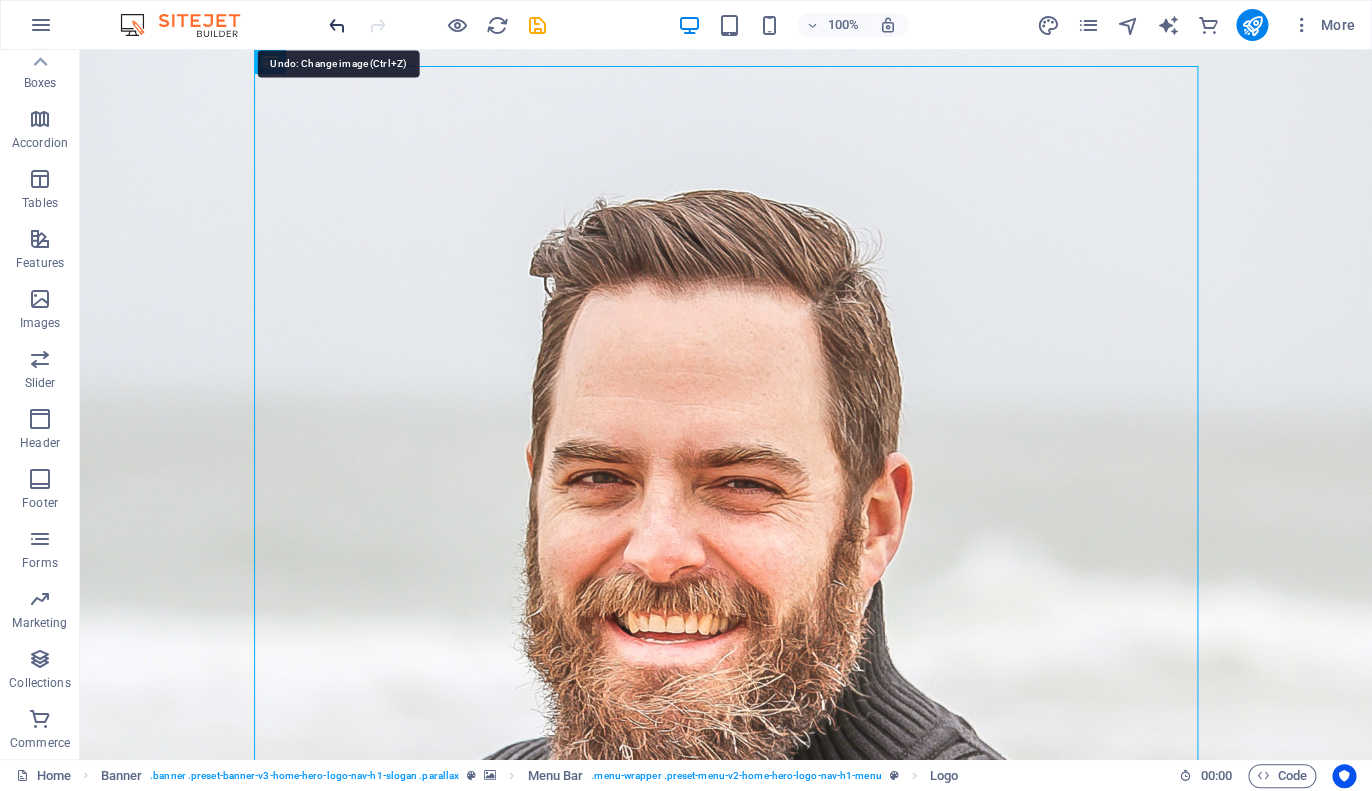 click at bounding box center [337, 25] 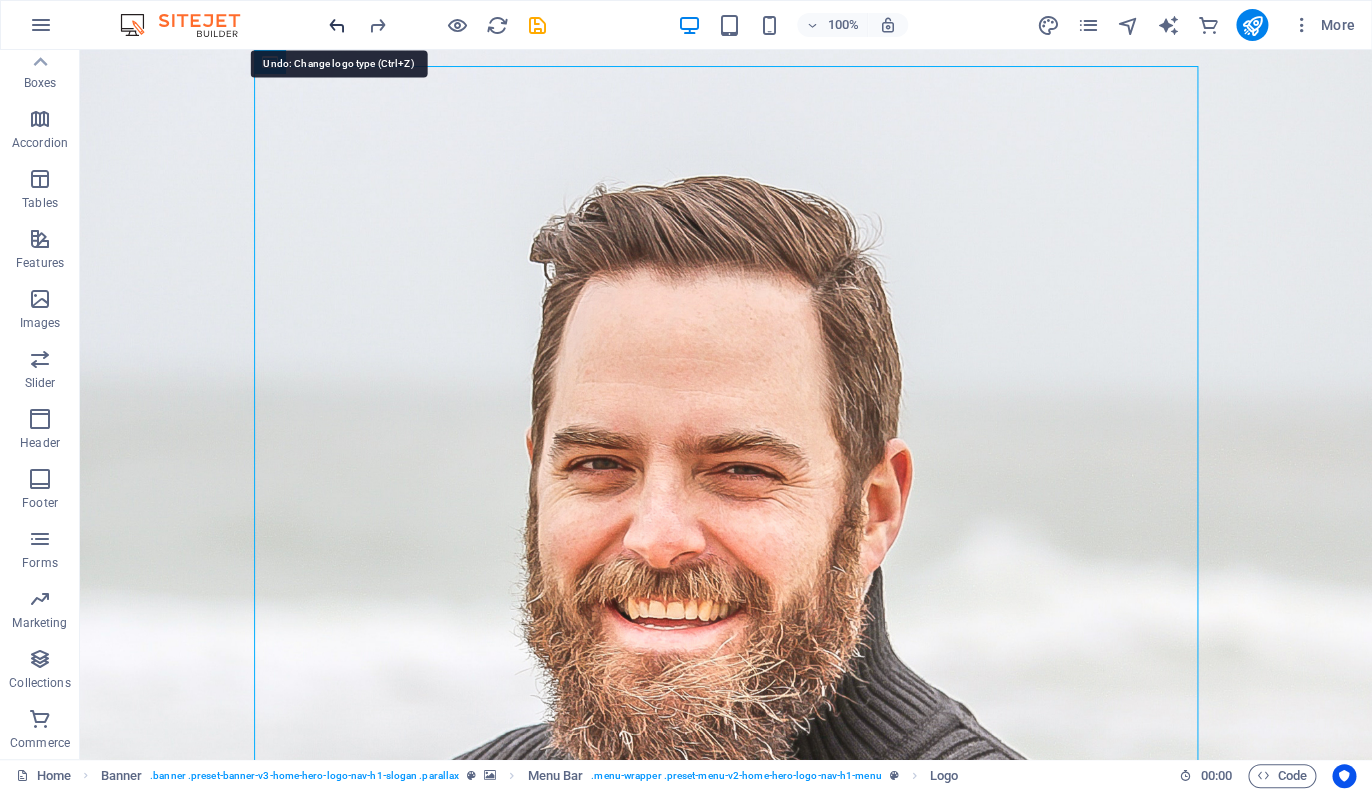click at bounding box center [337, 25] 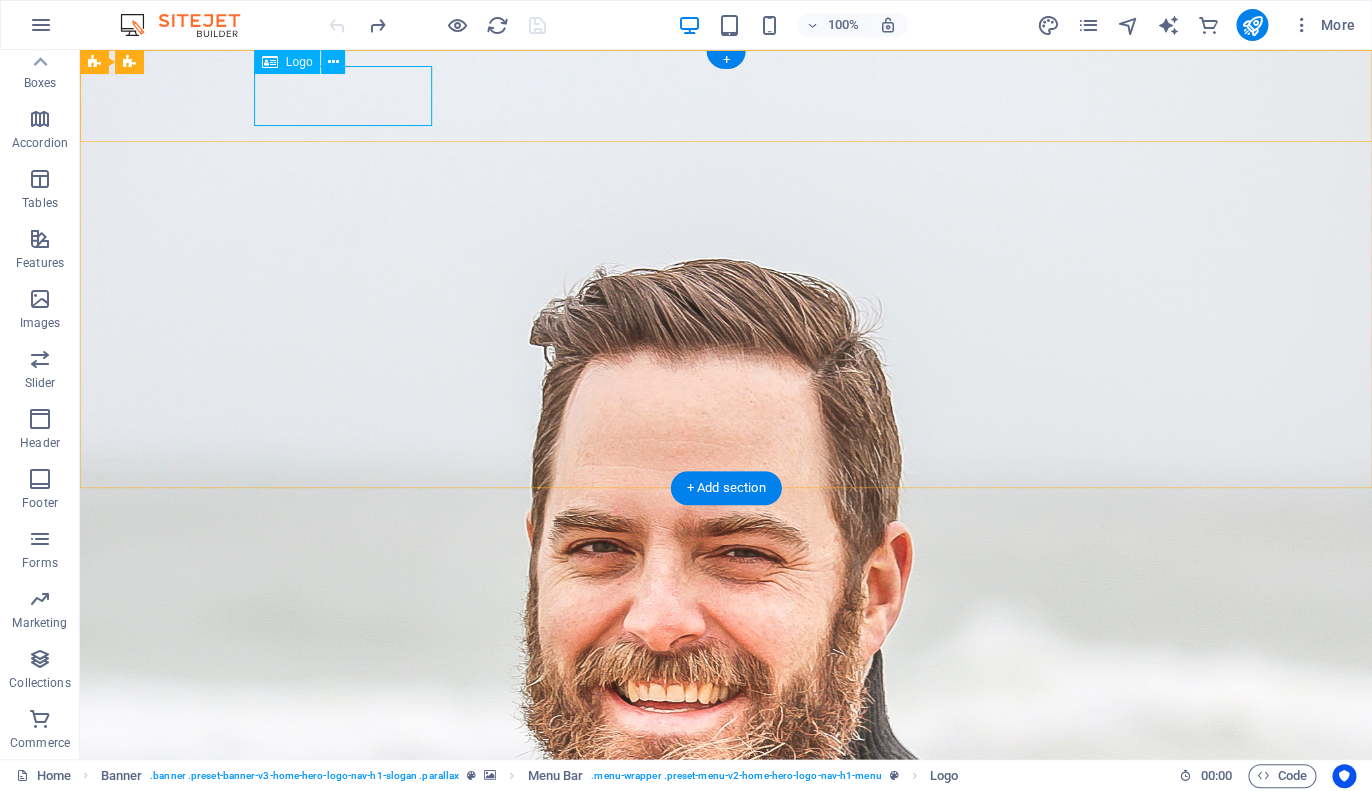 click on "Blue Brief" at bounding box center [726, 738] 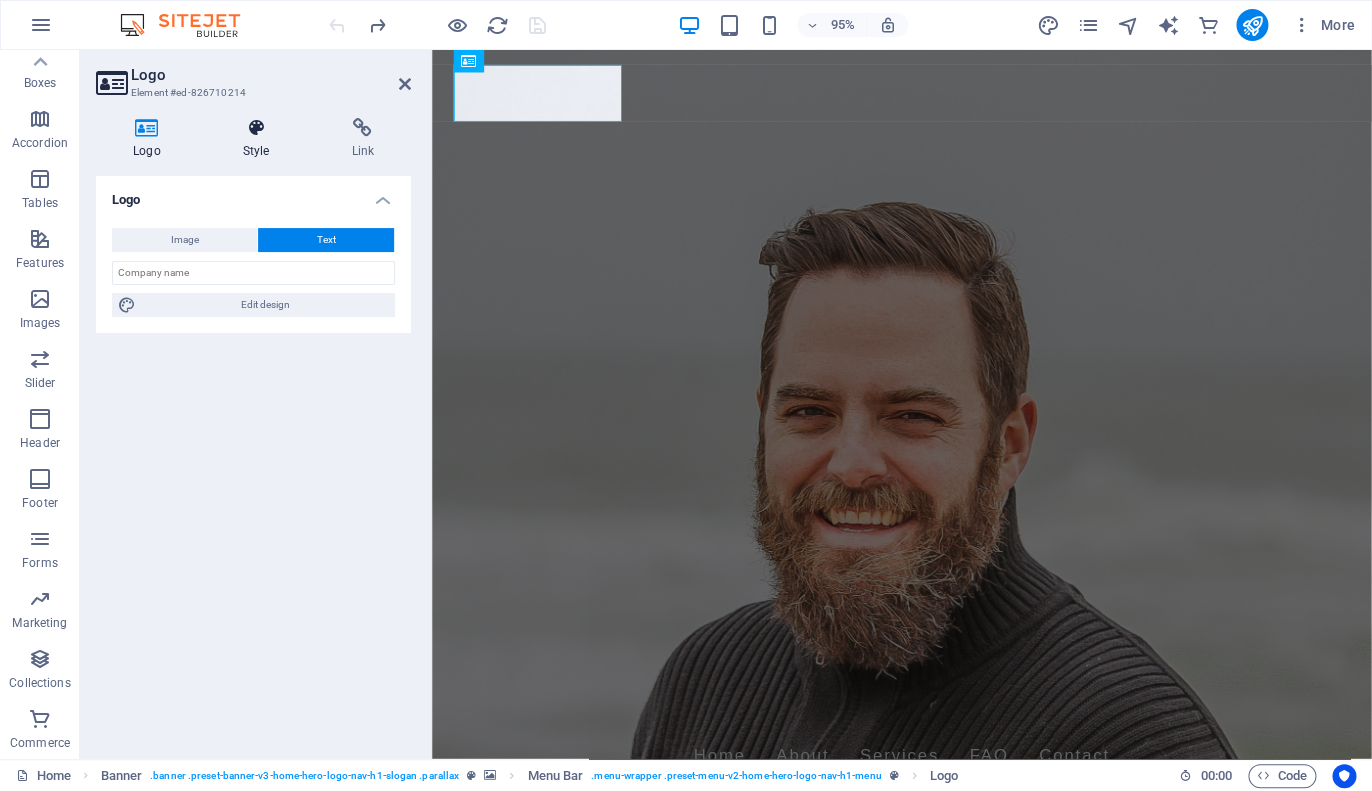 click on "Style" at bounding box center [260, 139] 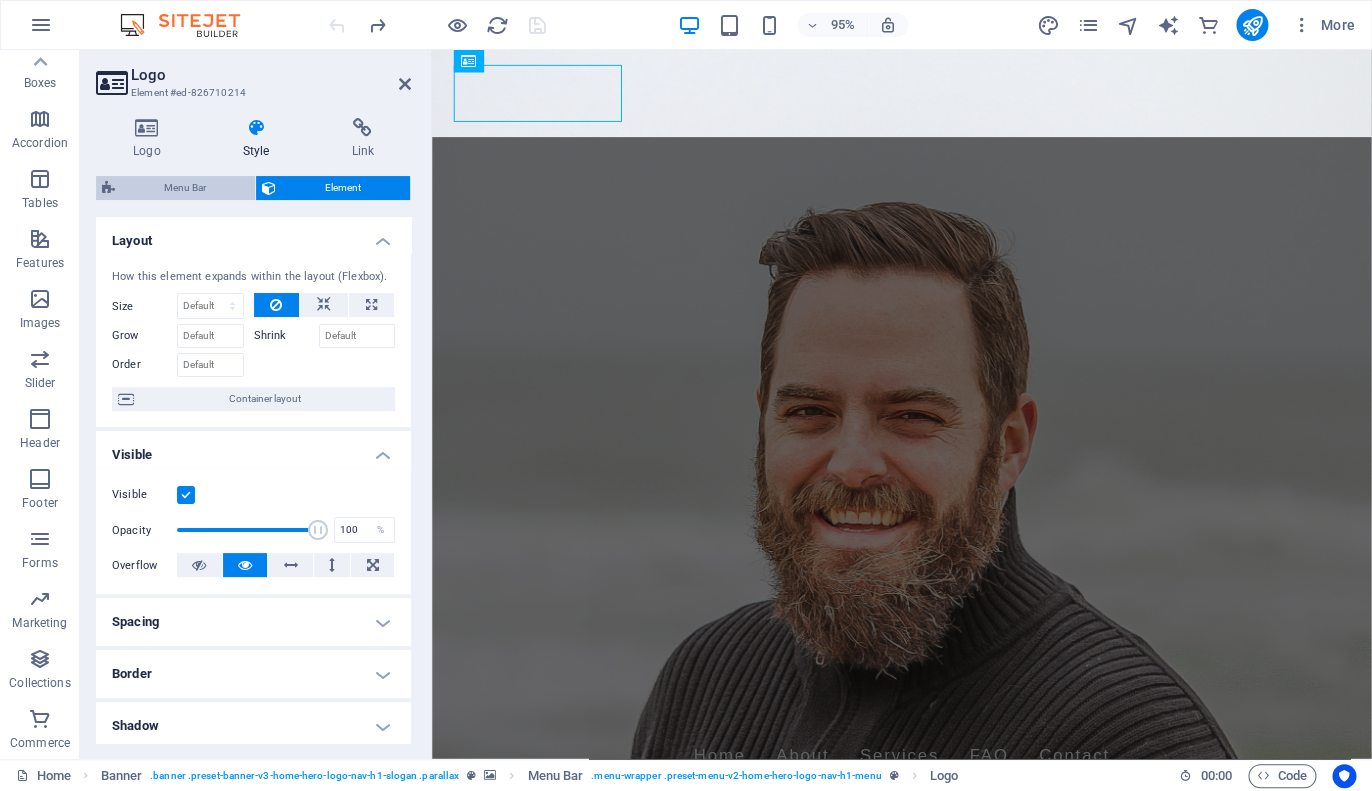click on "Menu Bar" at bounding box center (185, 188) 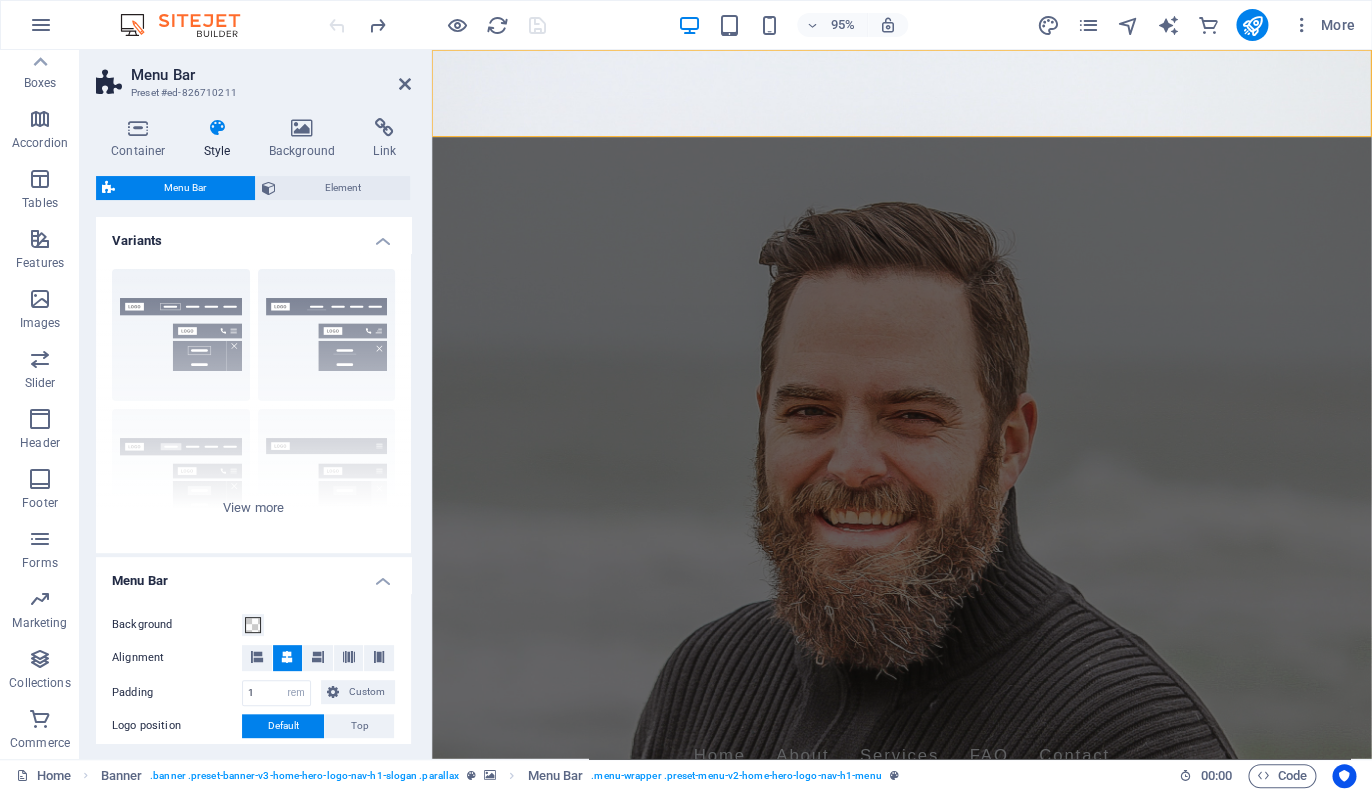 click at bounding box center [217, 128] 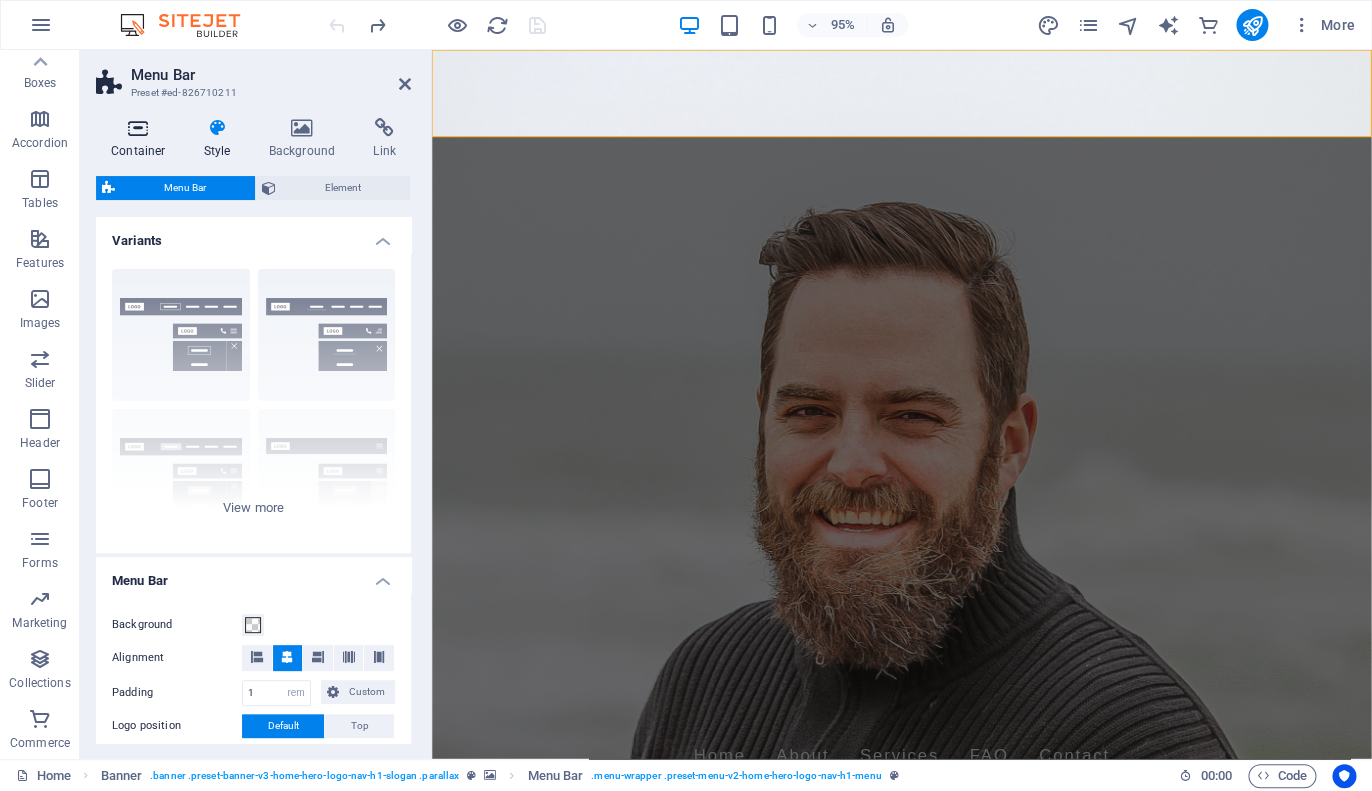 click at bounding box center [138, 128] 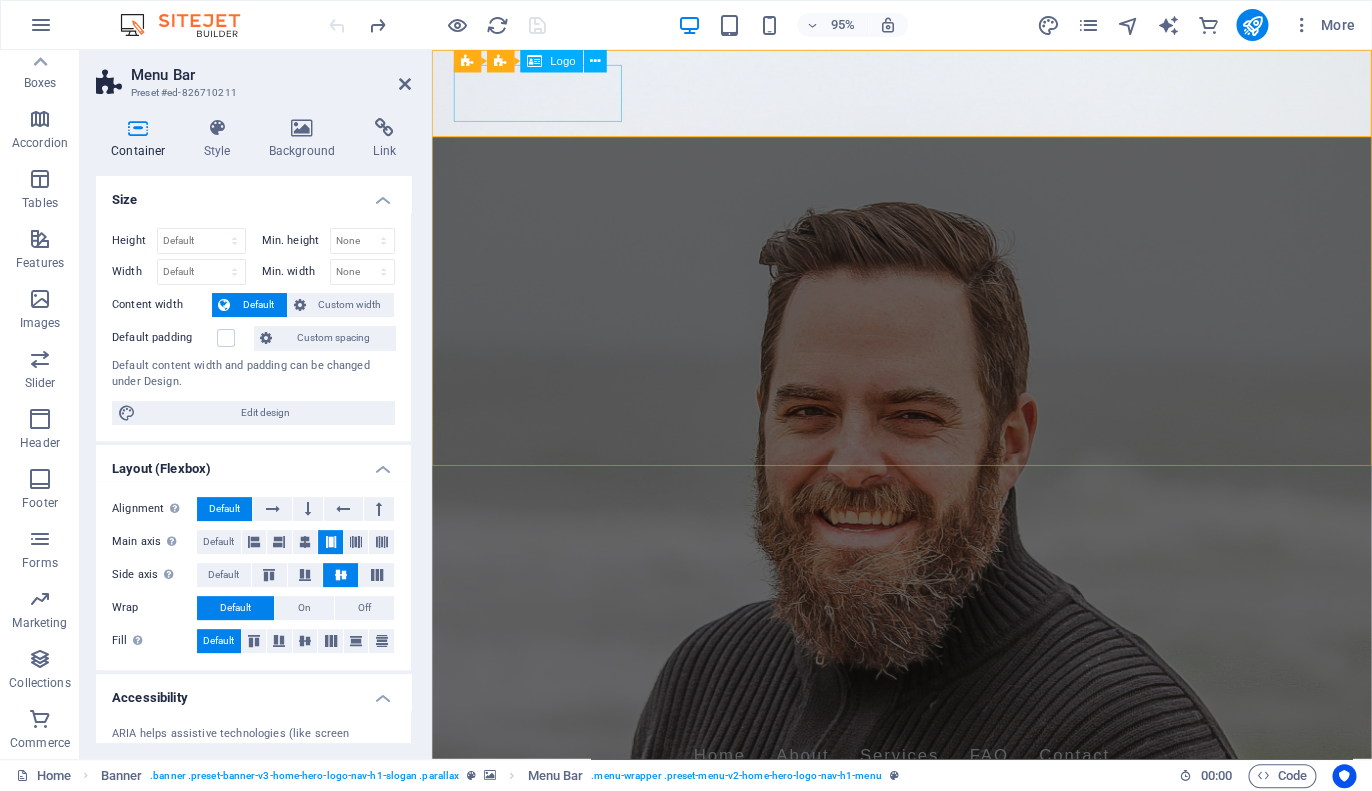 click on "Blue Brief" at bounding box center [927, 738] 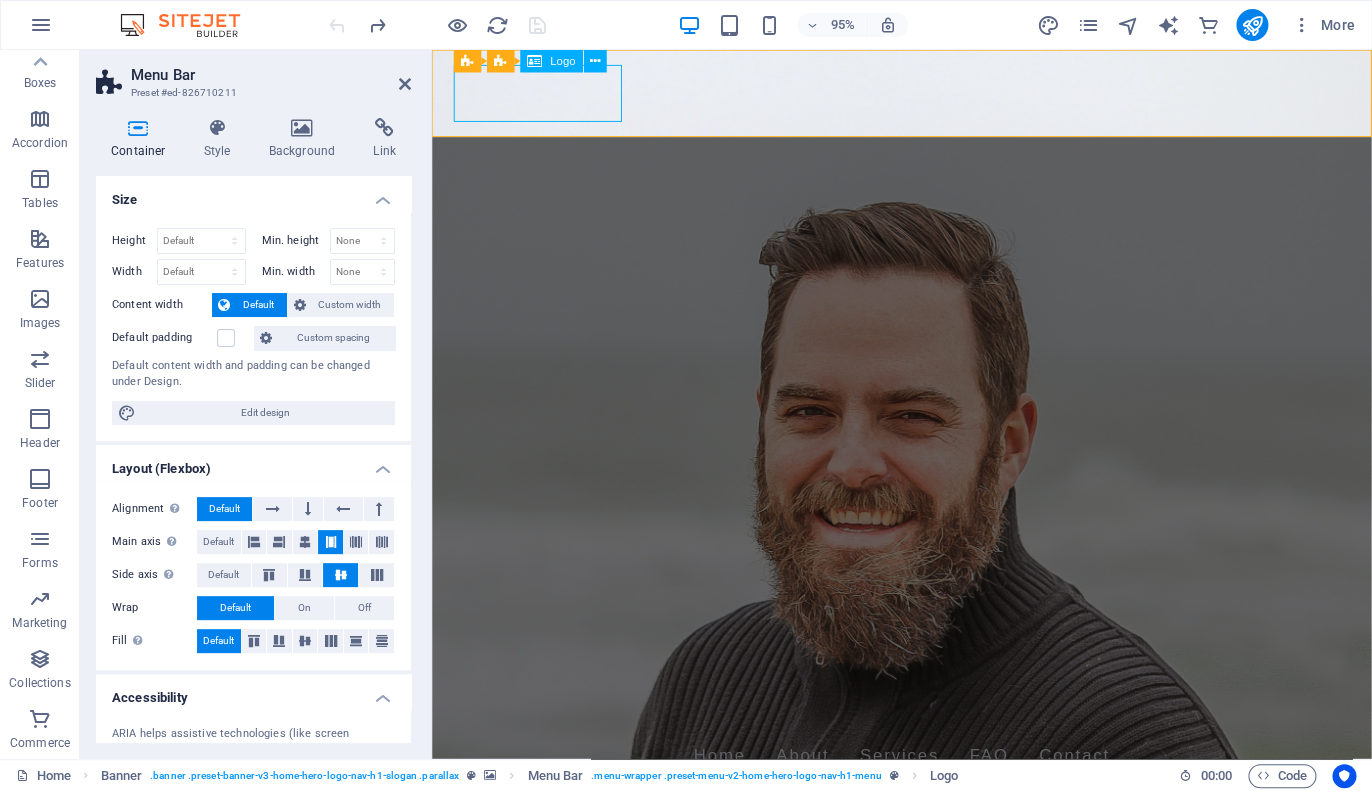 click on "Blue Brief" at bounding box center (927, 738) 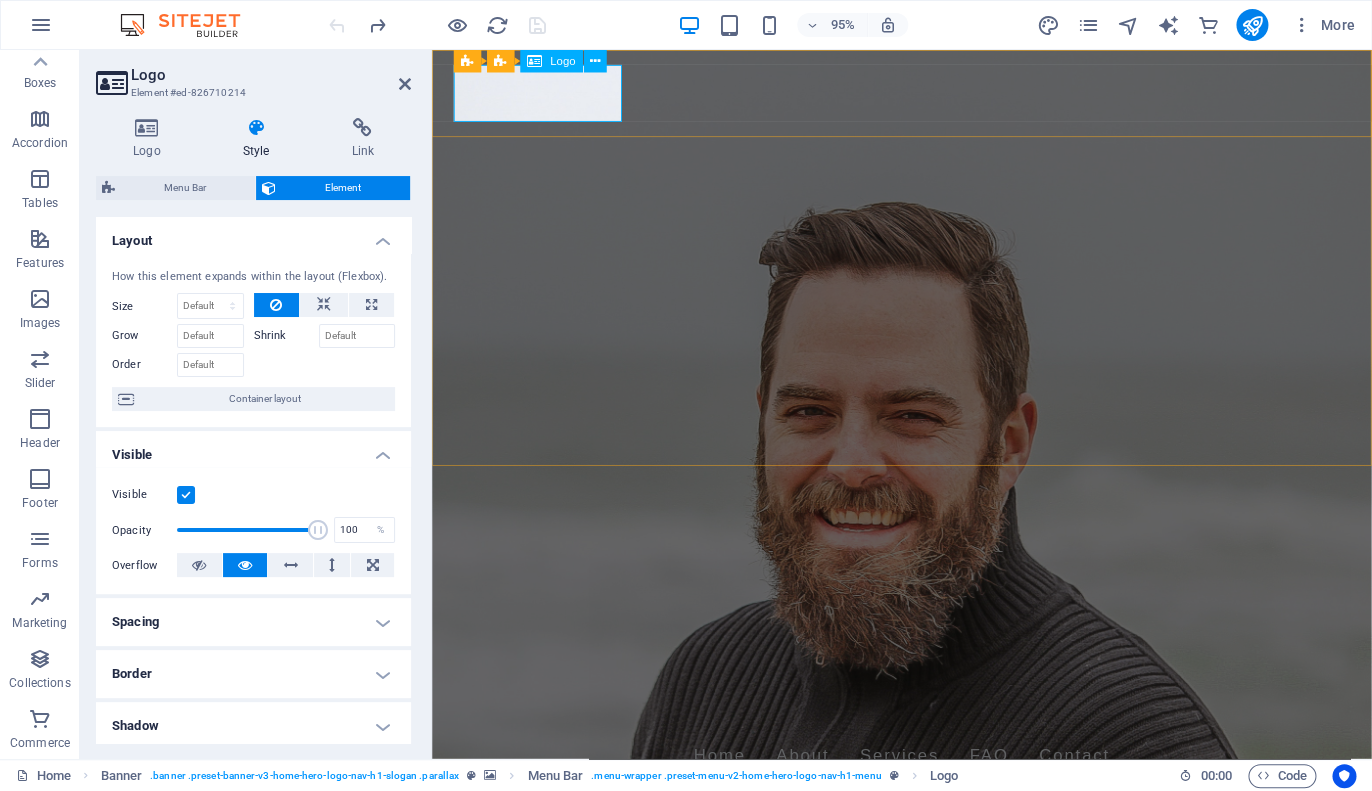click on "Logo" at bounding box center [562, 61] 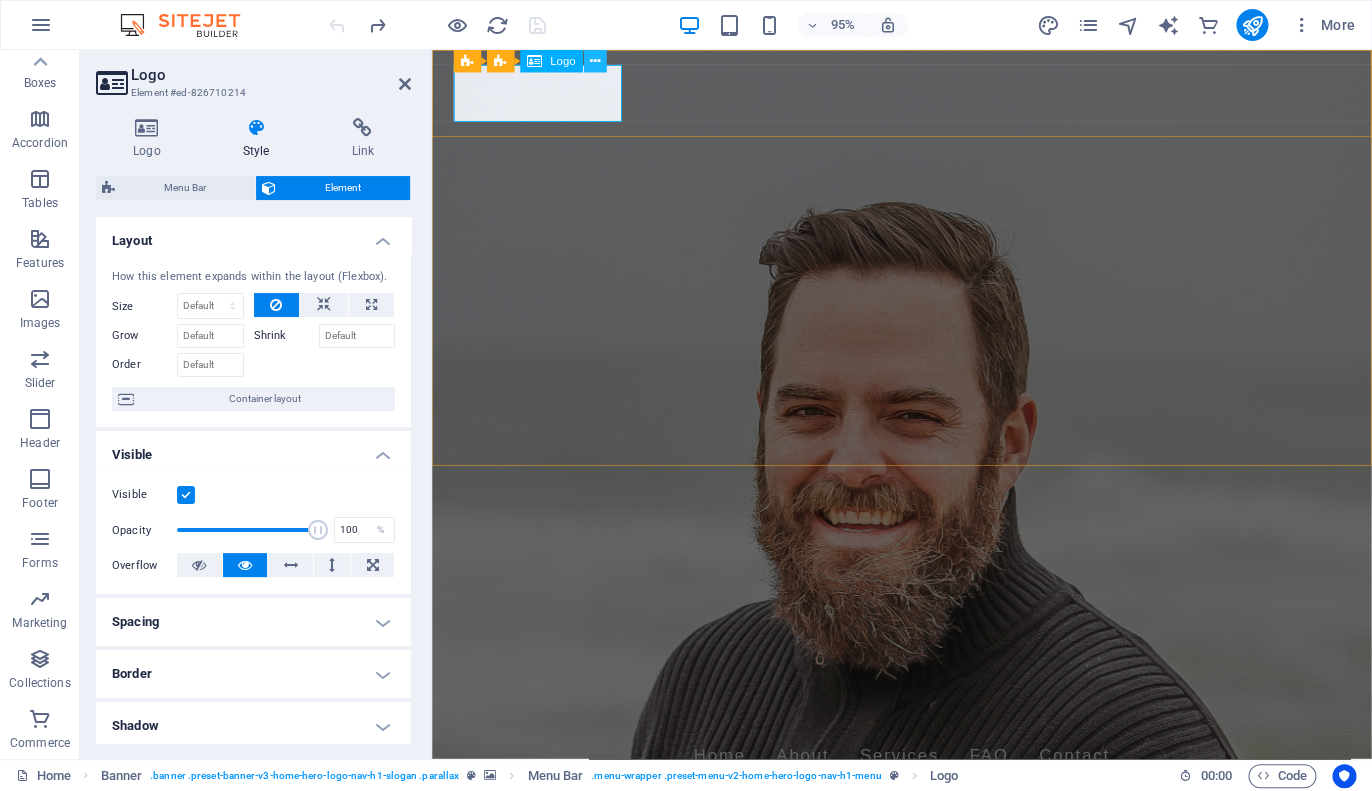 click at bounding box center [595, 61] 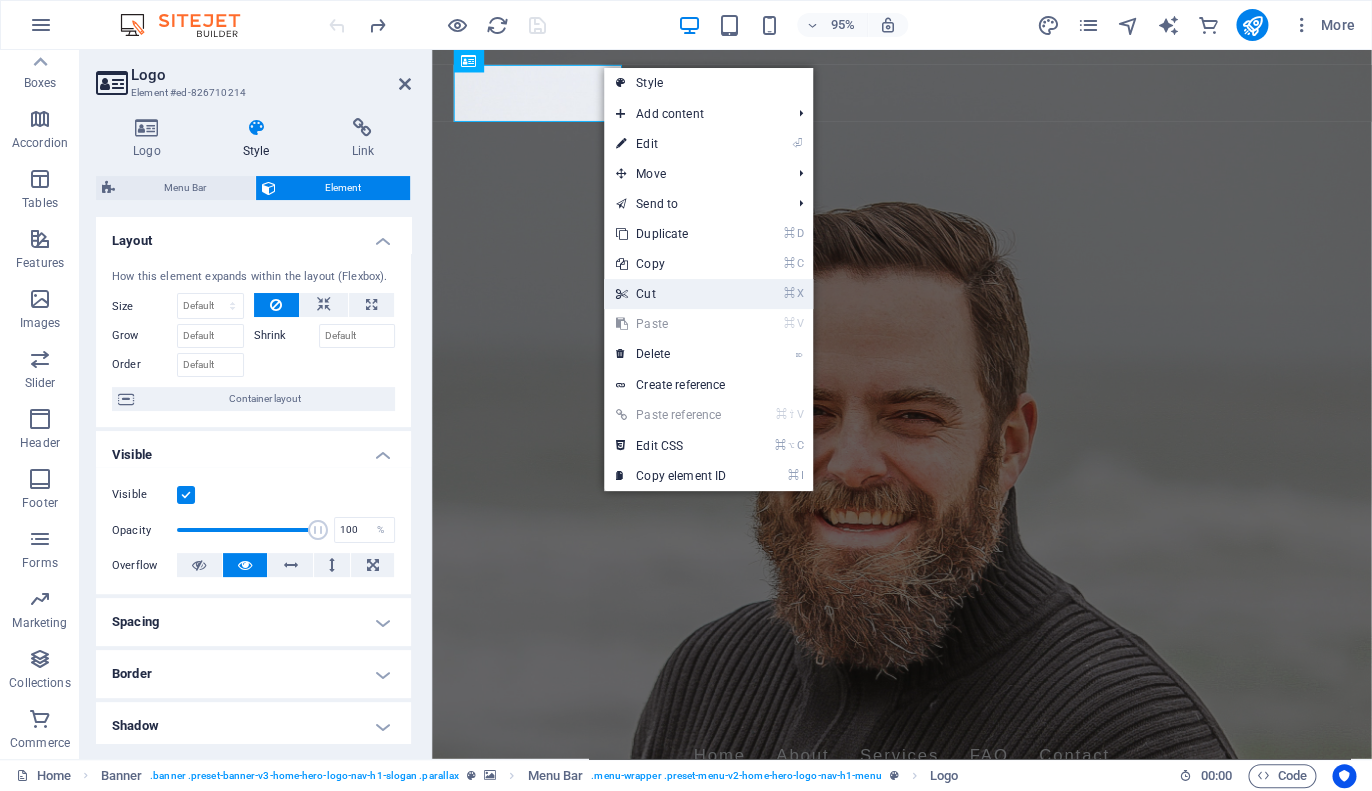 click on "⌘ X  Cut" at bounding box center [671, 294] 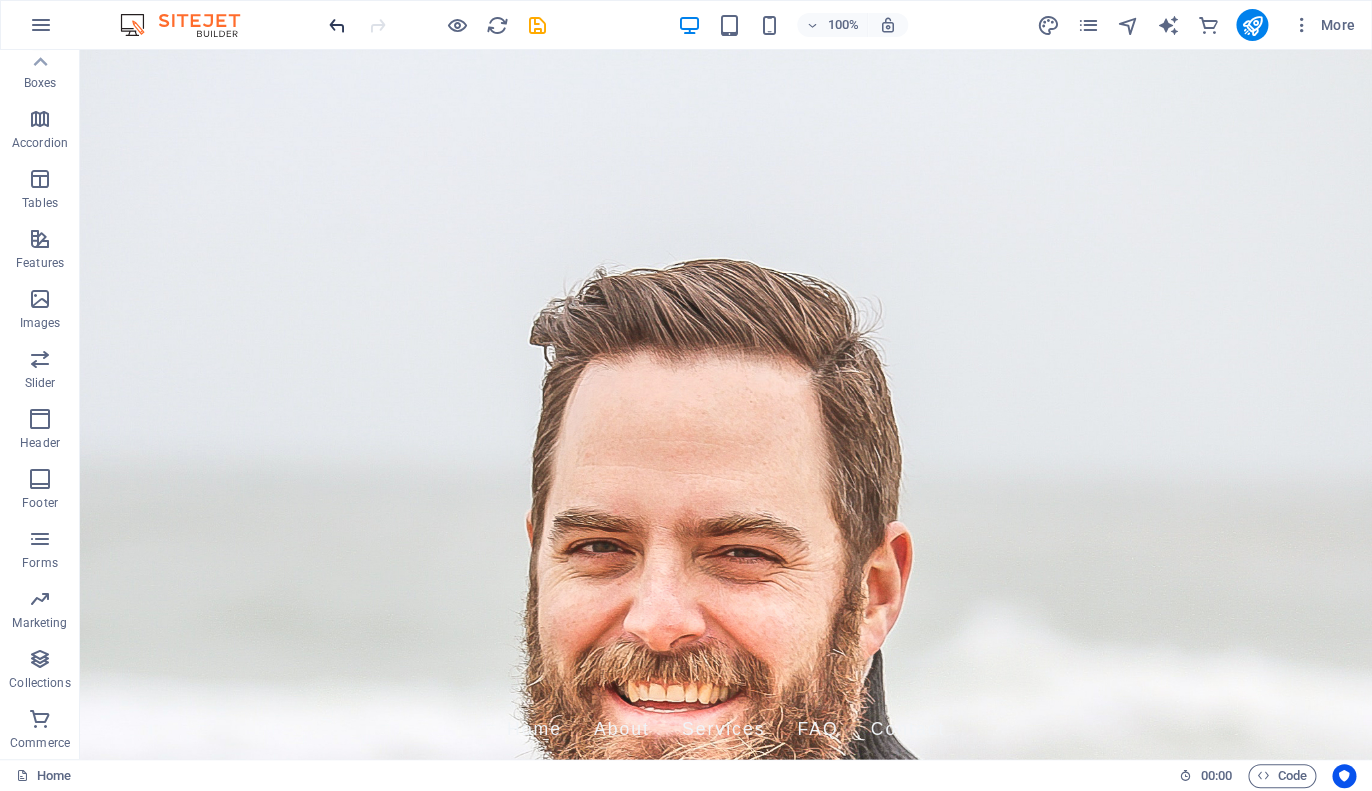 click at bounding box center (337, 25) 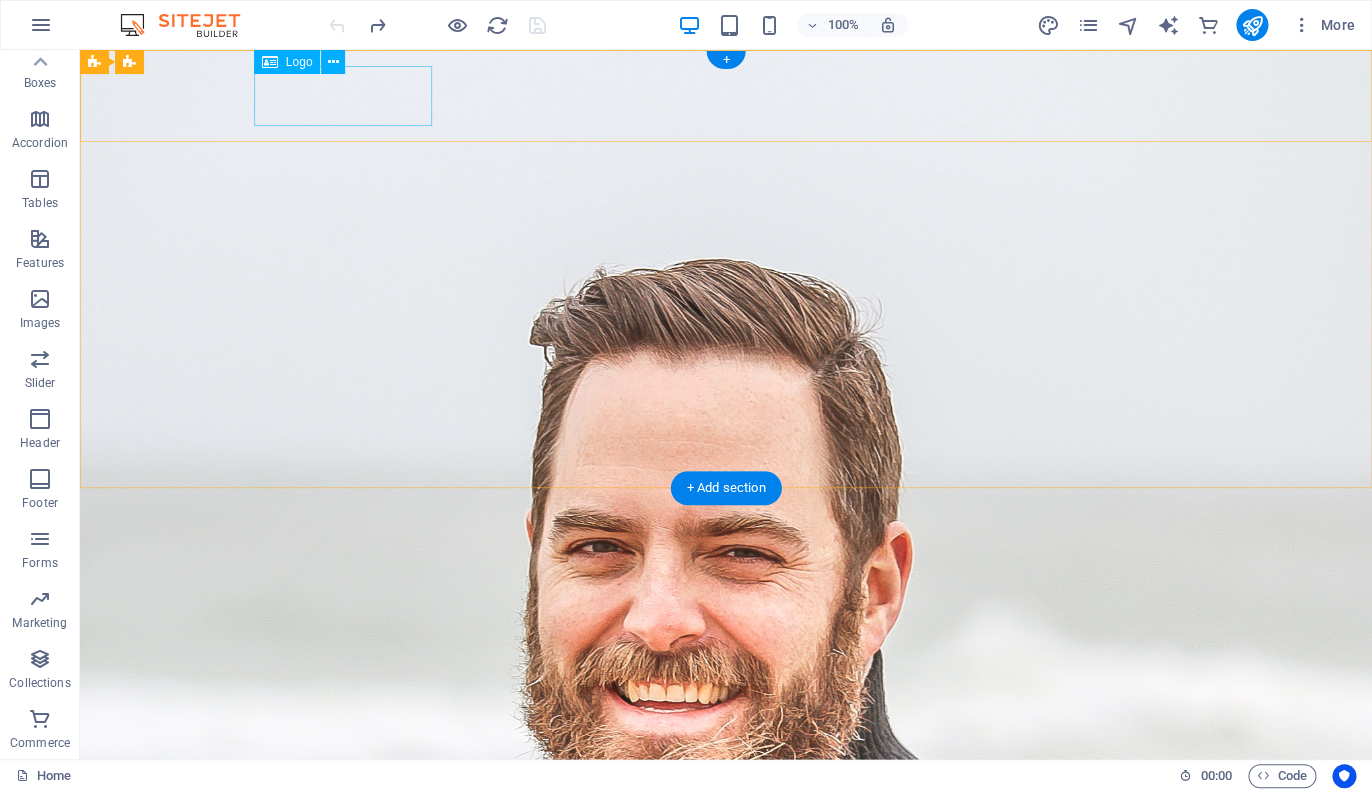 click on "Blue Brief" at bounding box center [726, 738] 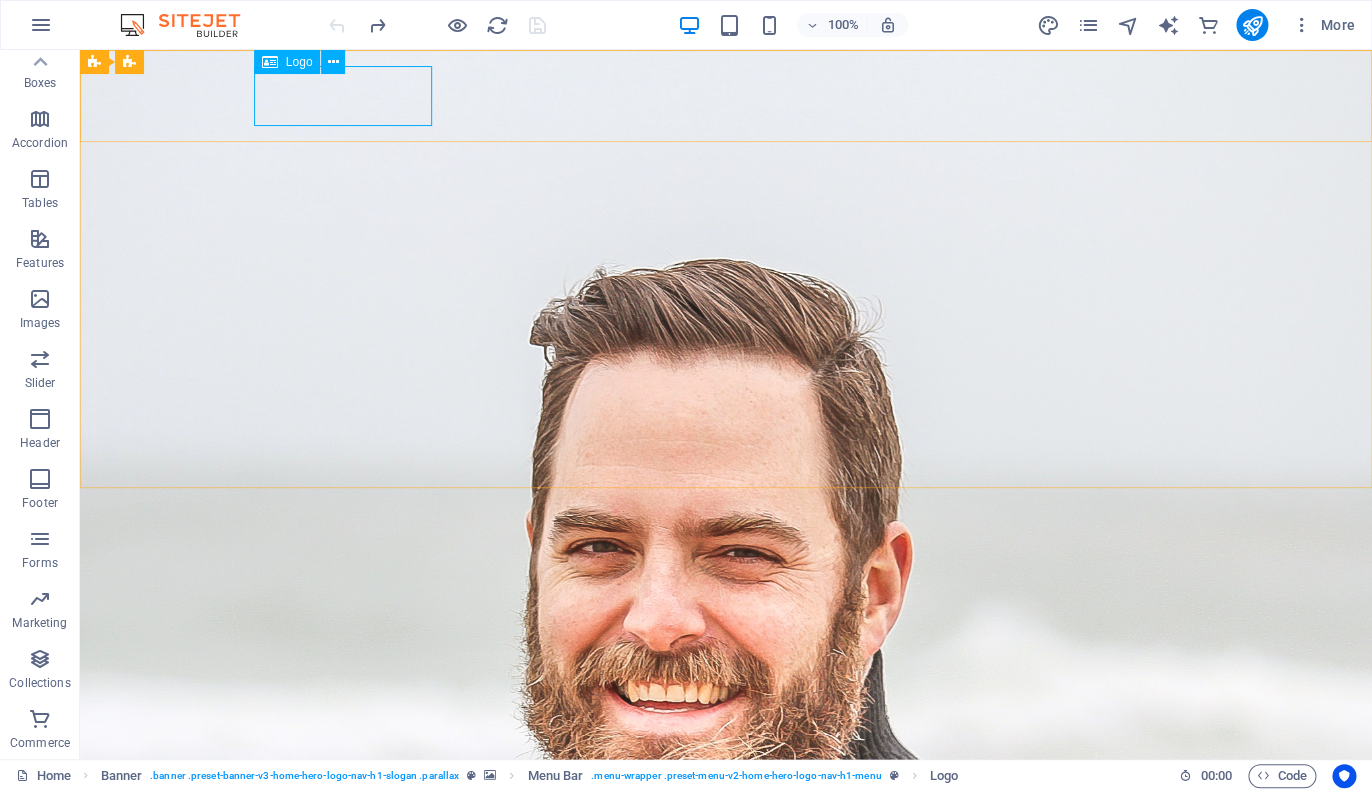click on "Logo" at bounding box center [287, 62] 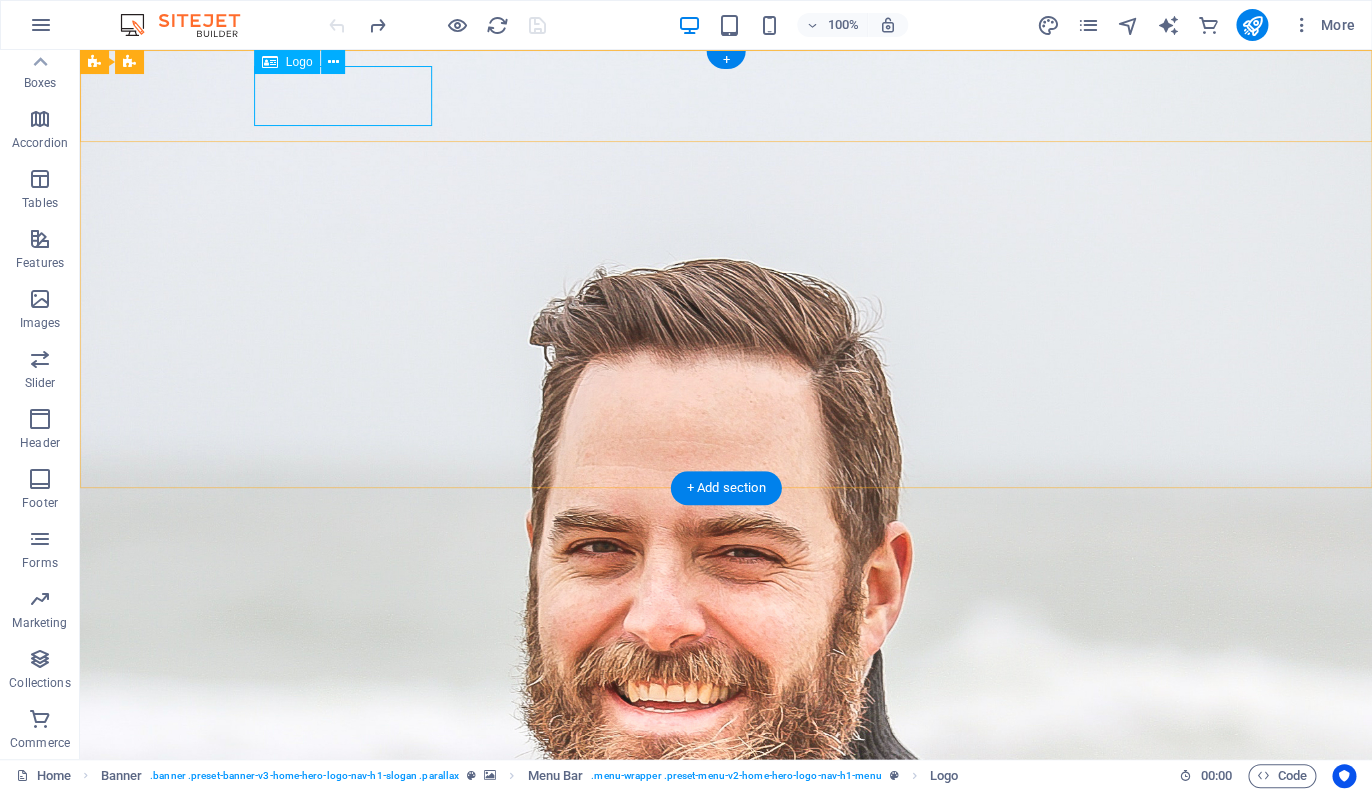 click on "Blue Brief" at bounding box center (726, 738) 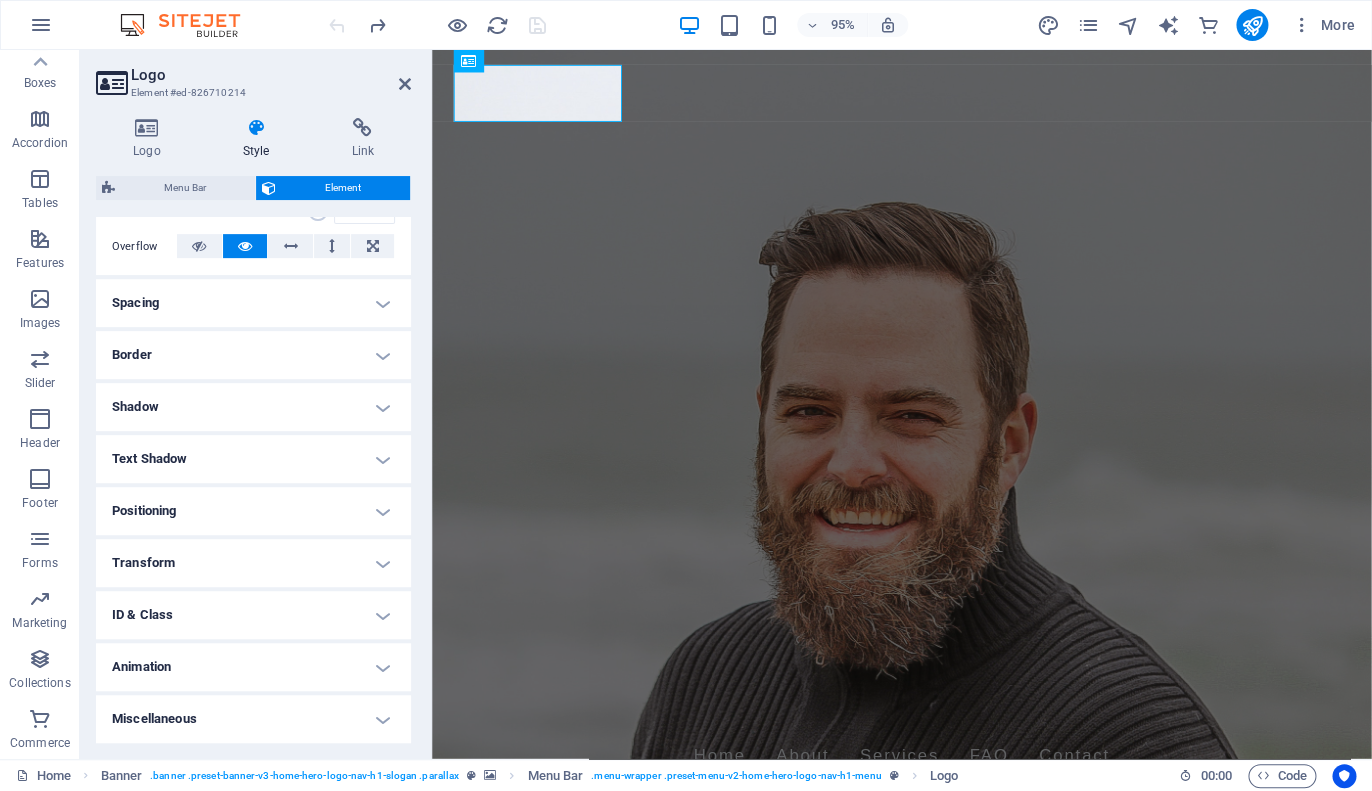 scroll, scrollTop: 0, scrollLeft: 0, axis: both 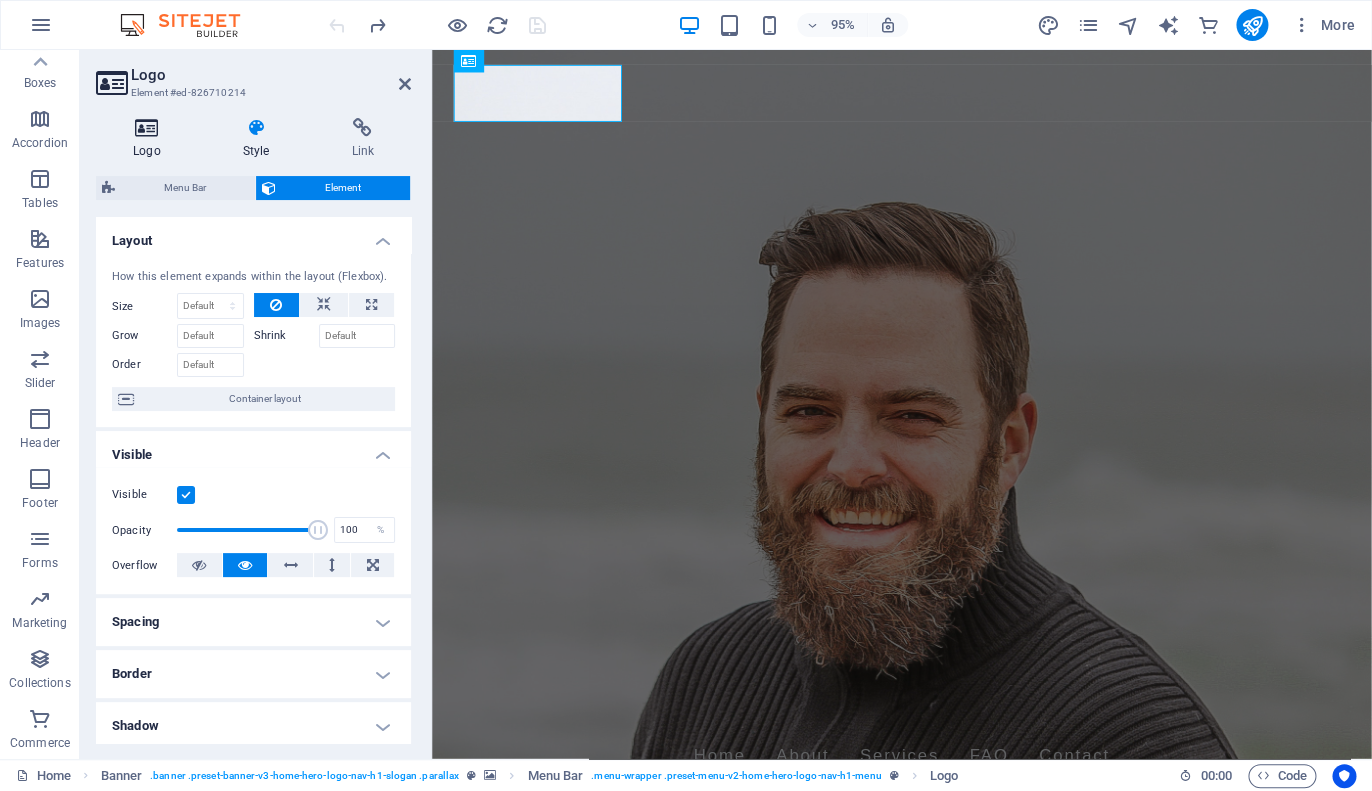 click at bounding box center [147, 128] 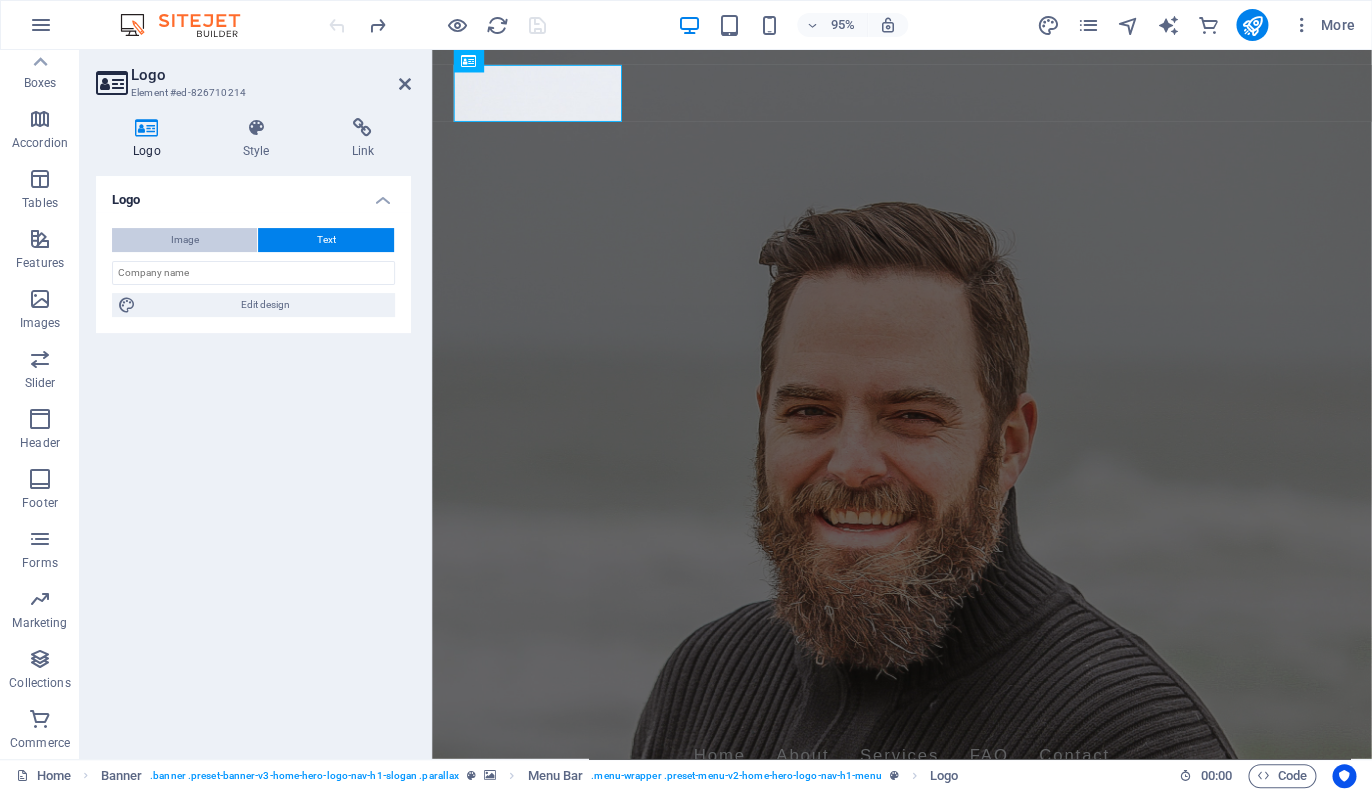 click on "Image" at bounding box center [184, 240] 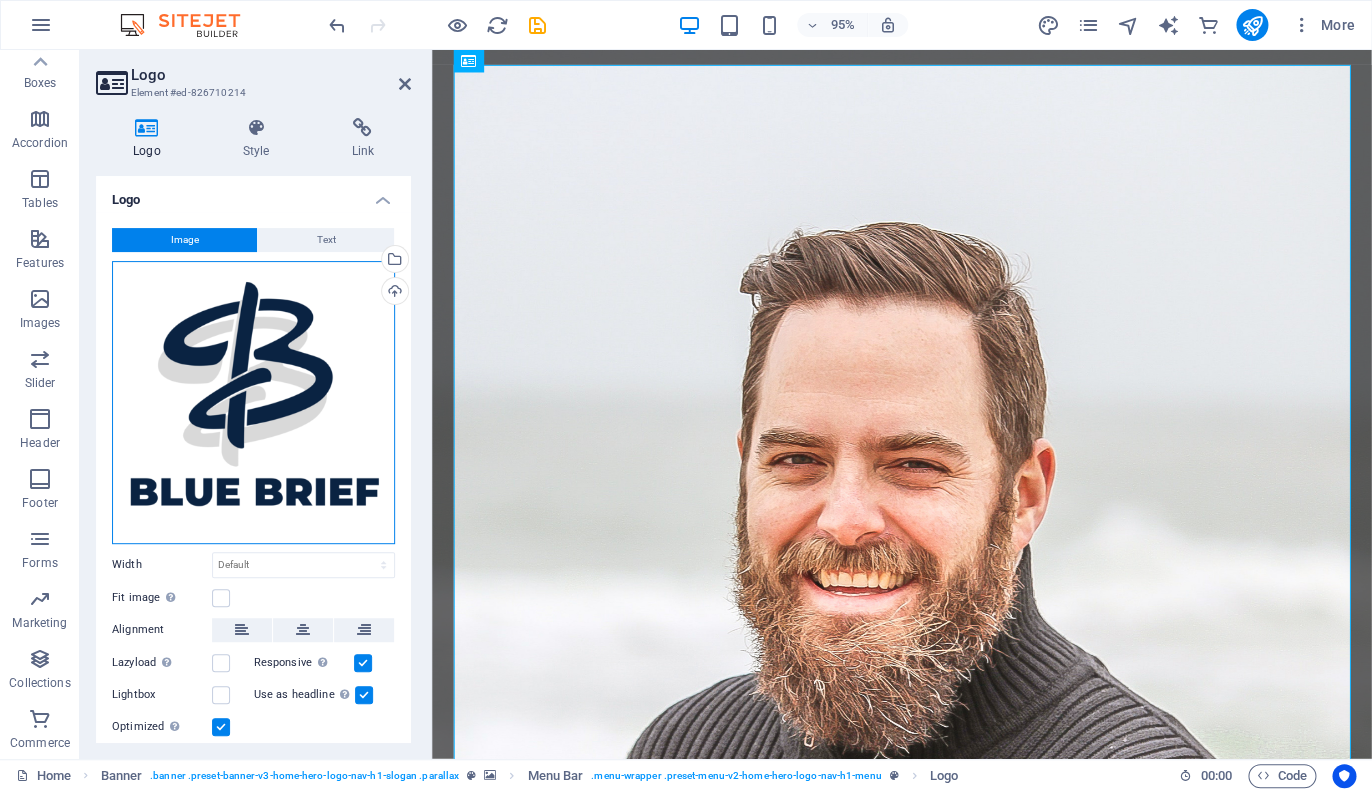 click on "Drag files here, click to choose files or select files from Files or our free stock photos & videos" at bounding box center (253, 402) 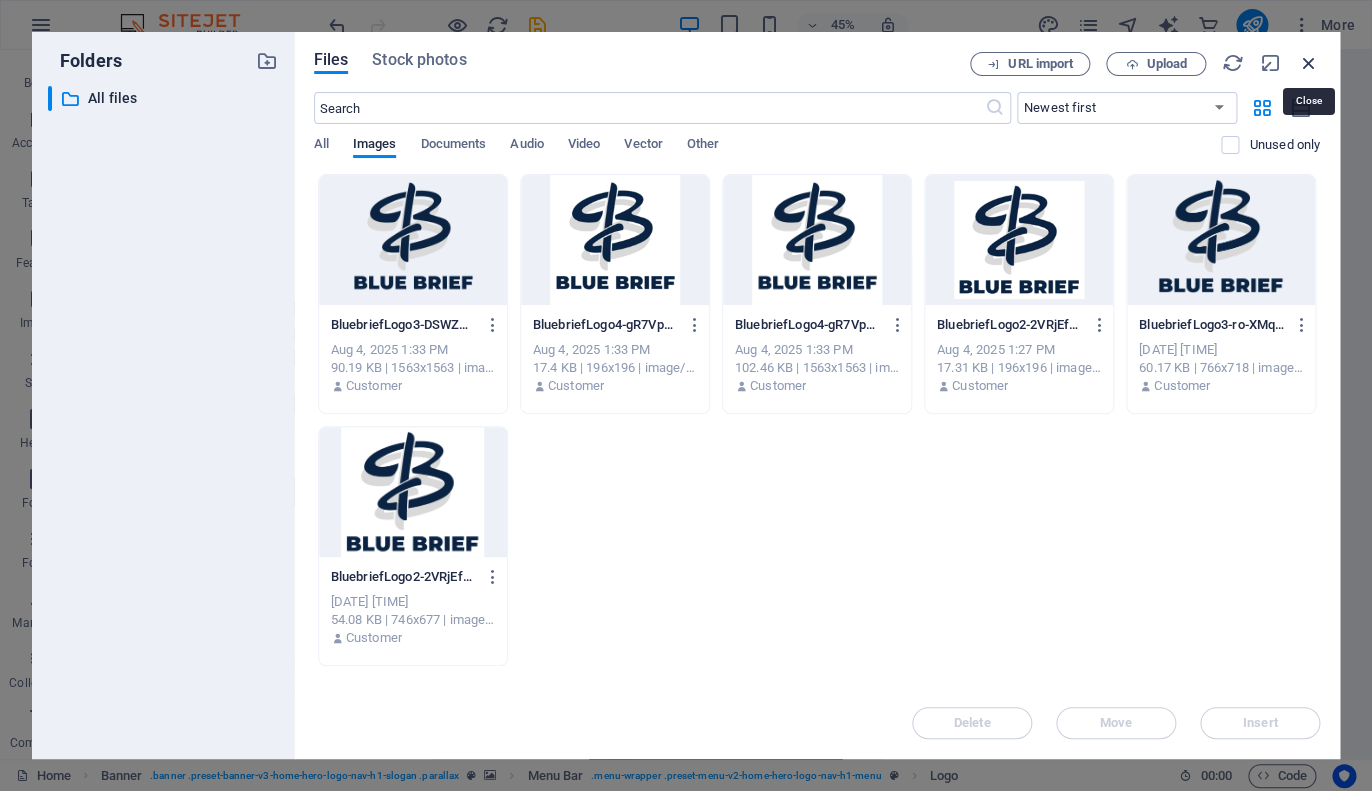 click at bounding box center [1309, 63] 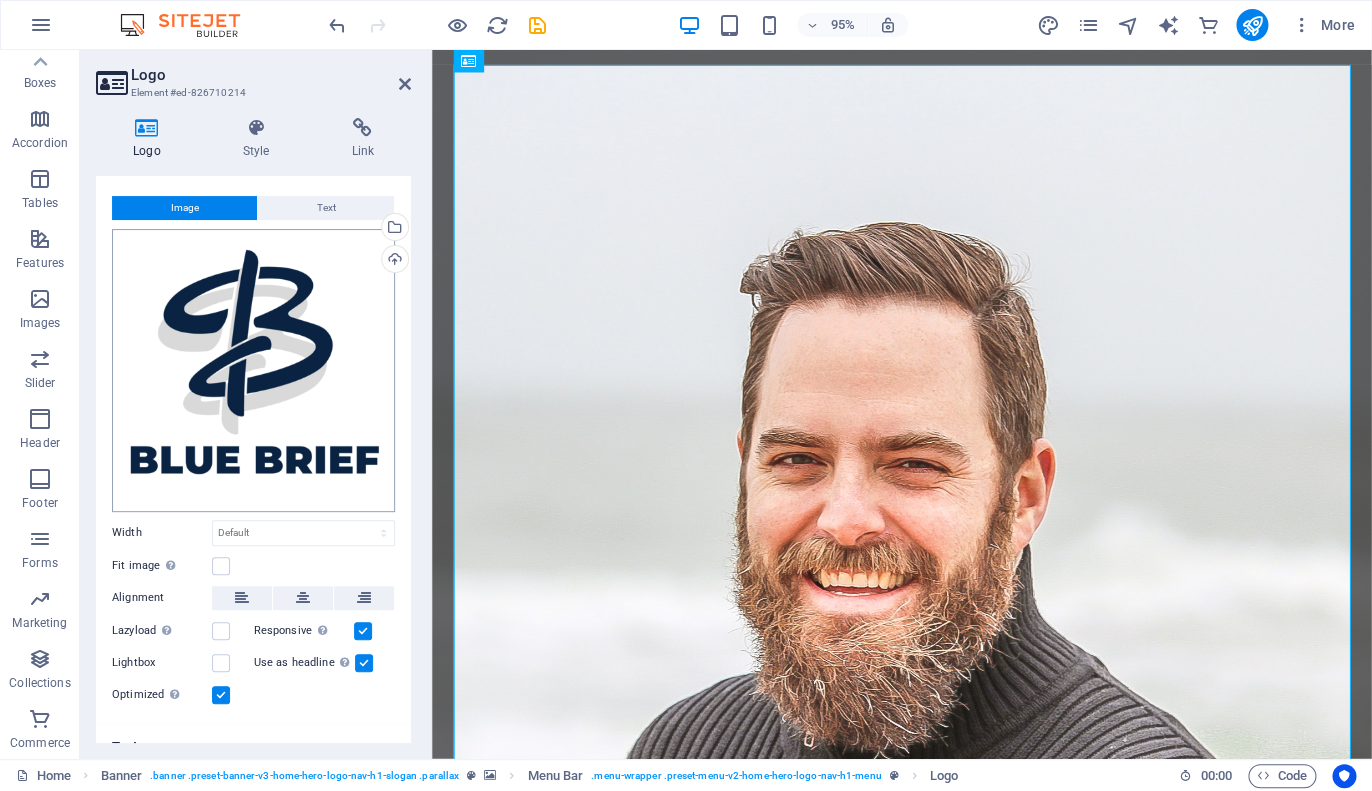 scroll, scrollTop: 60, scrollLeft: 0, axis: vertical 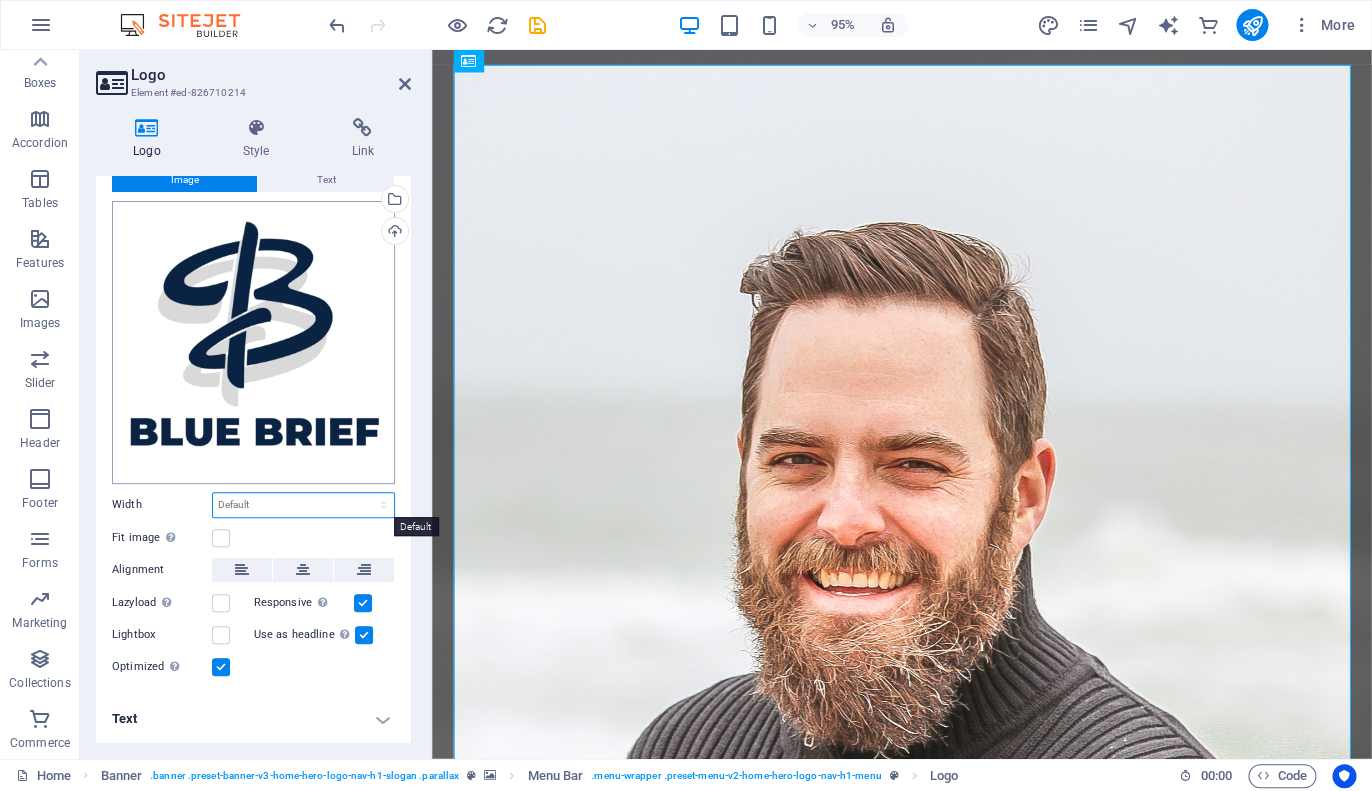 click on "Default auto px rem % em vh vw" at bounding box center [303, 505] 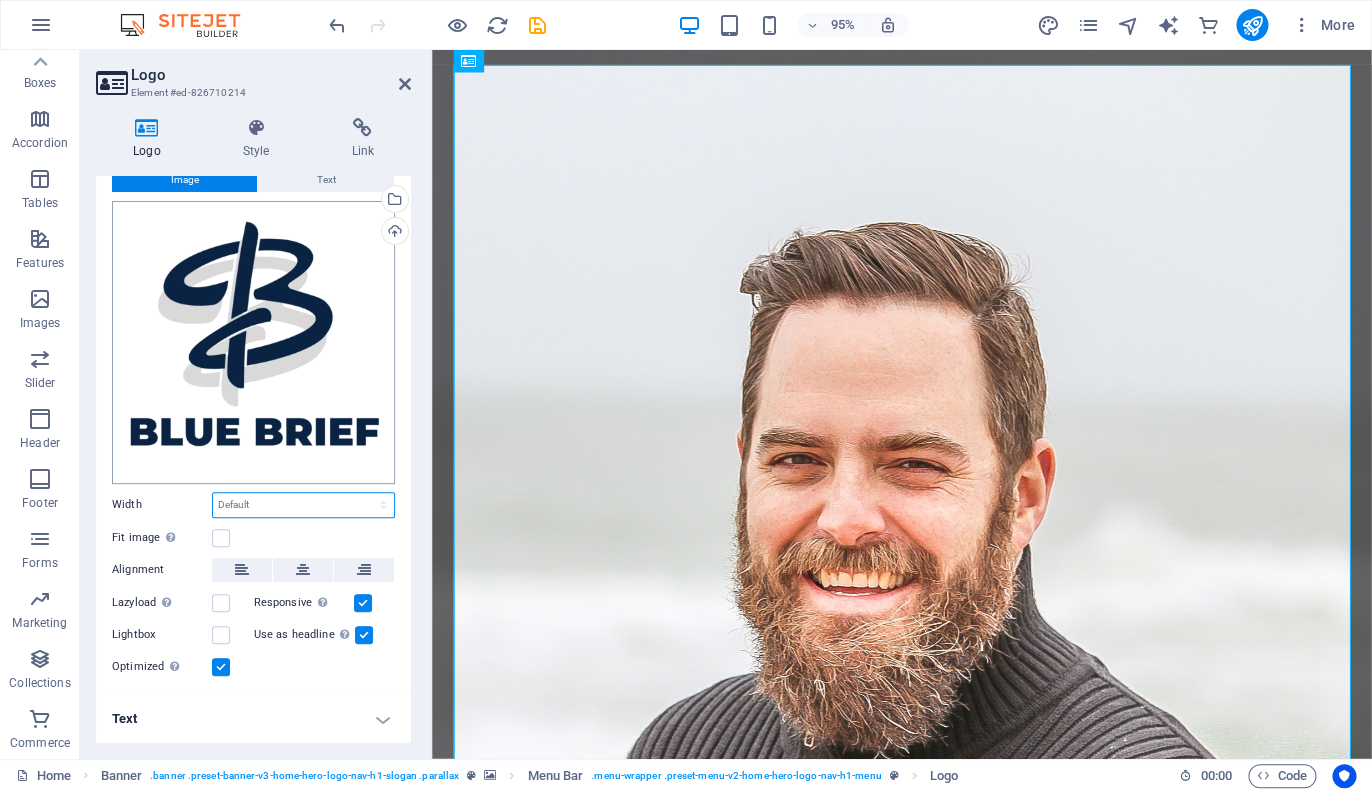 select on "px" 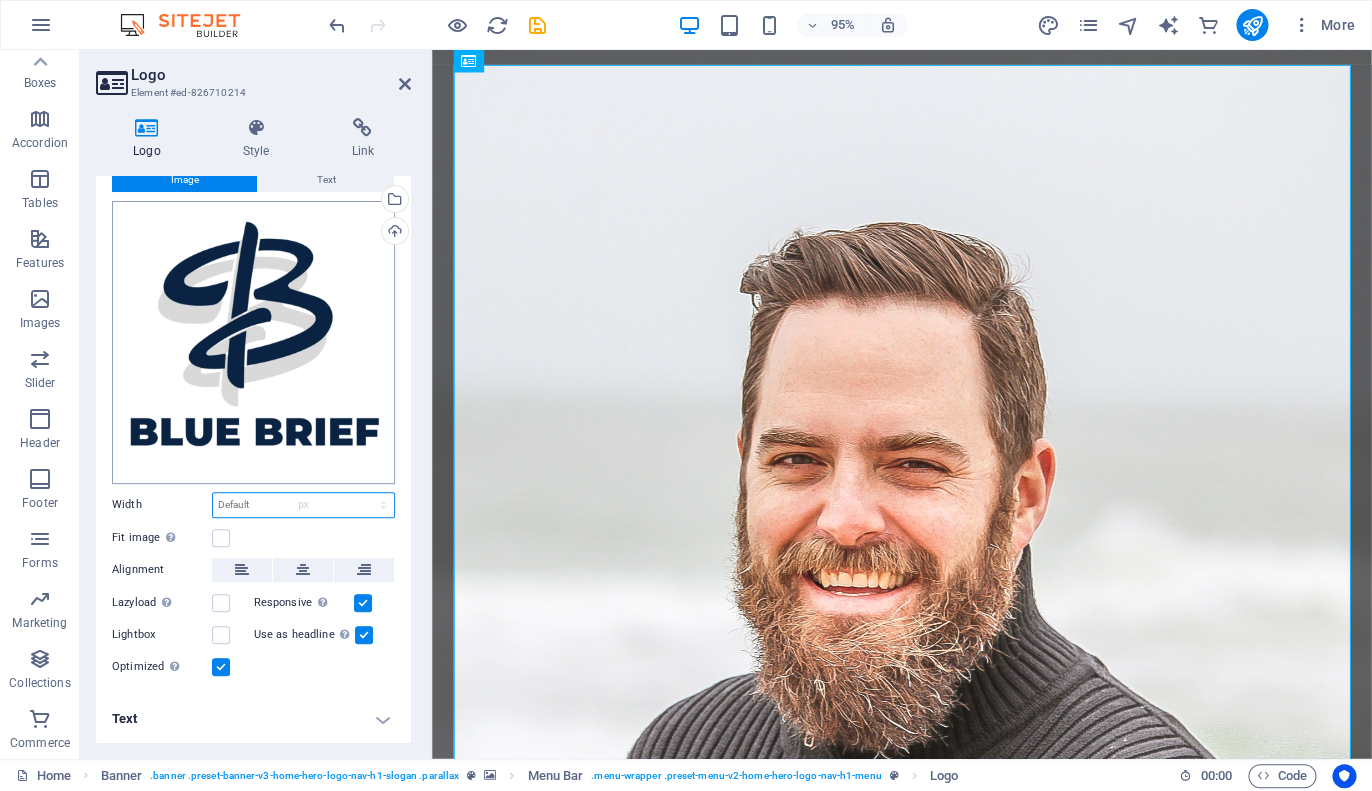 click on "px" at bounding box center [0, 0] 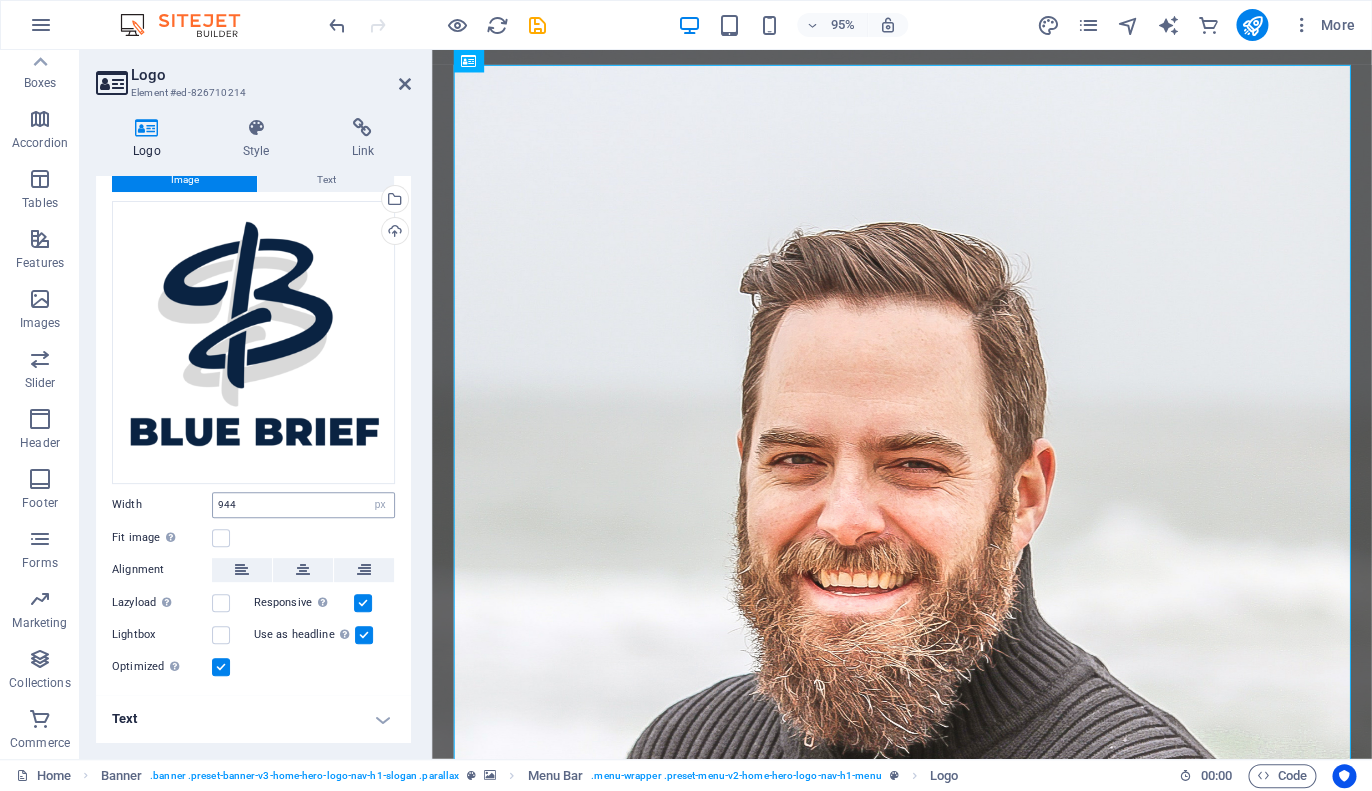 click on "944 Default auto px rem % em vh vw" at bounding box center (303, 505) 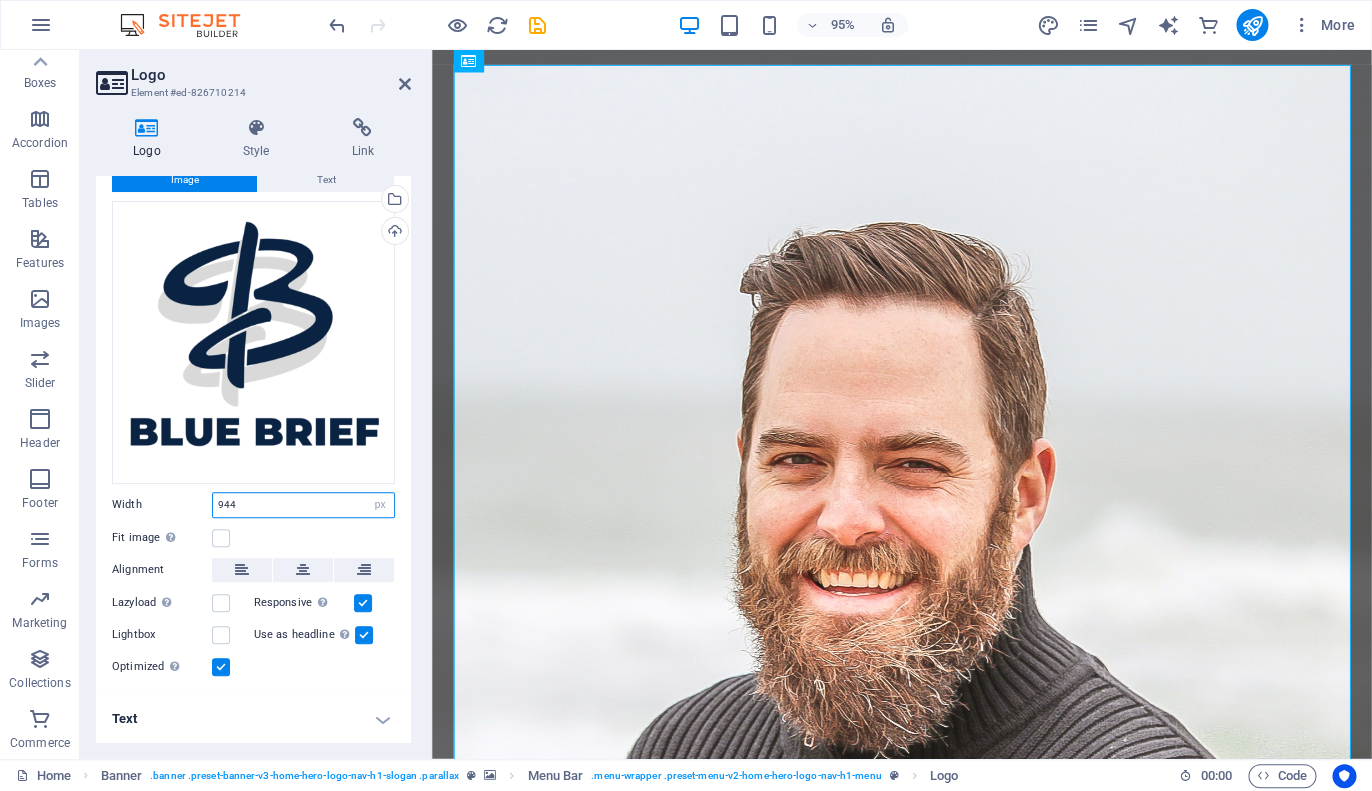 click on "944" at bounding box center (303, 505) 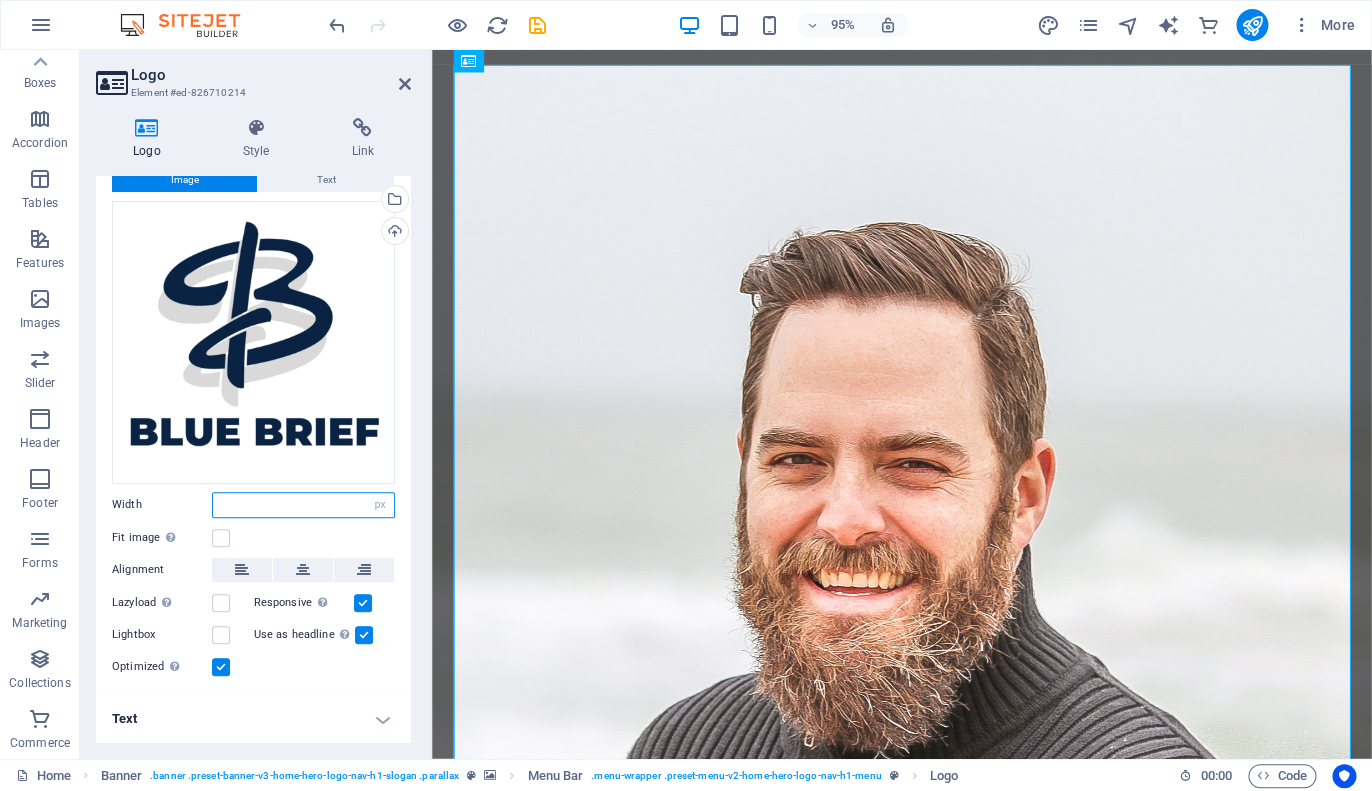 click at bounding box center [303, 505] 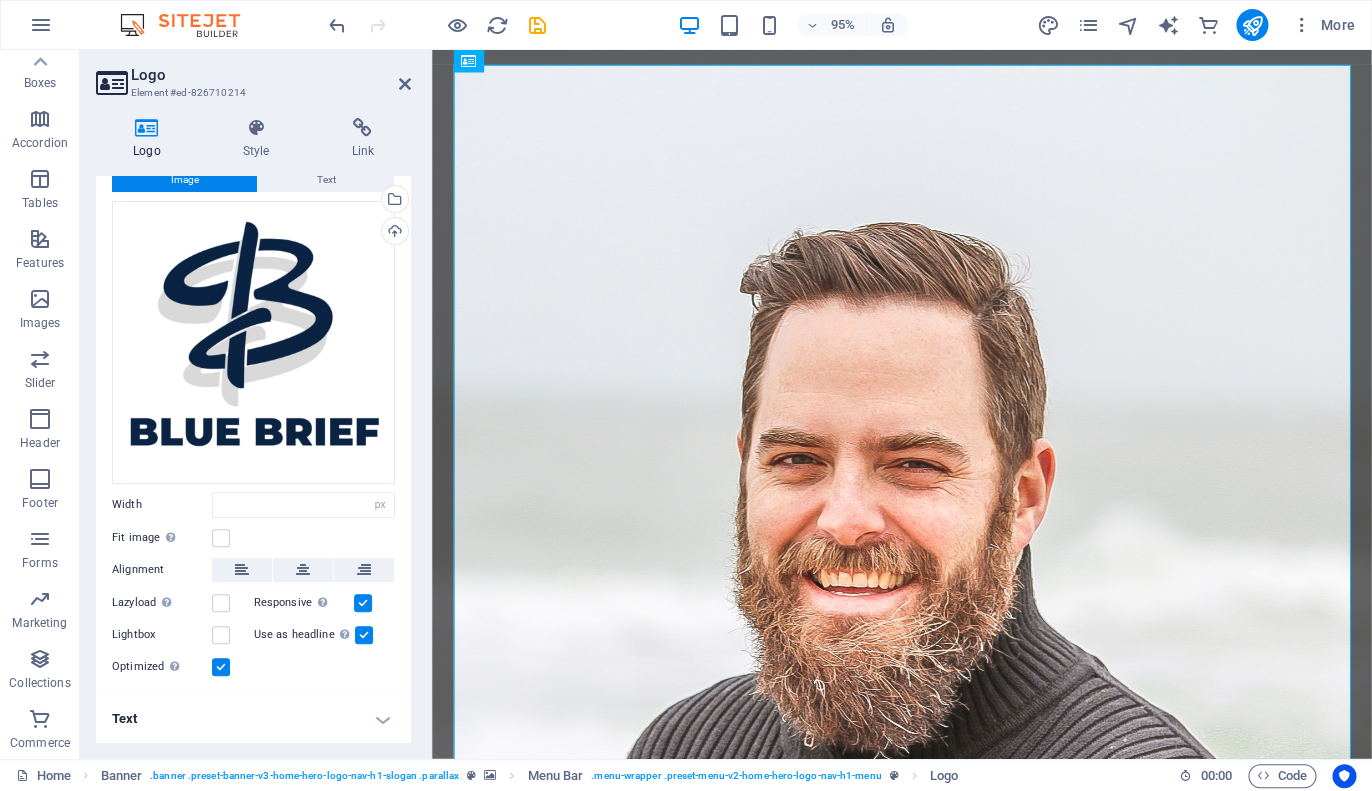 click on "Fit image Automatically fit image to a fixed width and height" at bounding box center (253, 538) 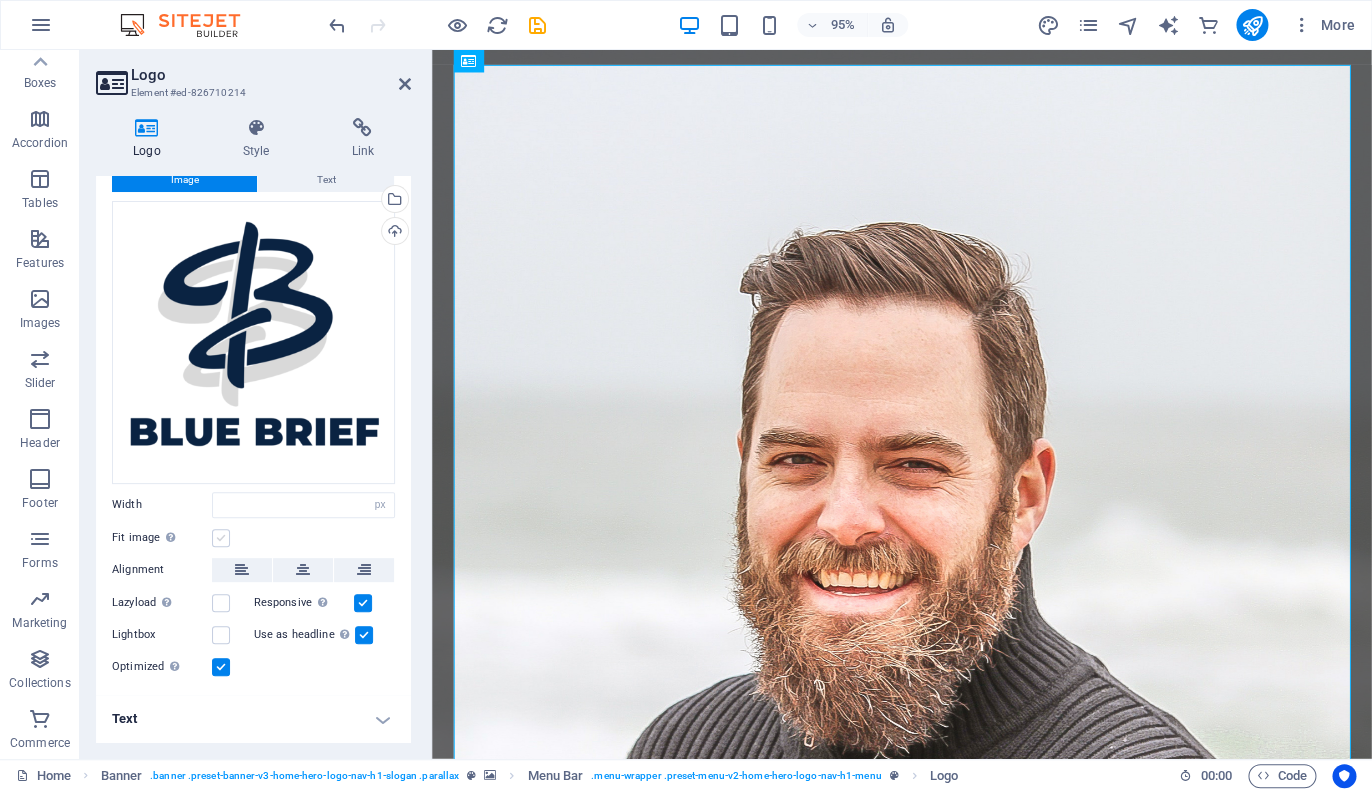 click at bounding box center [221, 538] 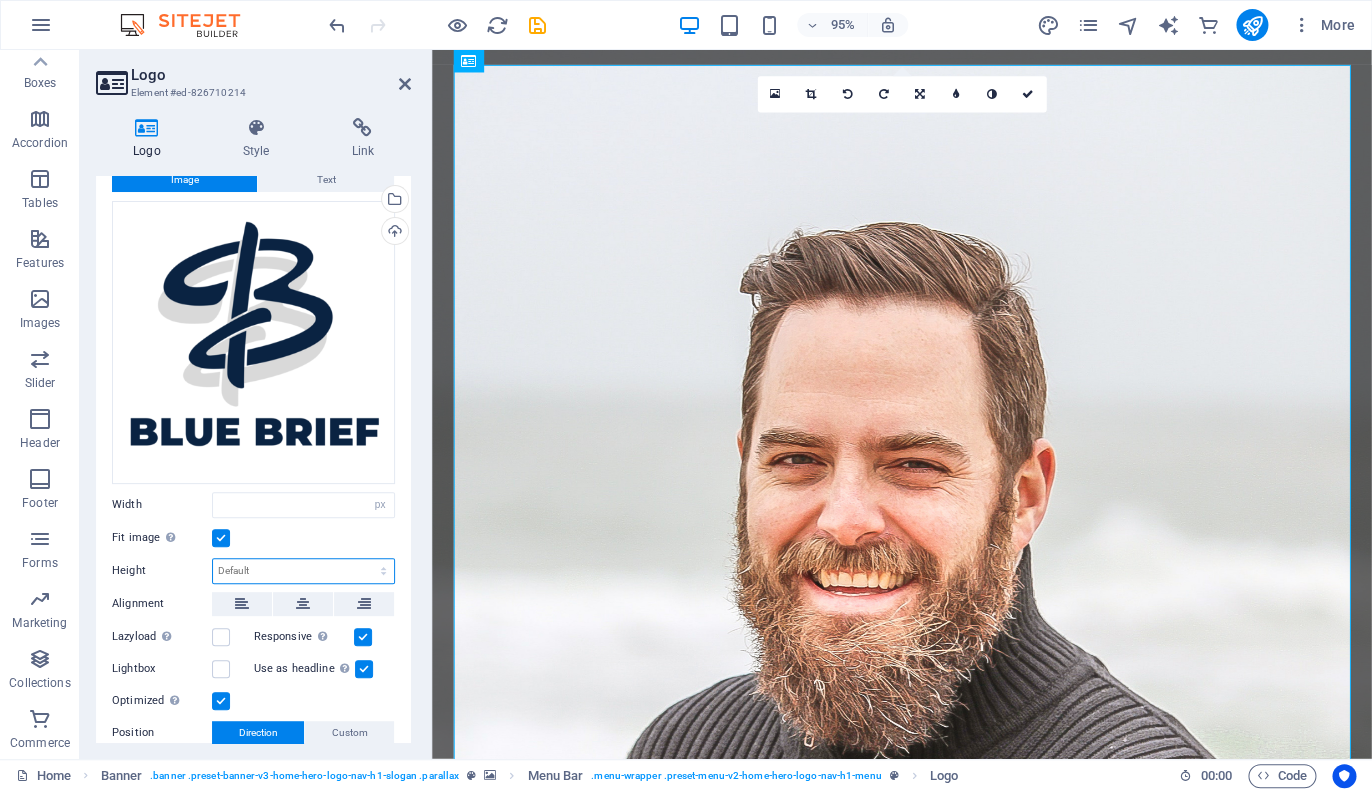 click on "Default auto px" at bounding box center [303, 571] 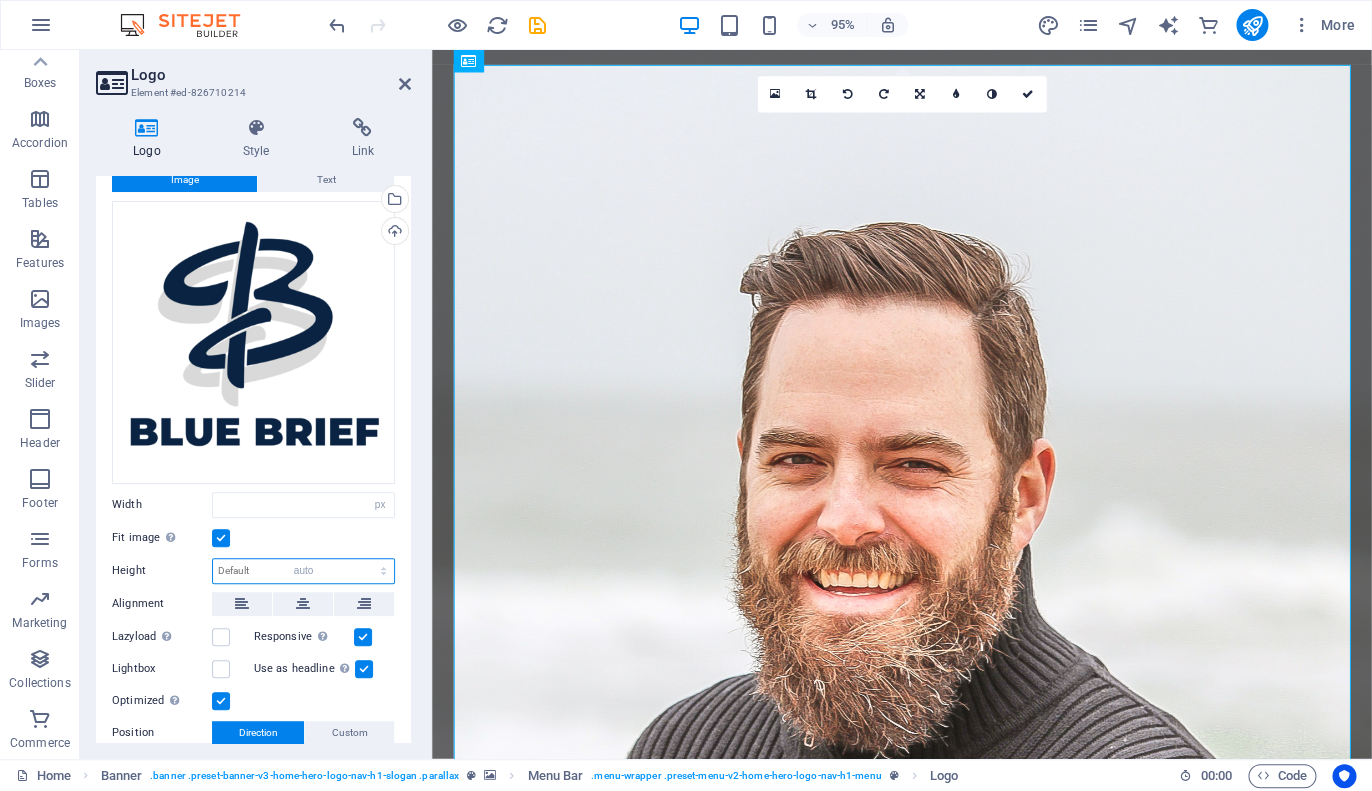 click on "auto" at bounding box center (0, 0) 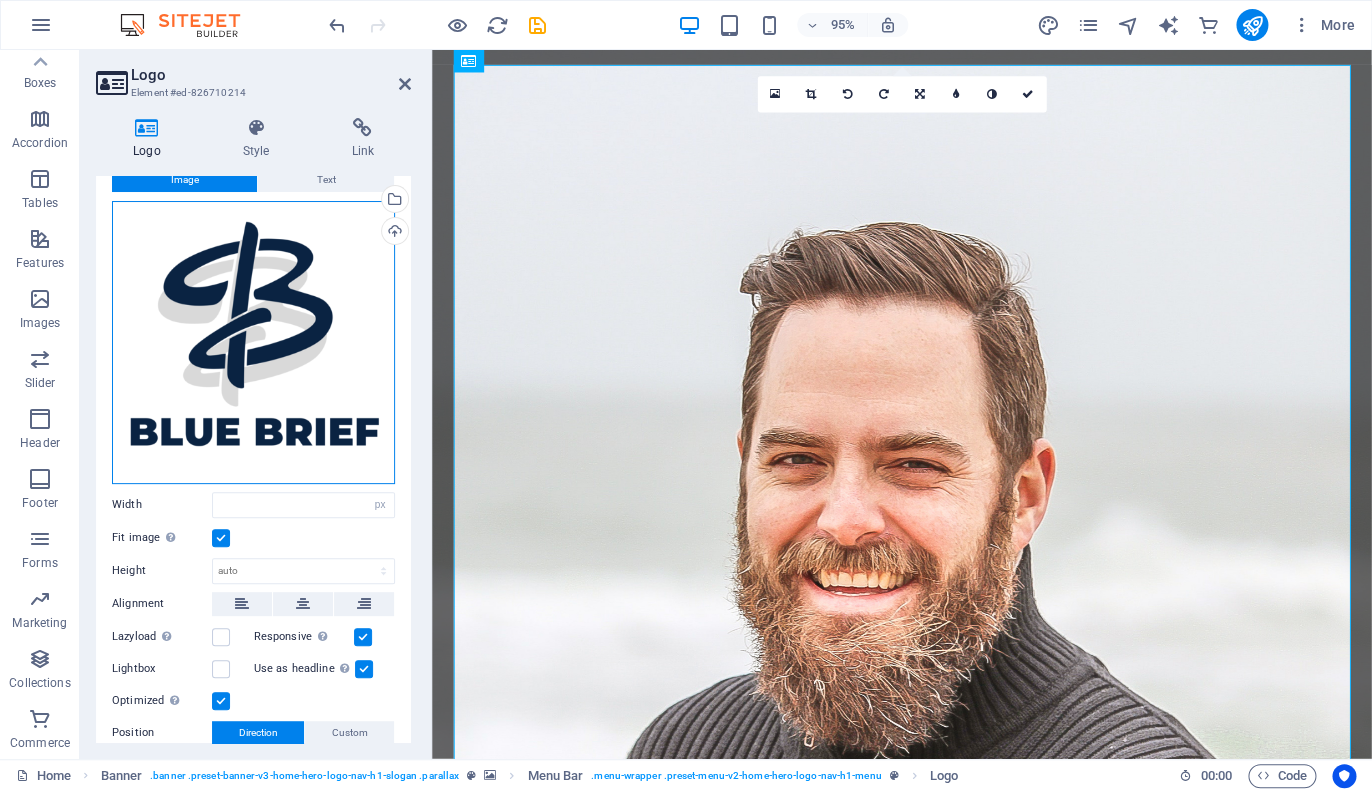 click on "Drag files here, click to choose files or select files from Files or our free stock photos & videos" at bounding box center (253, 342) 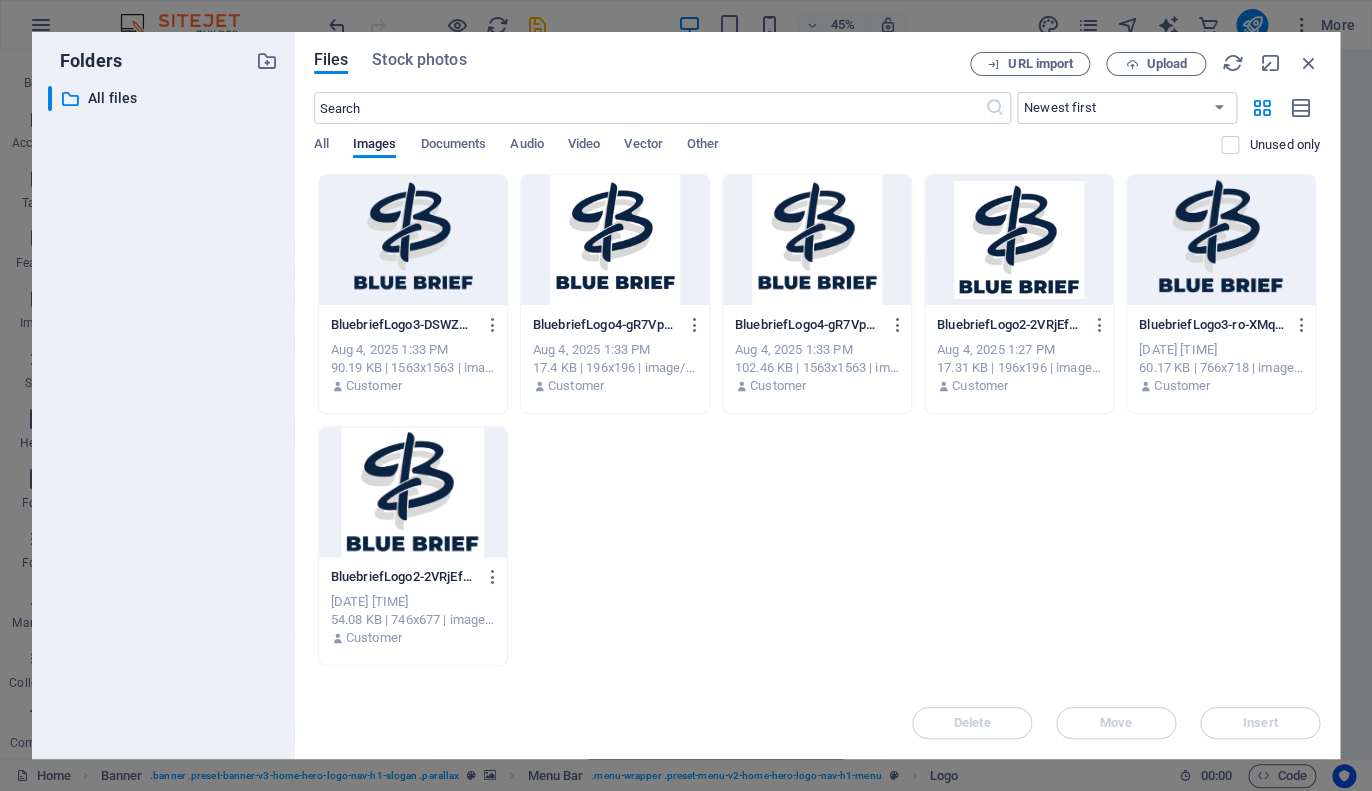 click at bounding box center (413, 240) 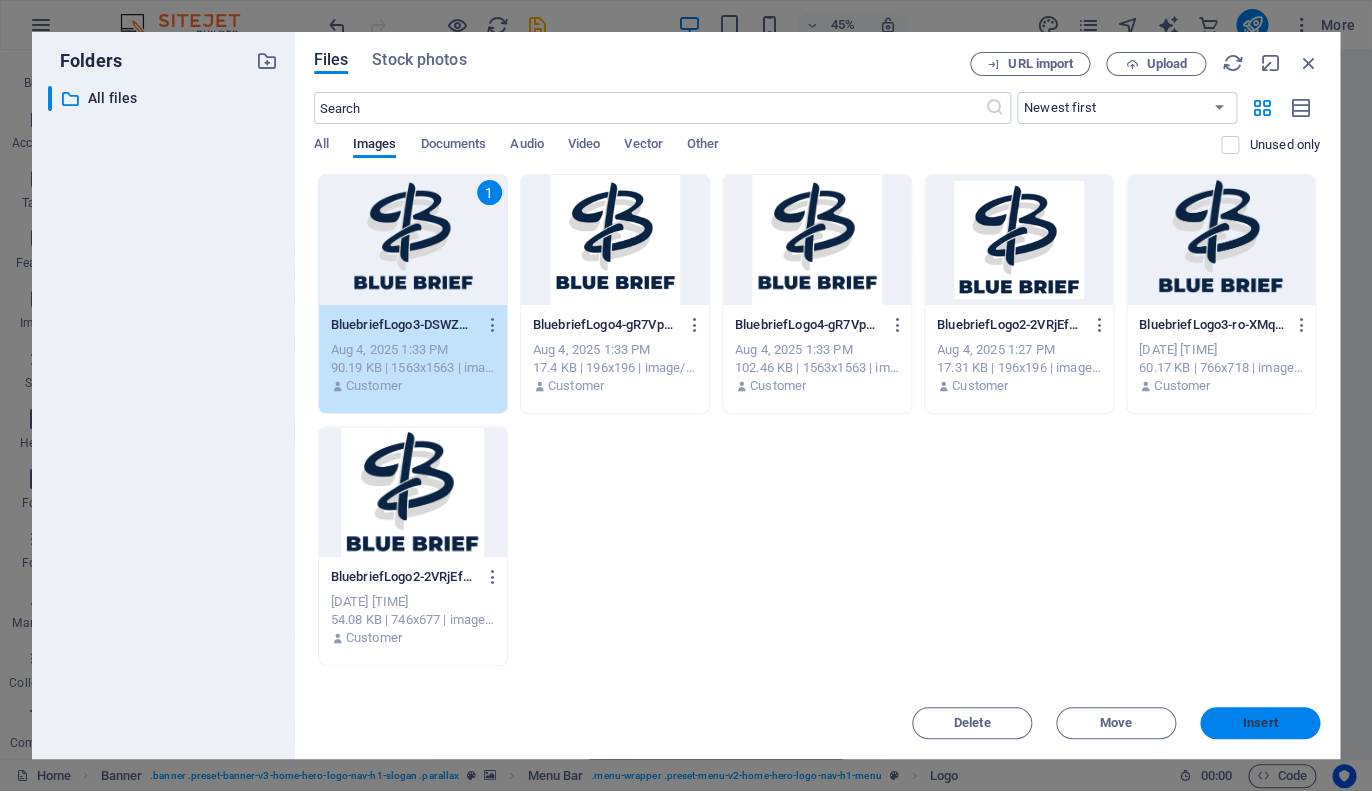 click on "Insert" at bounding box center [1260, 723] 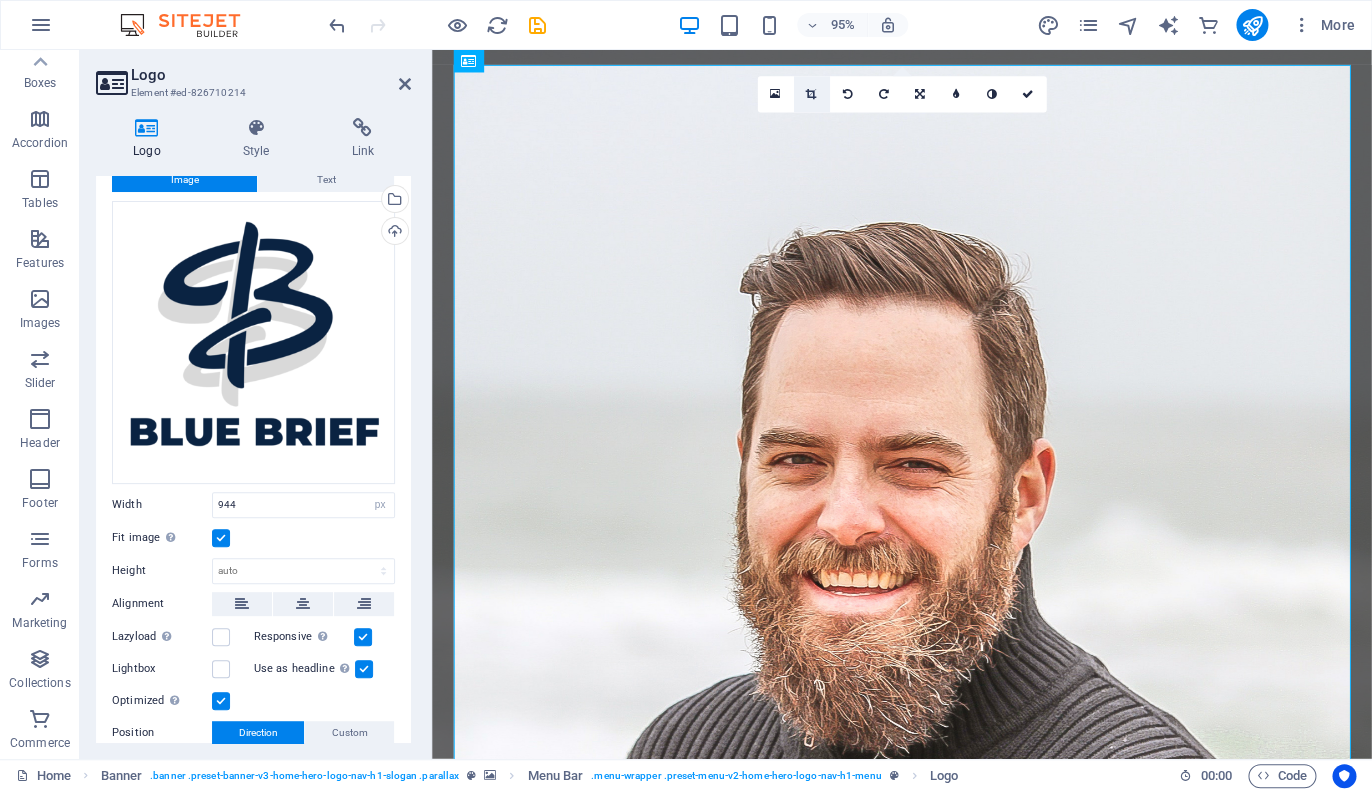 click at bounding box center (811, 94) 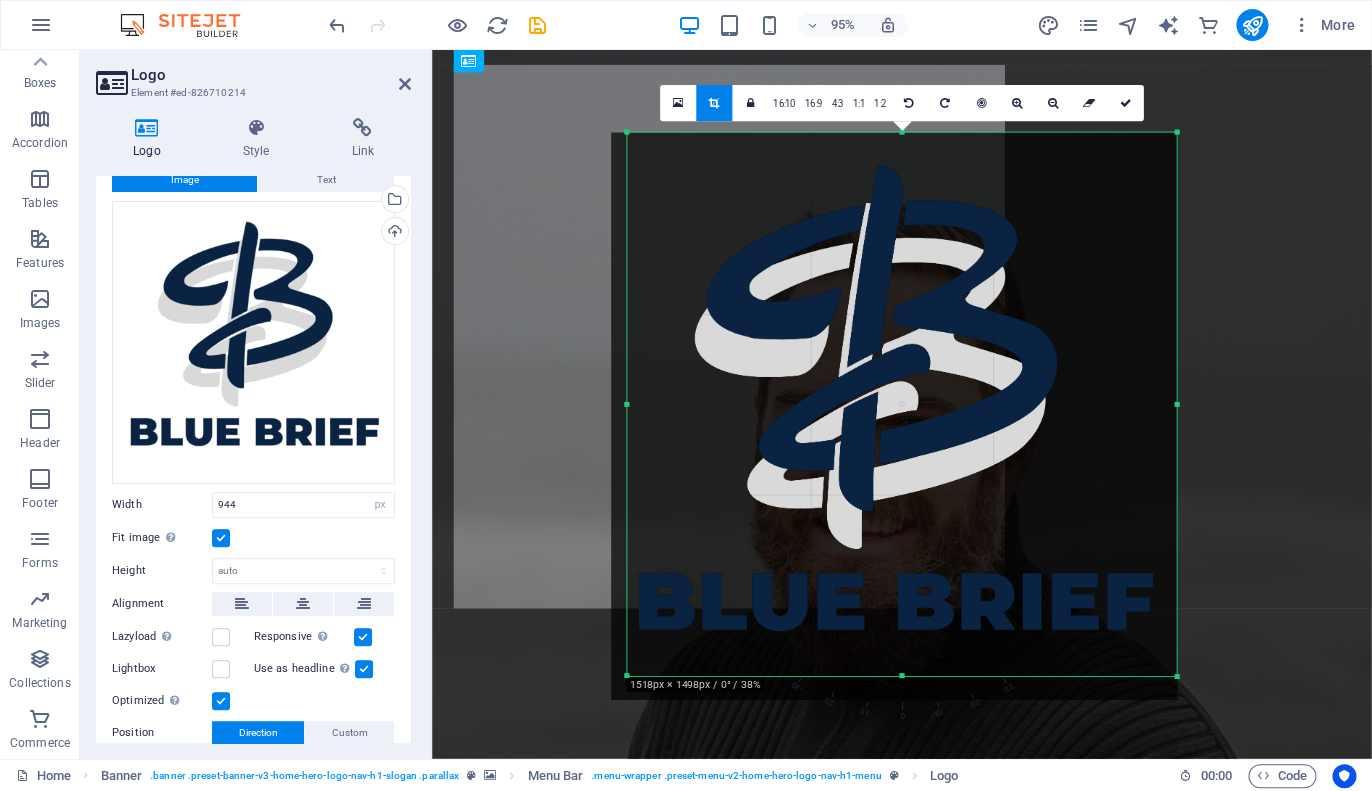 drag, startPoint x: 619, startPoint y: 689, endPoint x: 635, endPoint y: 664, distance: 29.681644 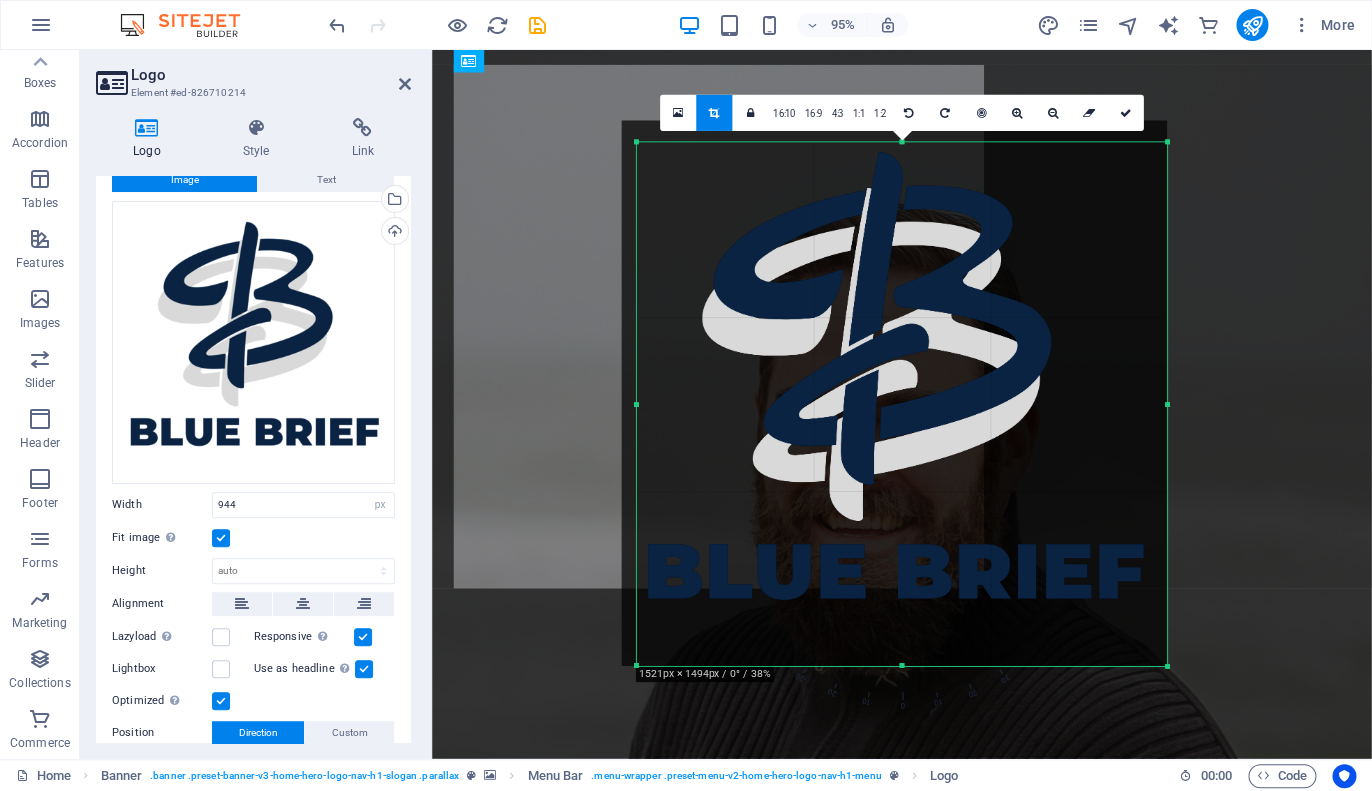 drag, startPoint x: 1178, startPoint y: 135, endPoint x: 1157, endPoint y: 158, distance: 31.144823 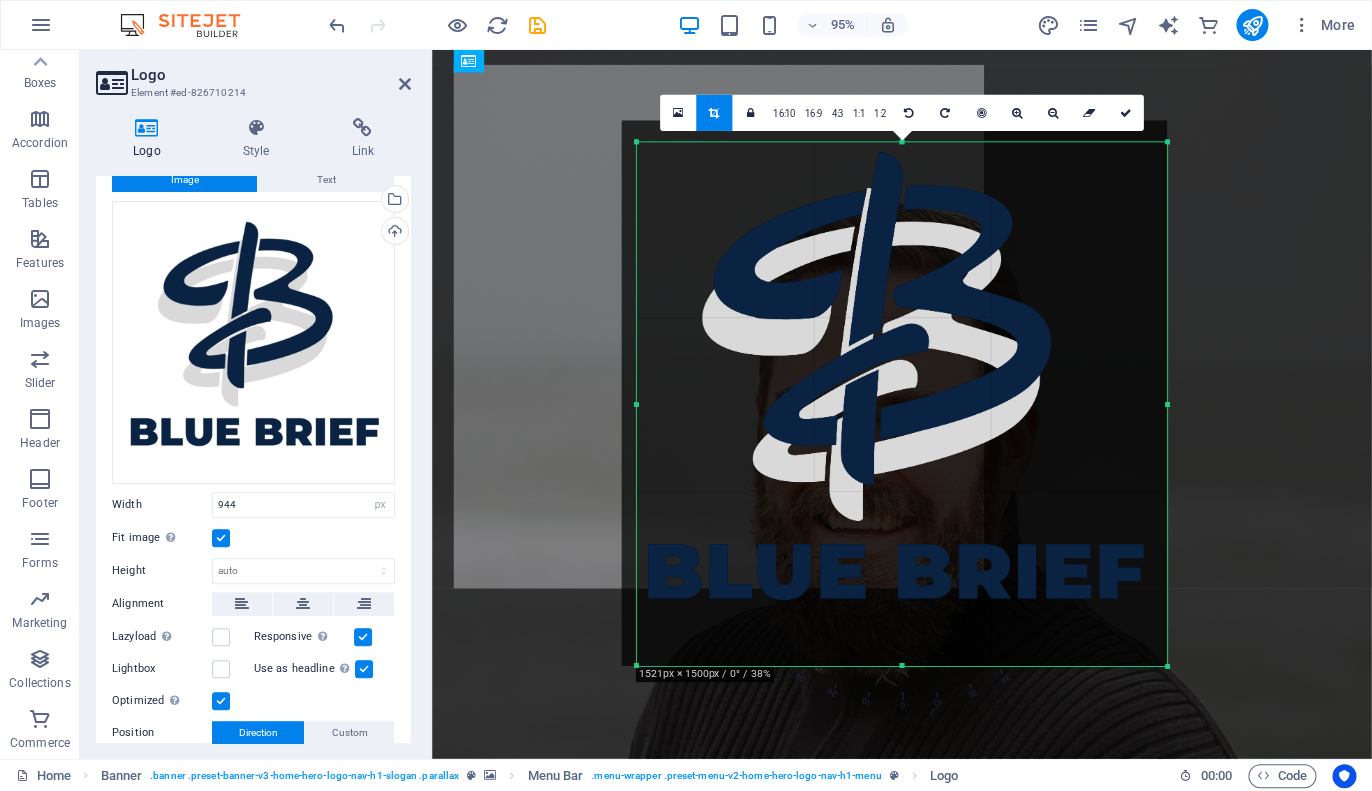 drag, startPoint x: 1165, startPoint y: 662, endPoint x: 1165, endPoint y: 640, distance: 22 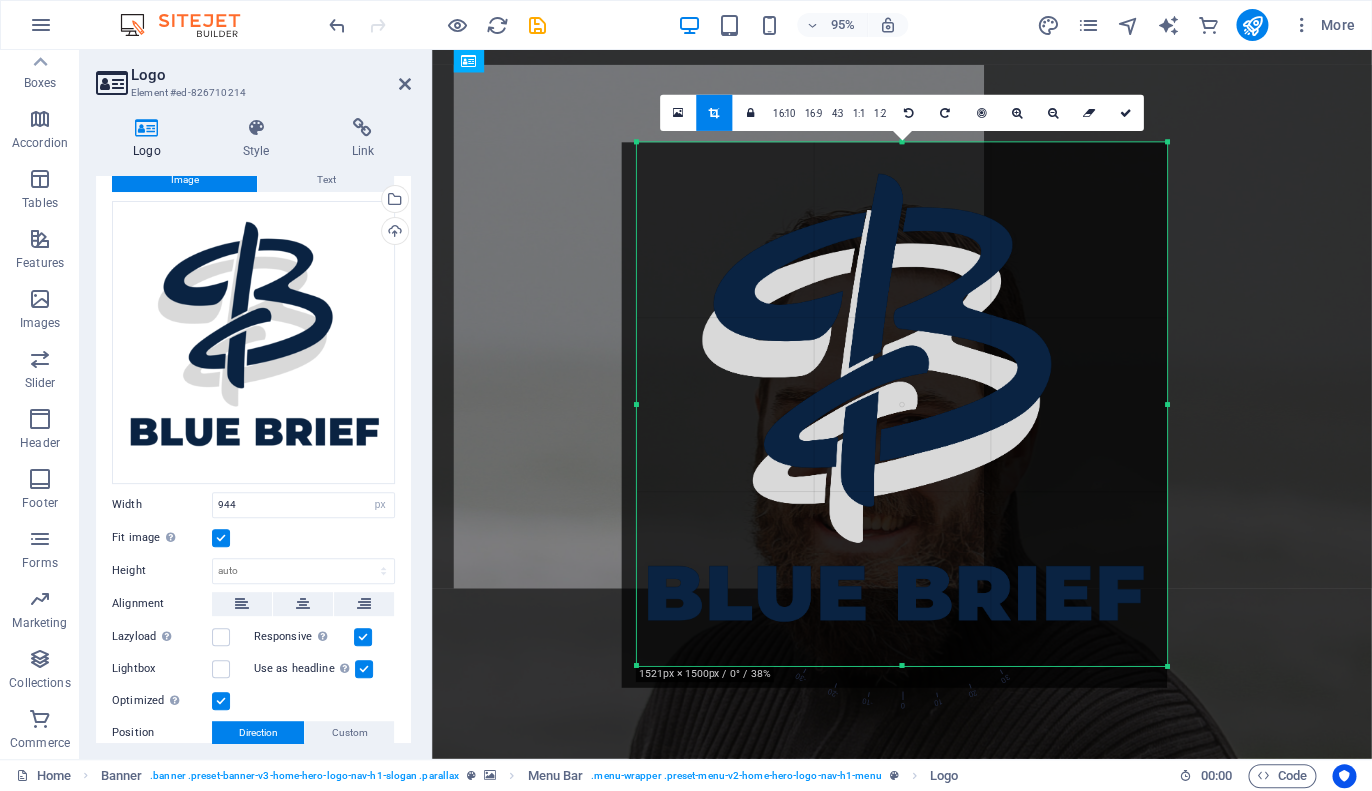 drag, startPoint x: 904, startPoint y: 661, endPoint x: 907, endPoint y: 682, distance: 21.213203 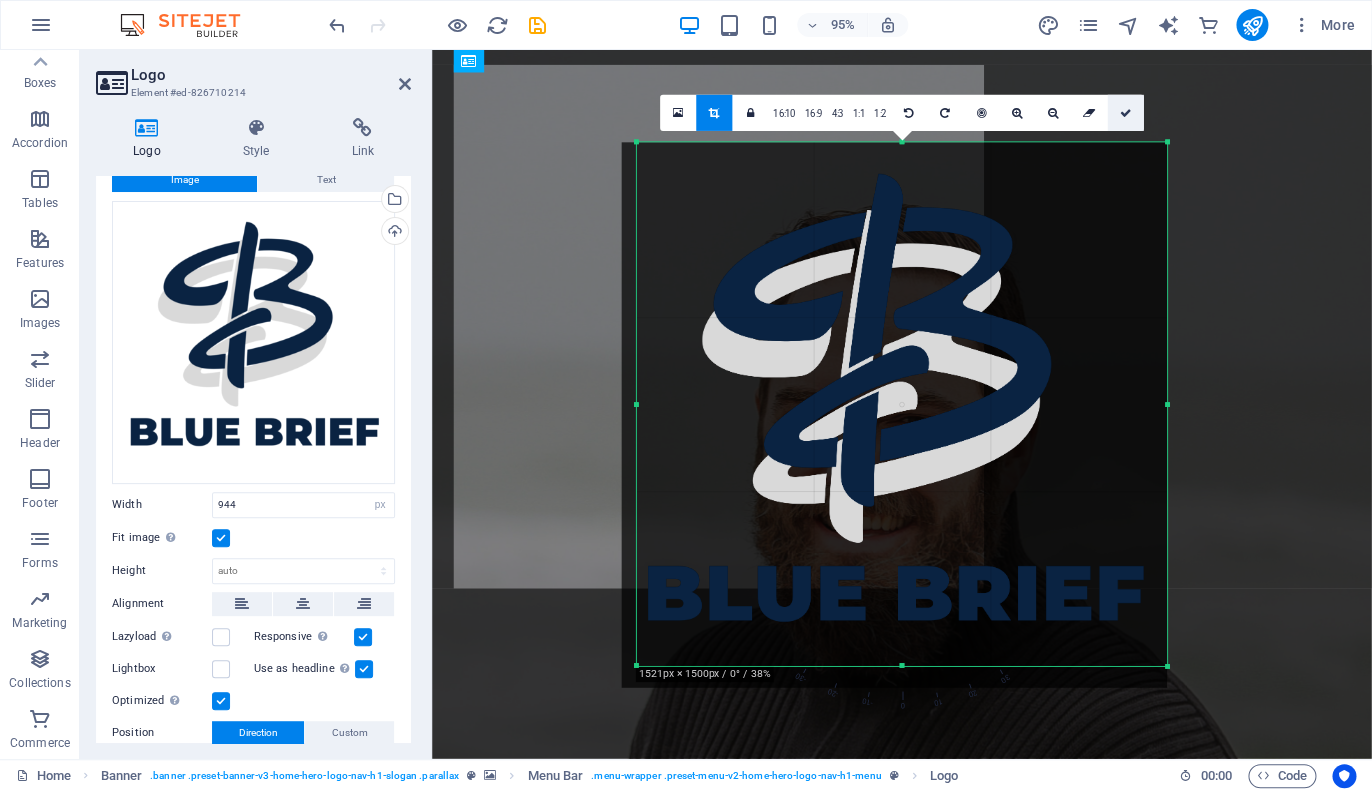 click at bounding box center [1126, 113] 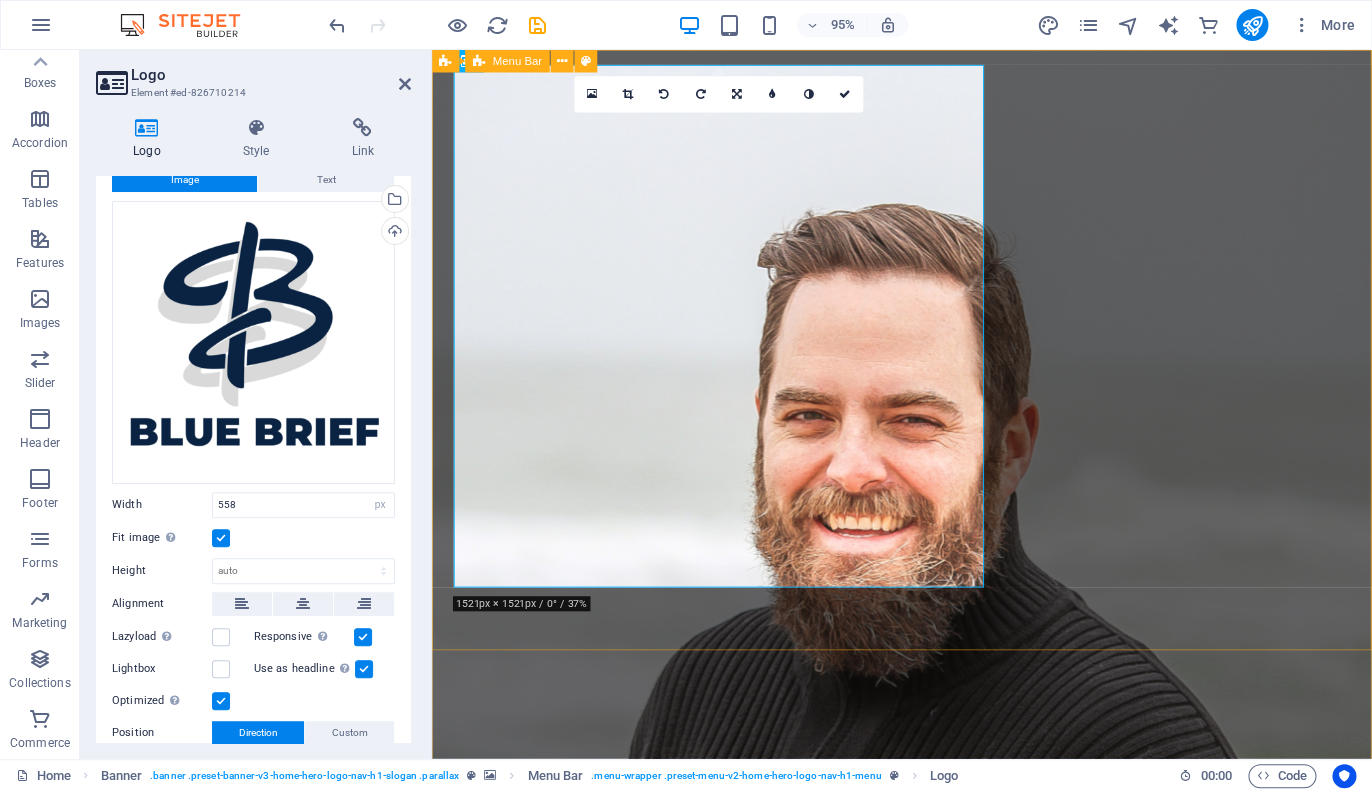 click on "Home About Services FAQ Contact" at bounding box center [926, 1172] 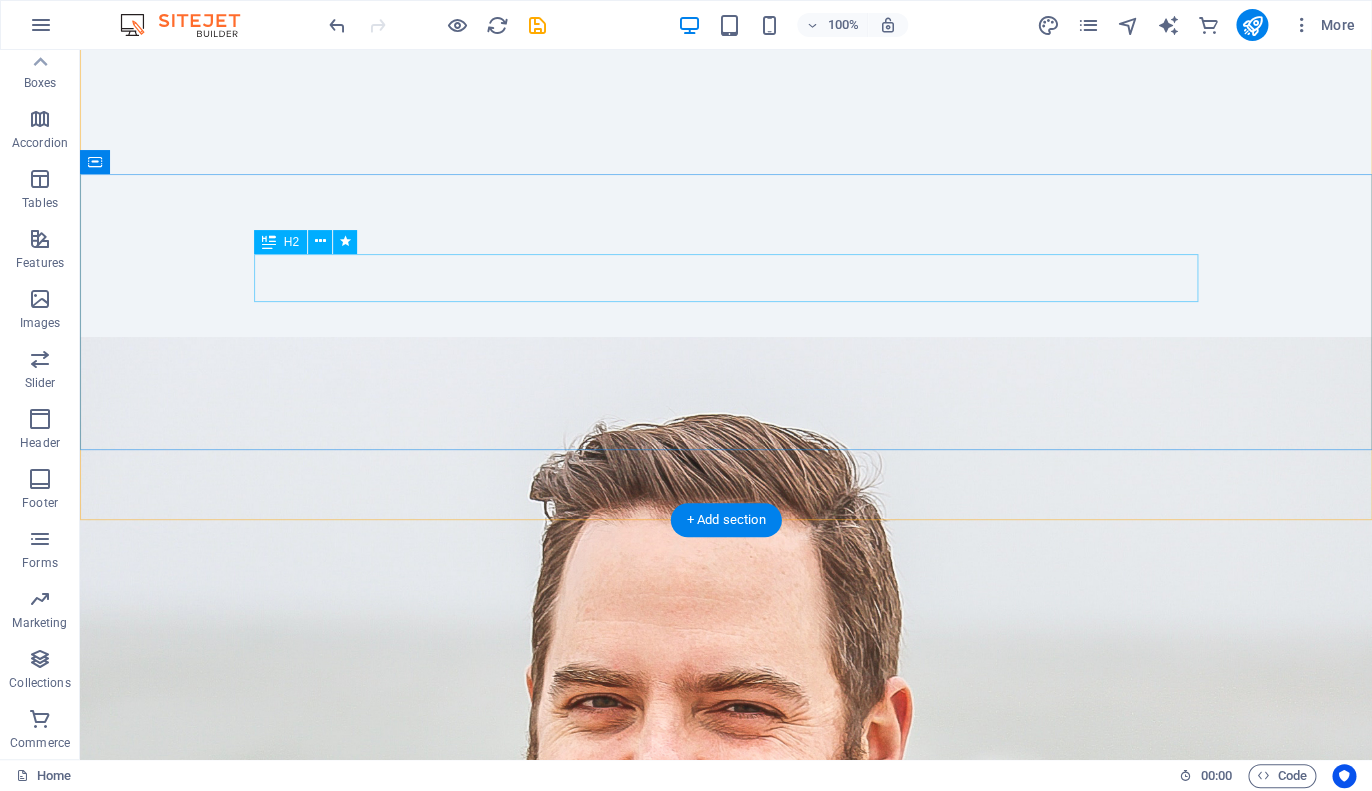 scroll, scrollTop: 0, scrollLeft: 0, axis: both 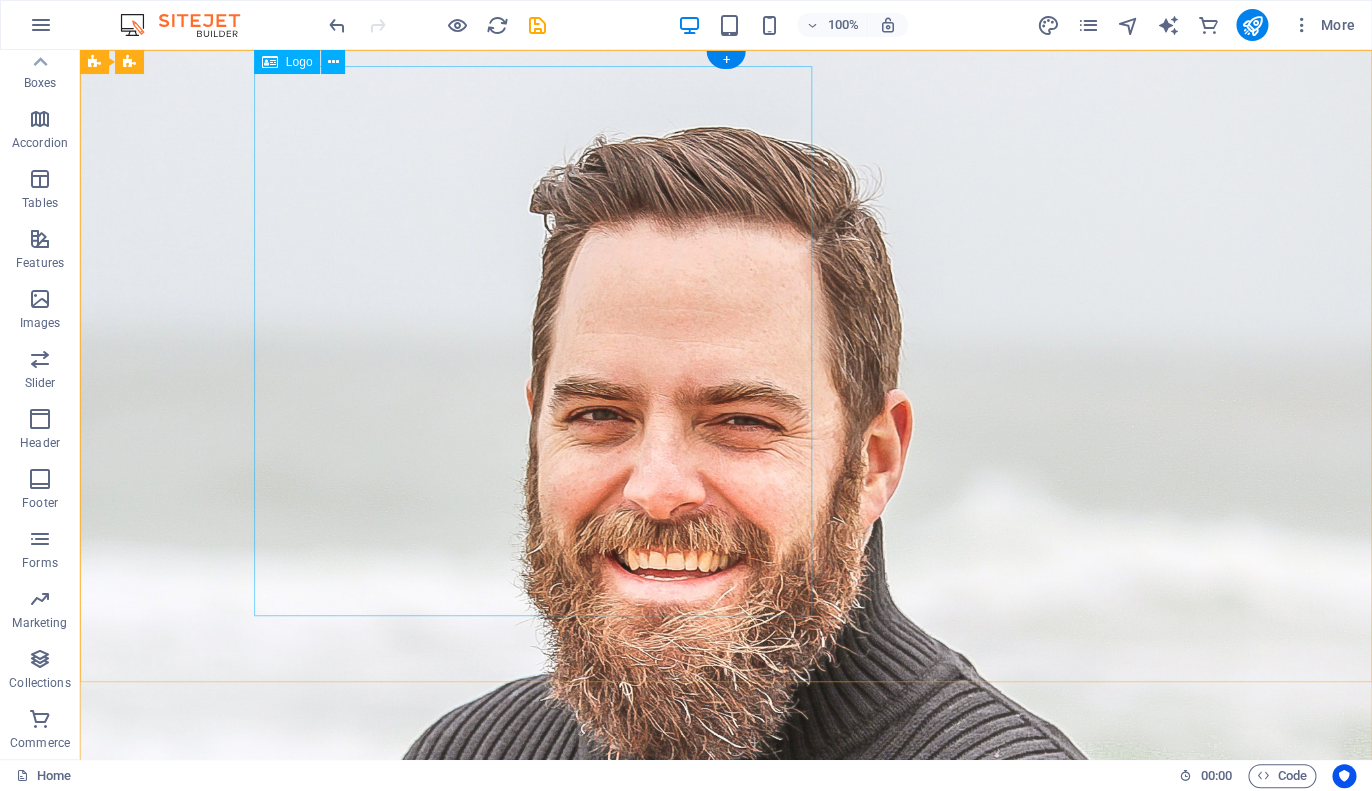 click at bounding box center (726, 1118) 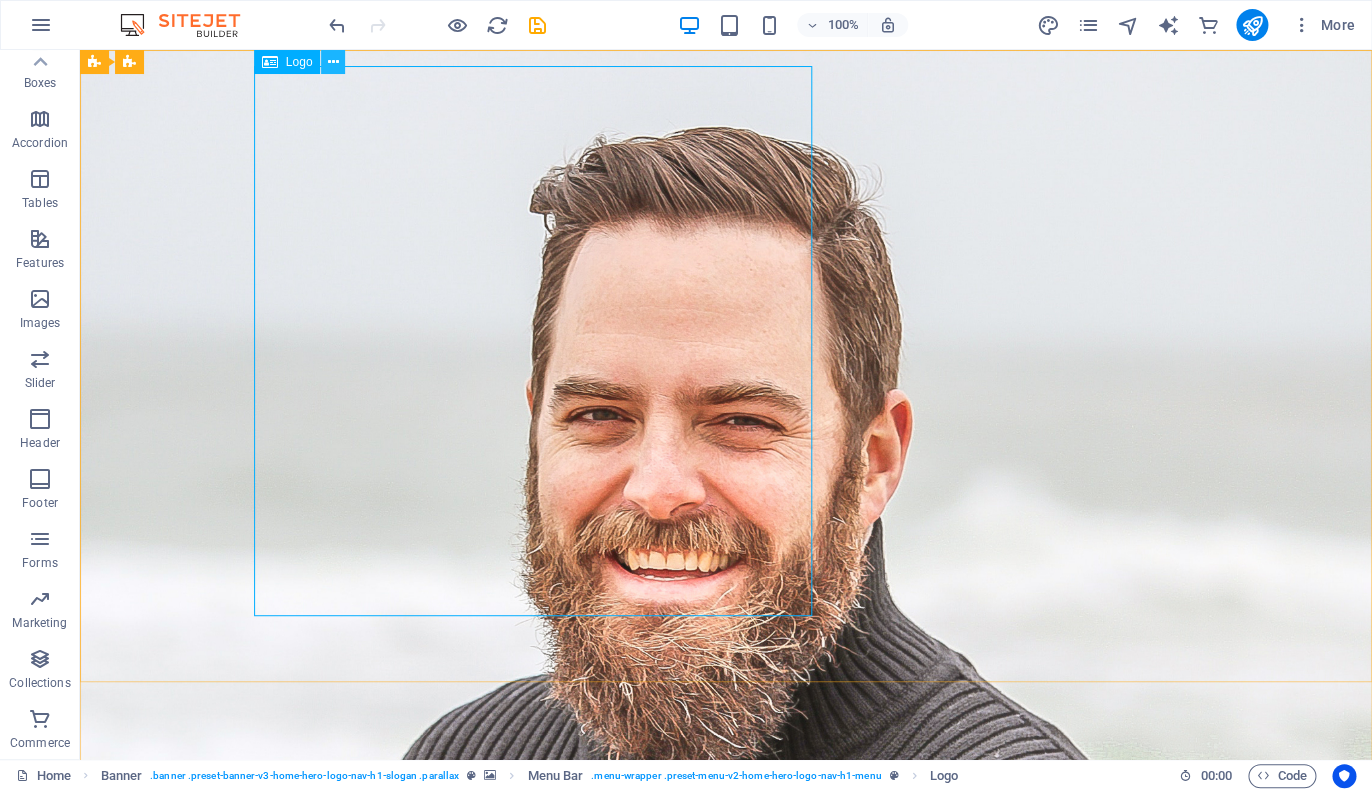 click at bounding box center [333, 62] 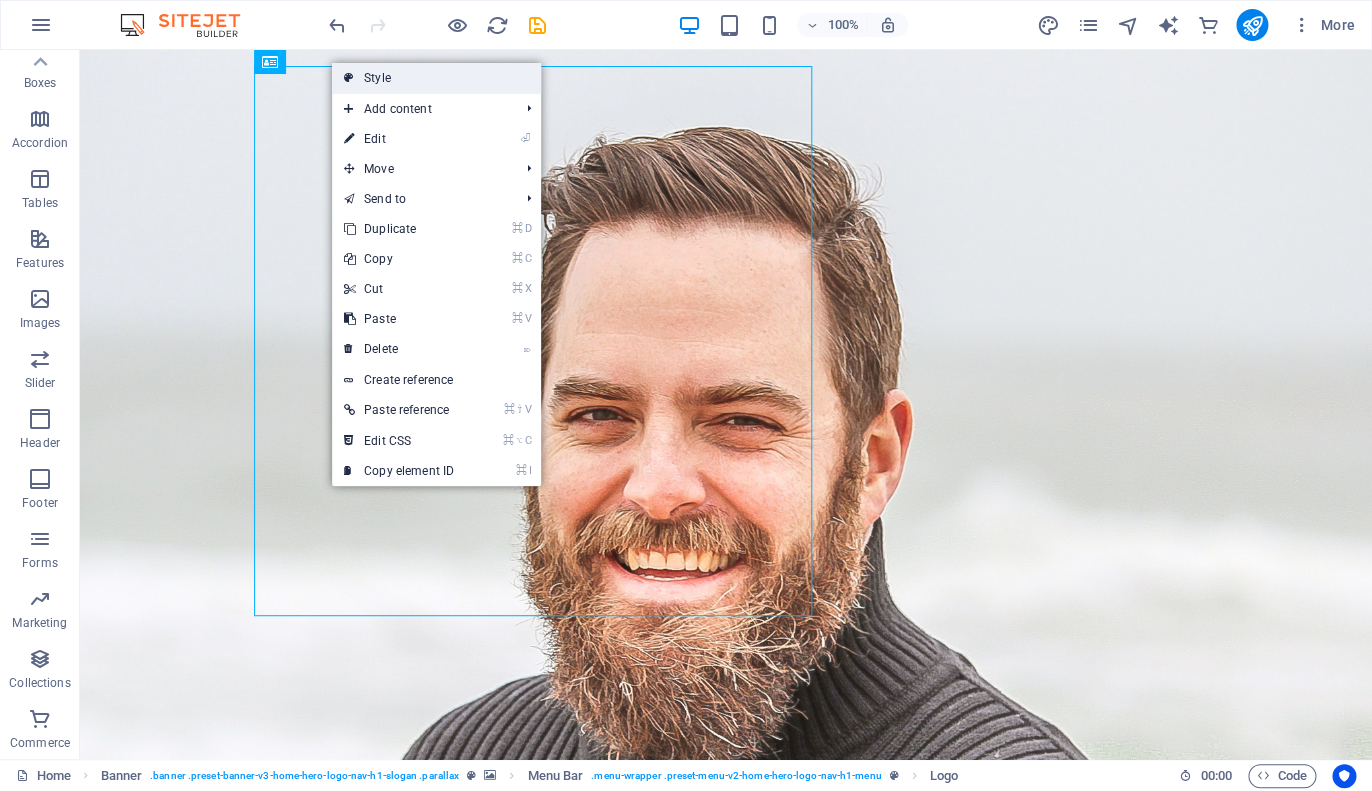 click on "Style" at bounding box center [436, 78] 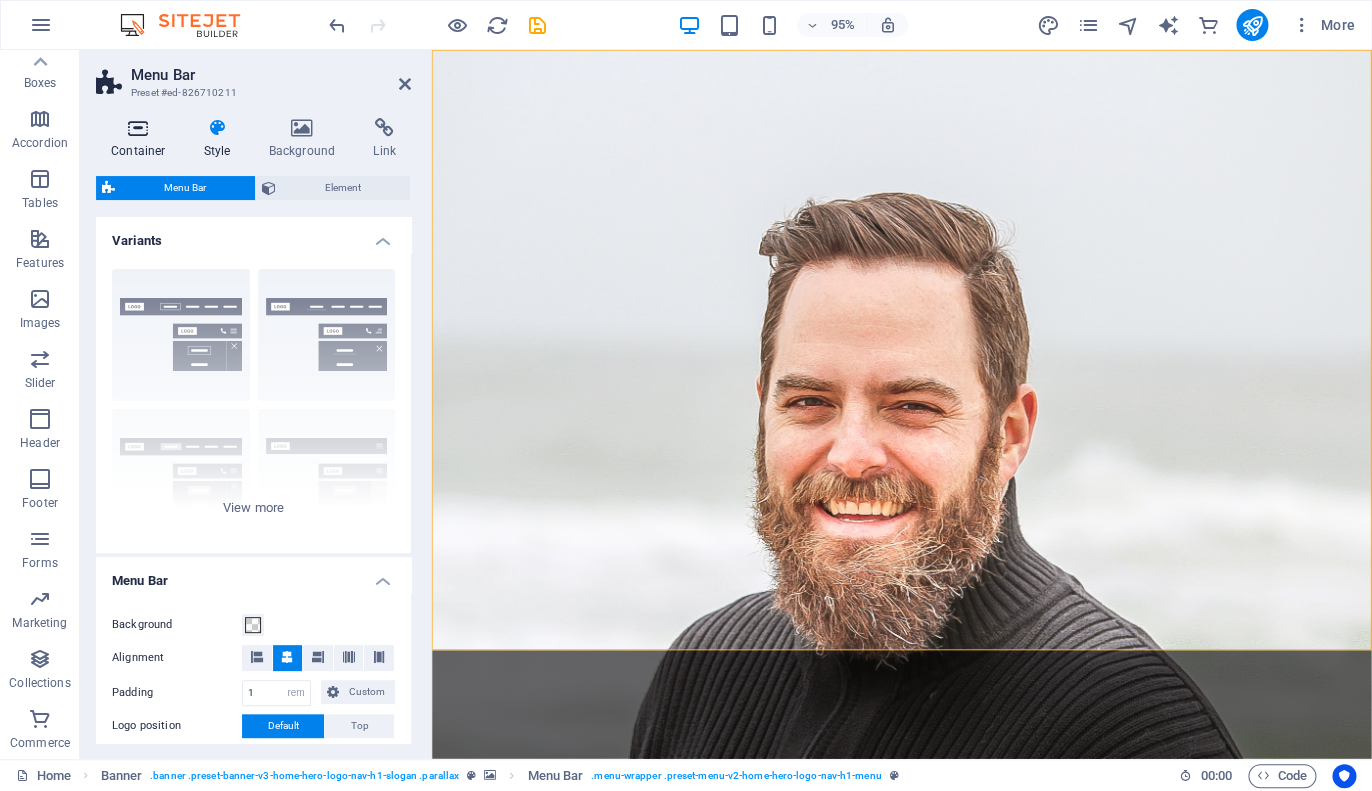 click at bounding box center (138, 128) 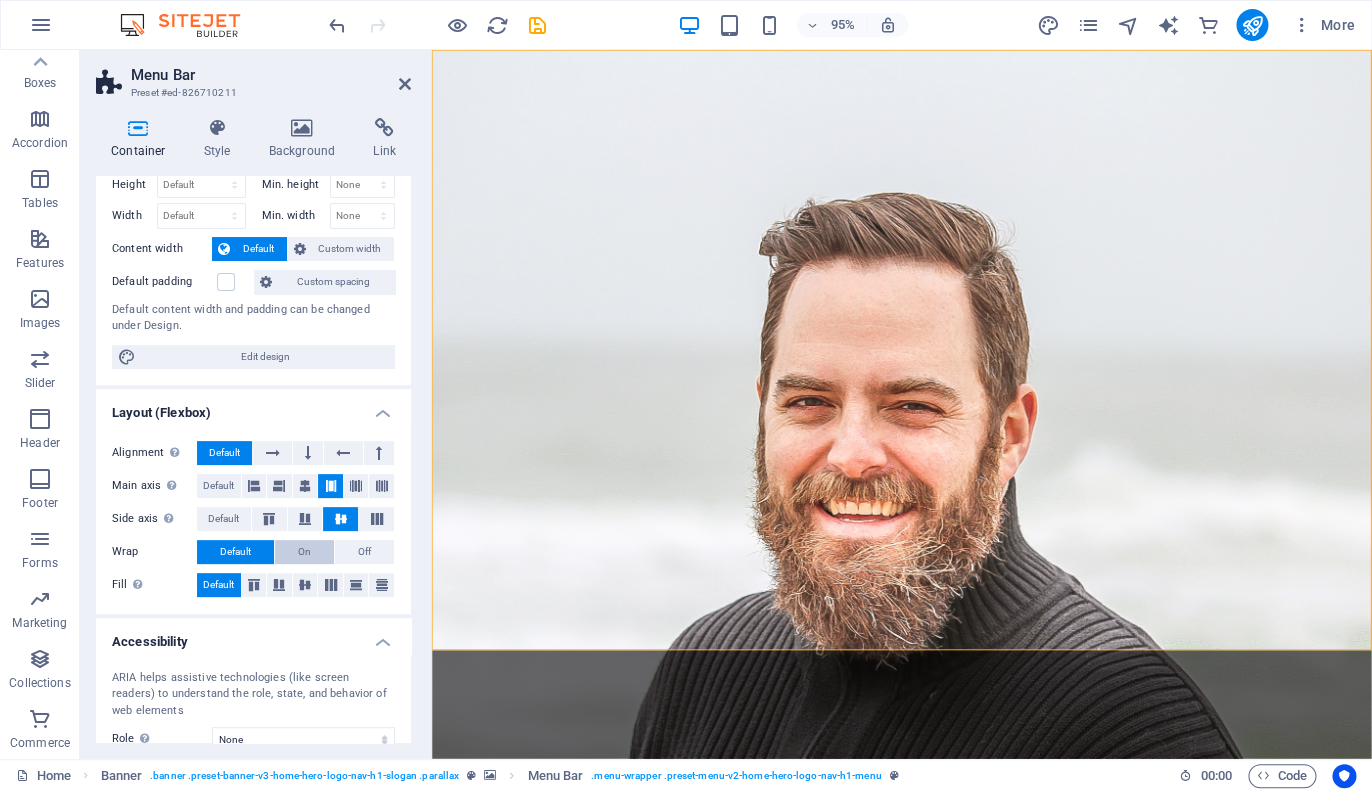 scroll, scrollTop: 0, scrollLeft: 0, axis: both 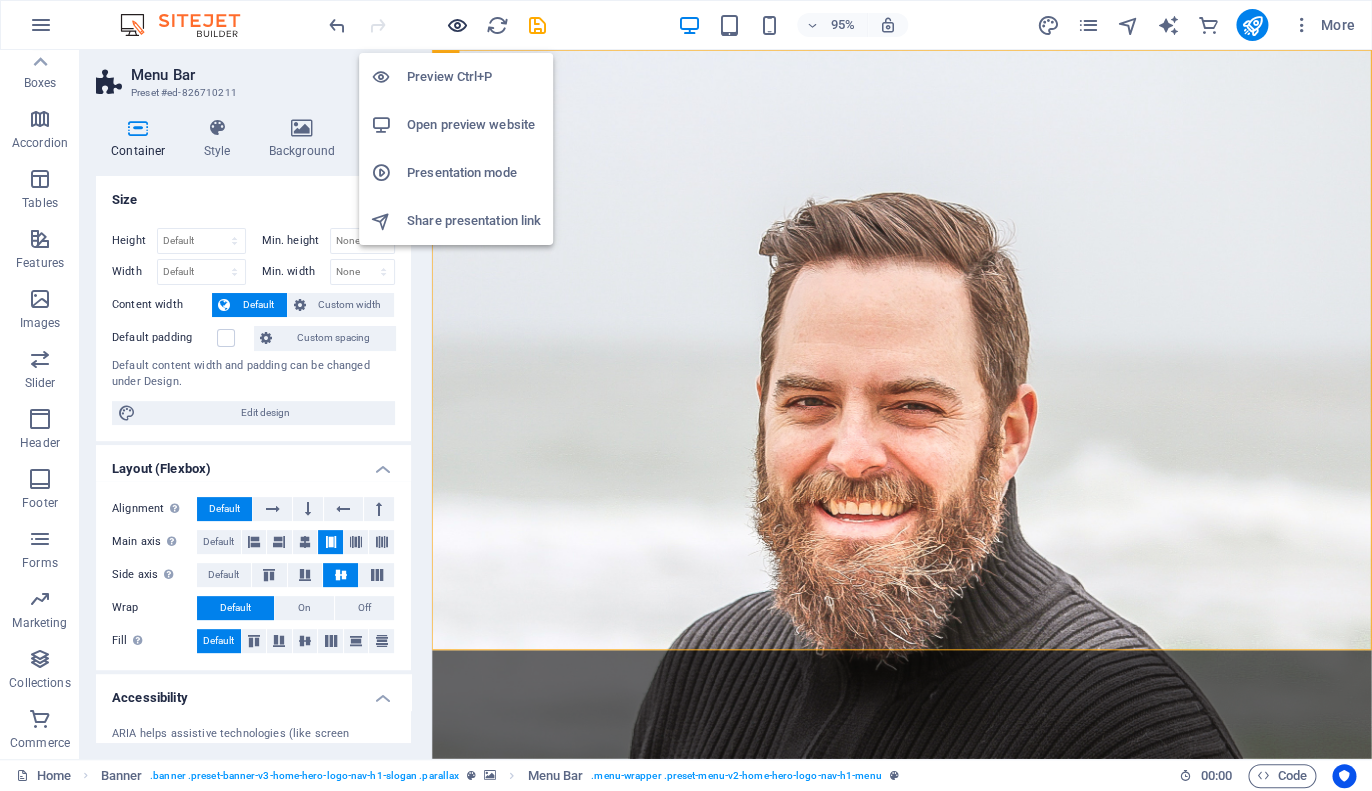 click at bounding box center (457, 25) 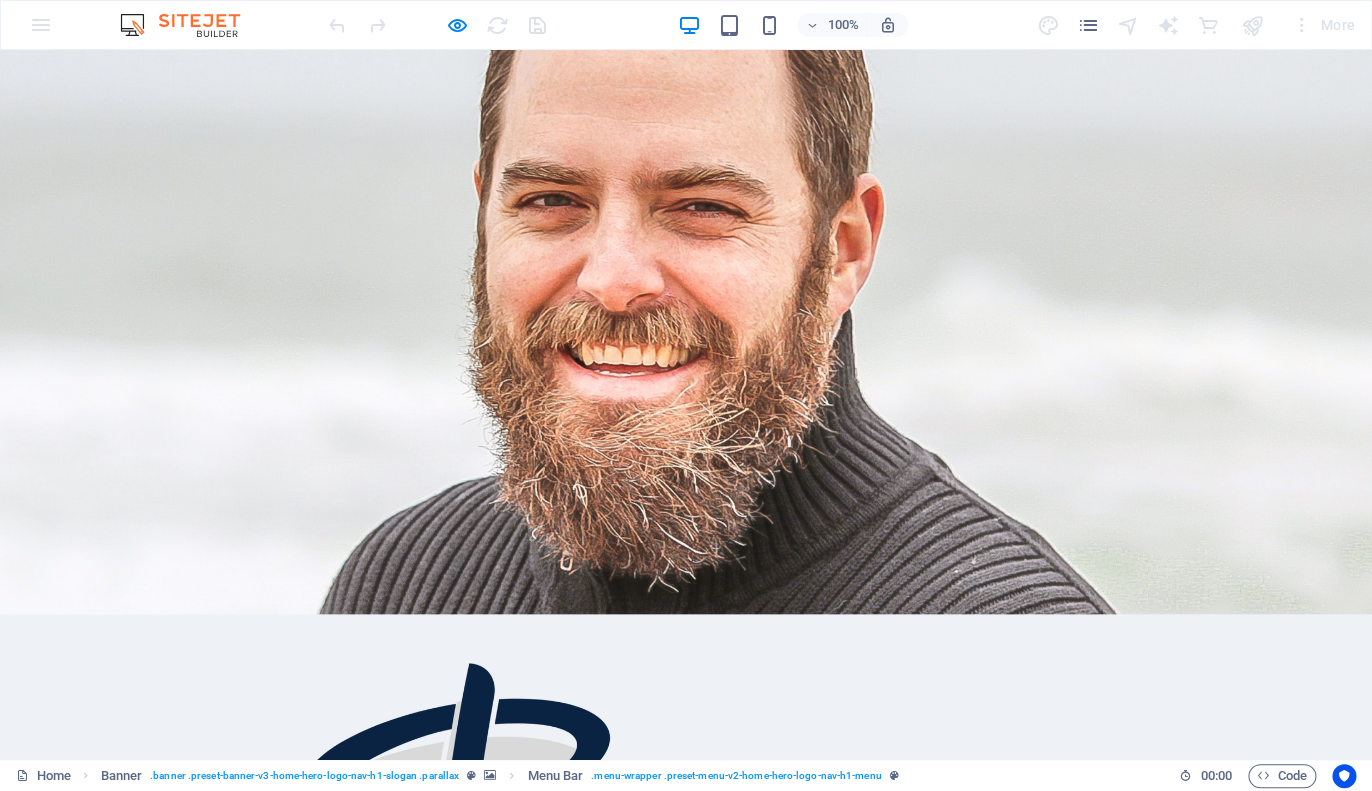 scroll, scrollTop: 0, scrollLeft: 0, axis: both 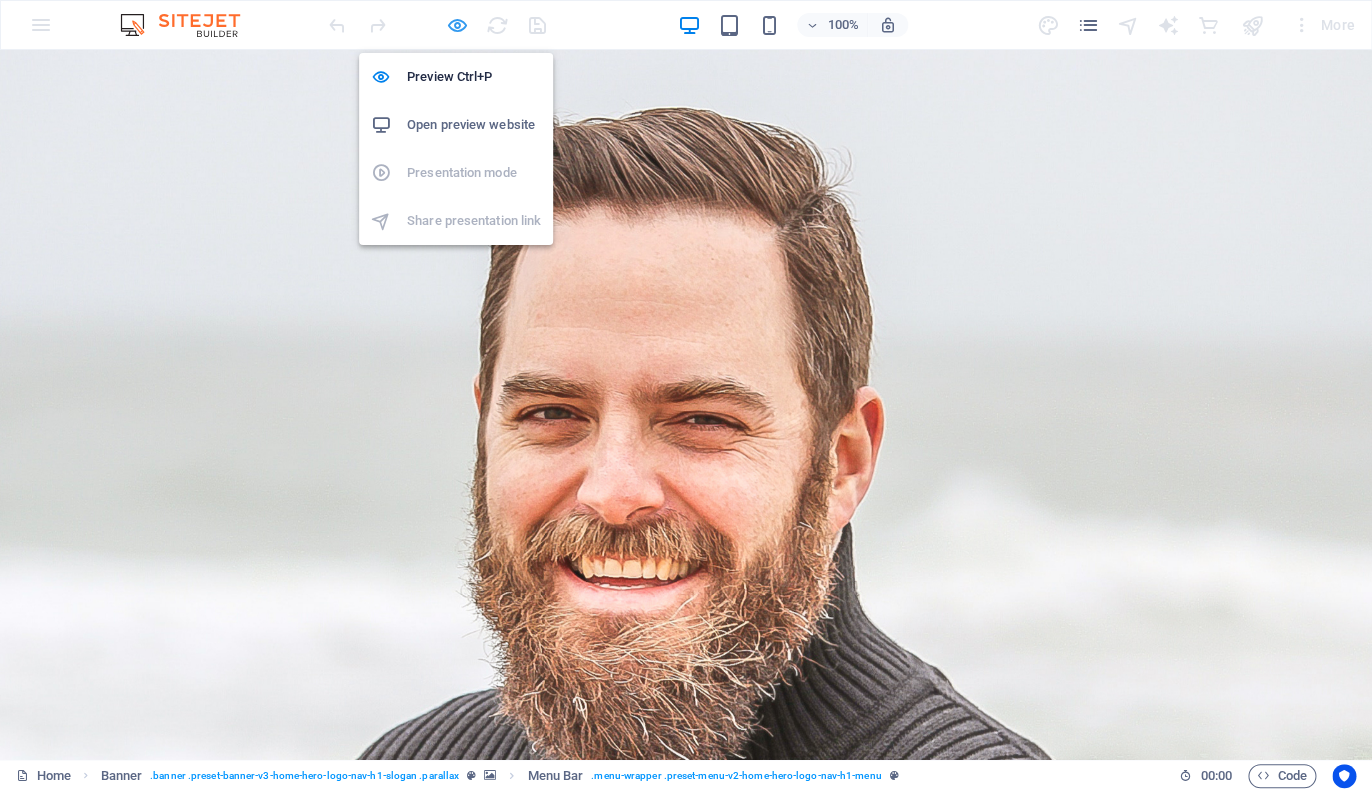 click at bounding box center (457, 25) 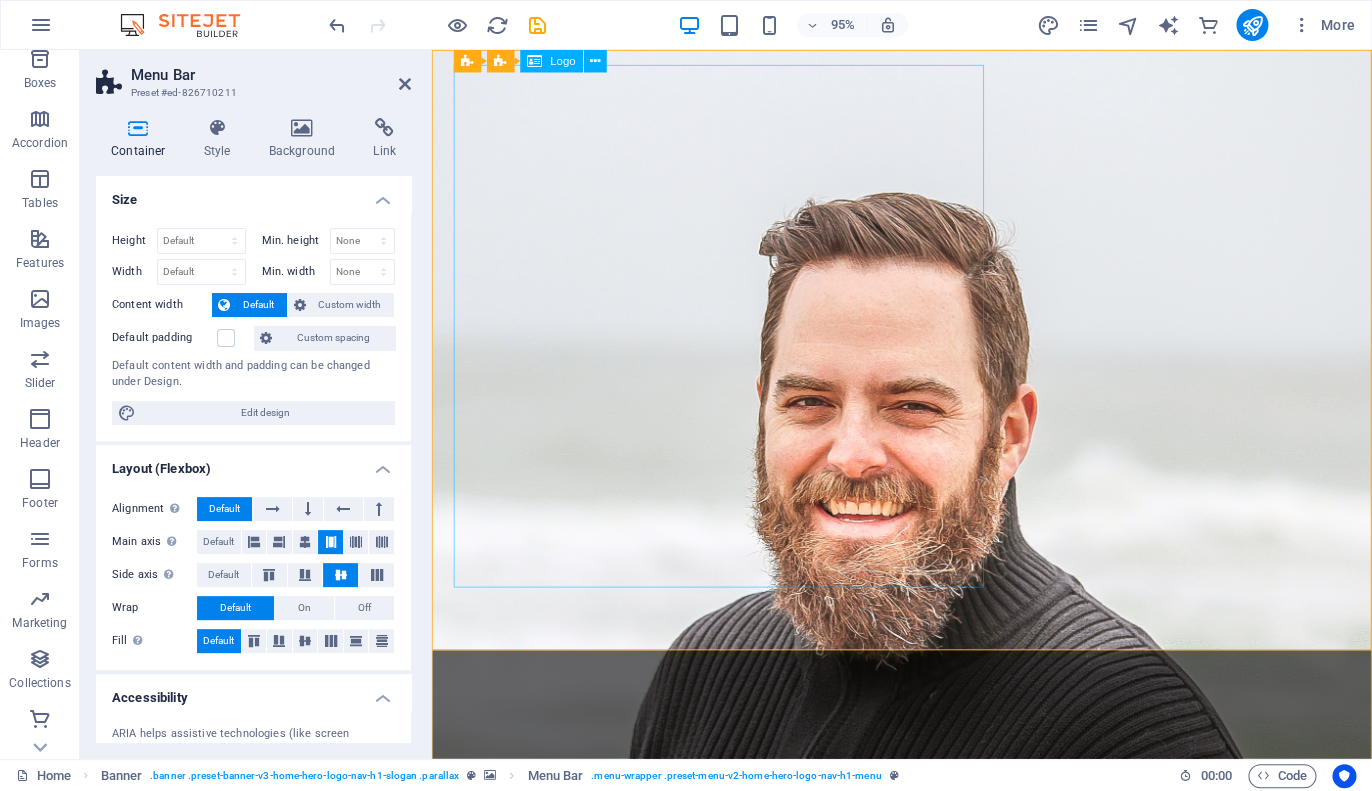 click at bounding box center [927, 1118] 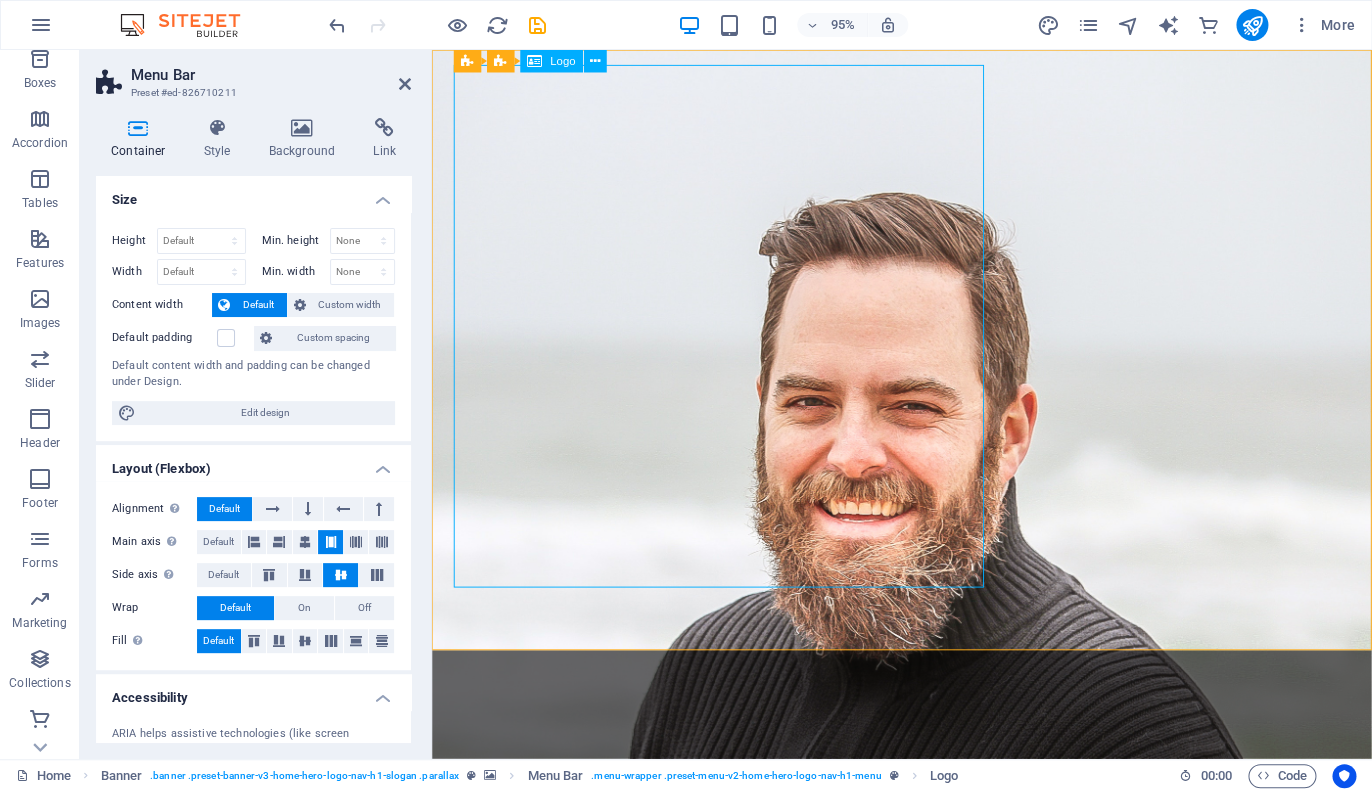 click at bounding box center [927, 1118] 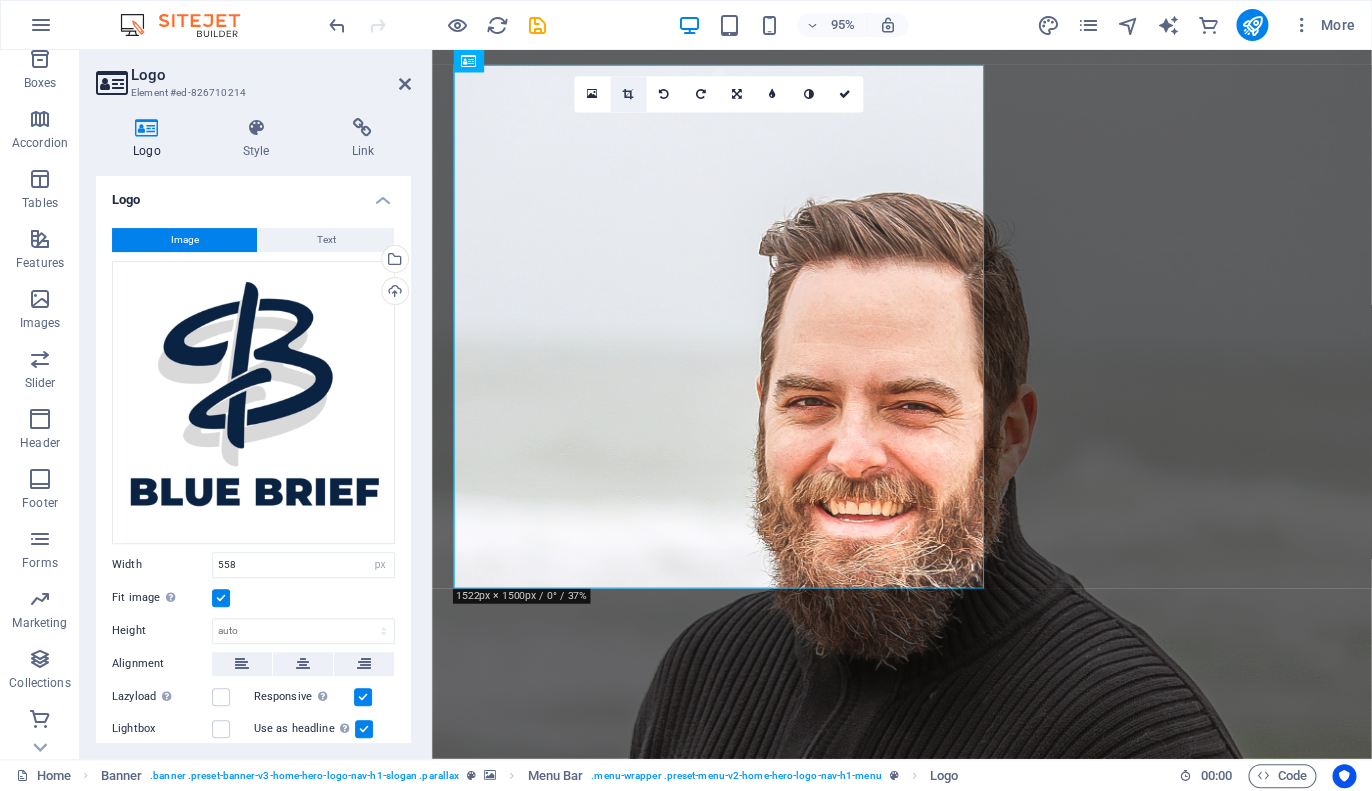 click at bounding box center [628, 94] 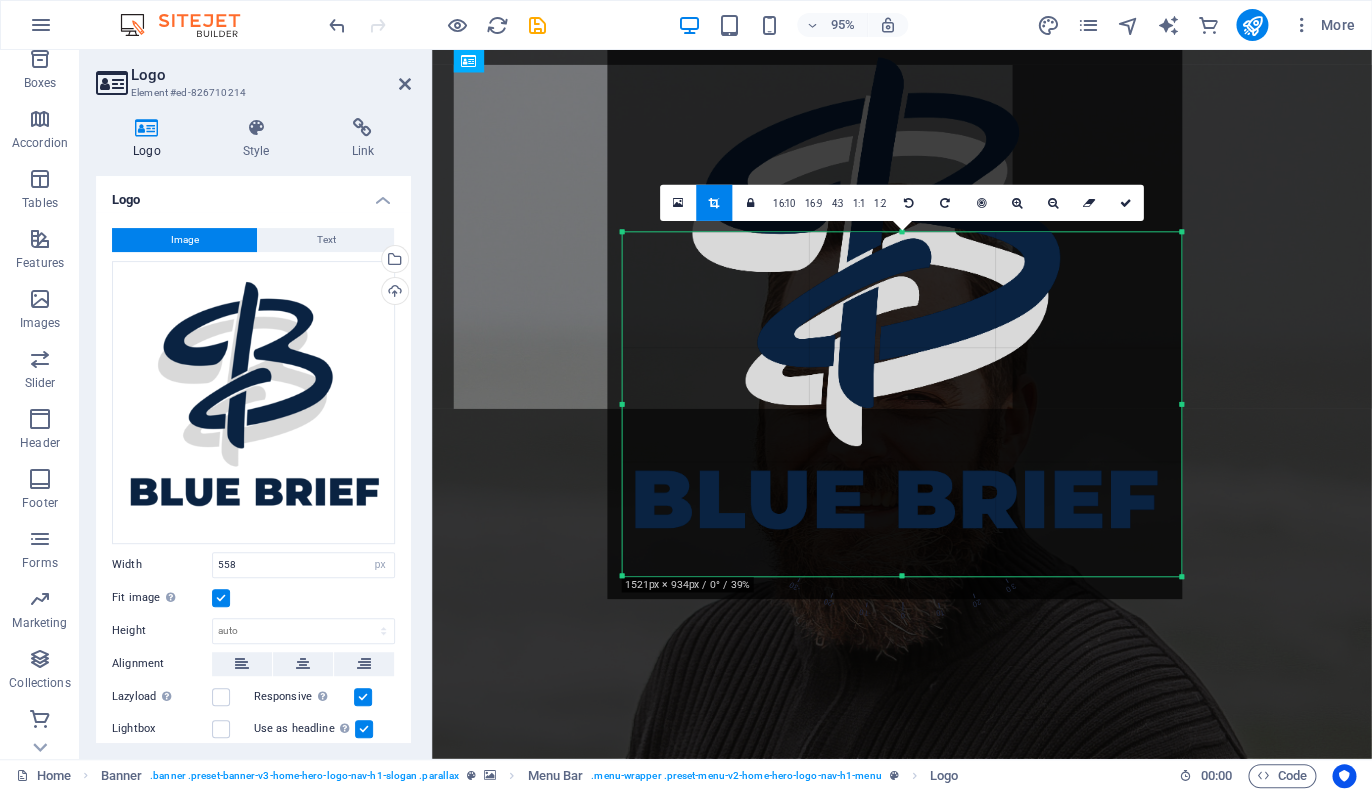 drag, startPoint x: 628, startPoint y: 131, endPoint x: 811, endPoint y: 346, distance: 282.33667 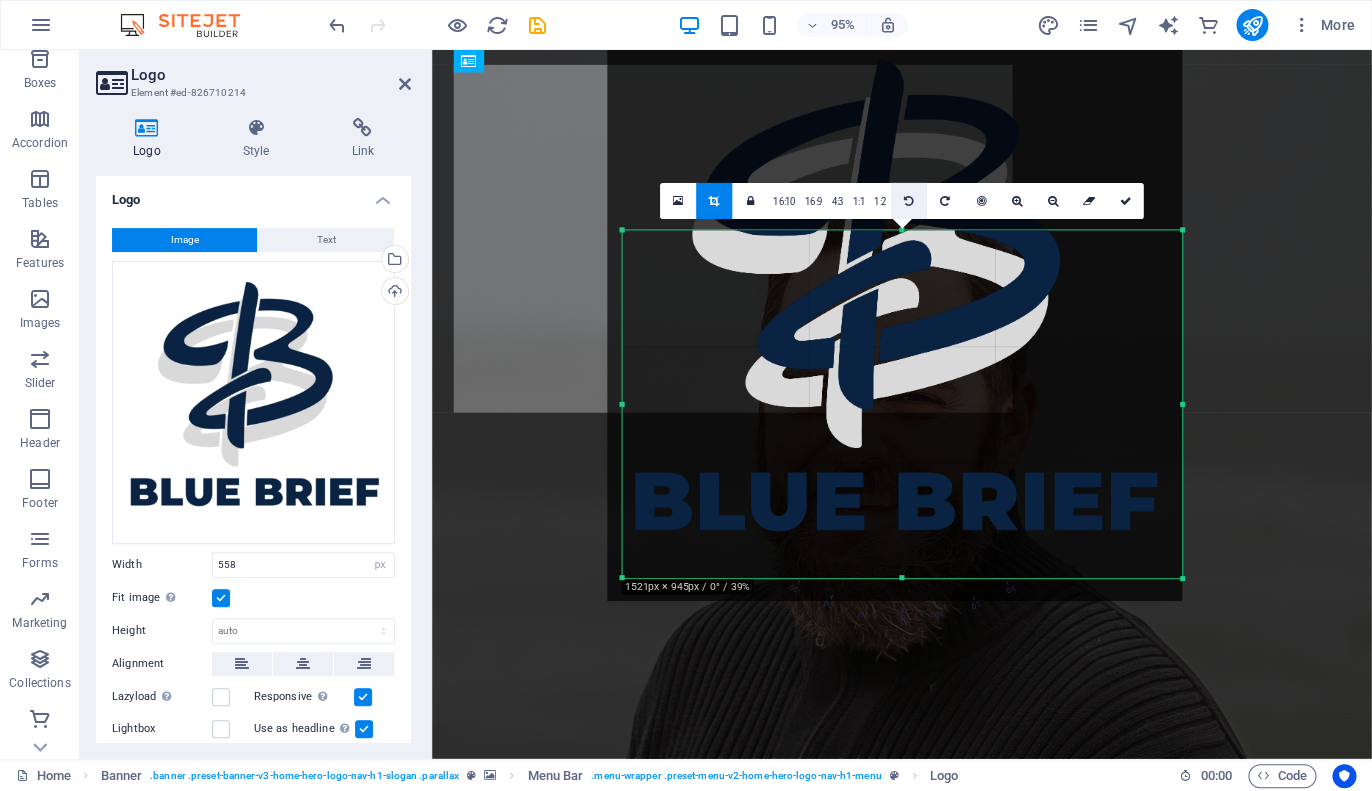 click at bounding box center [909, 201] 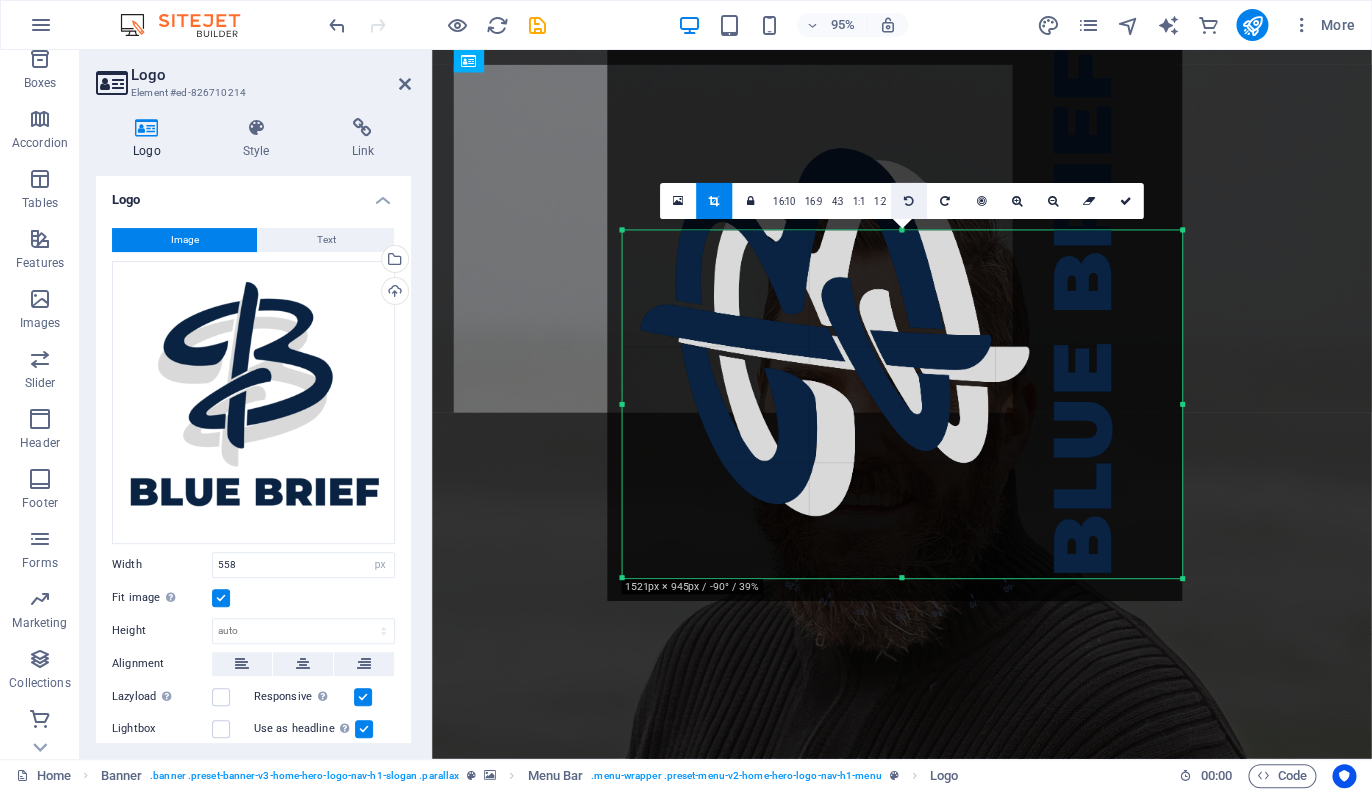 click at bounding box center (909, 201) 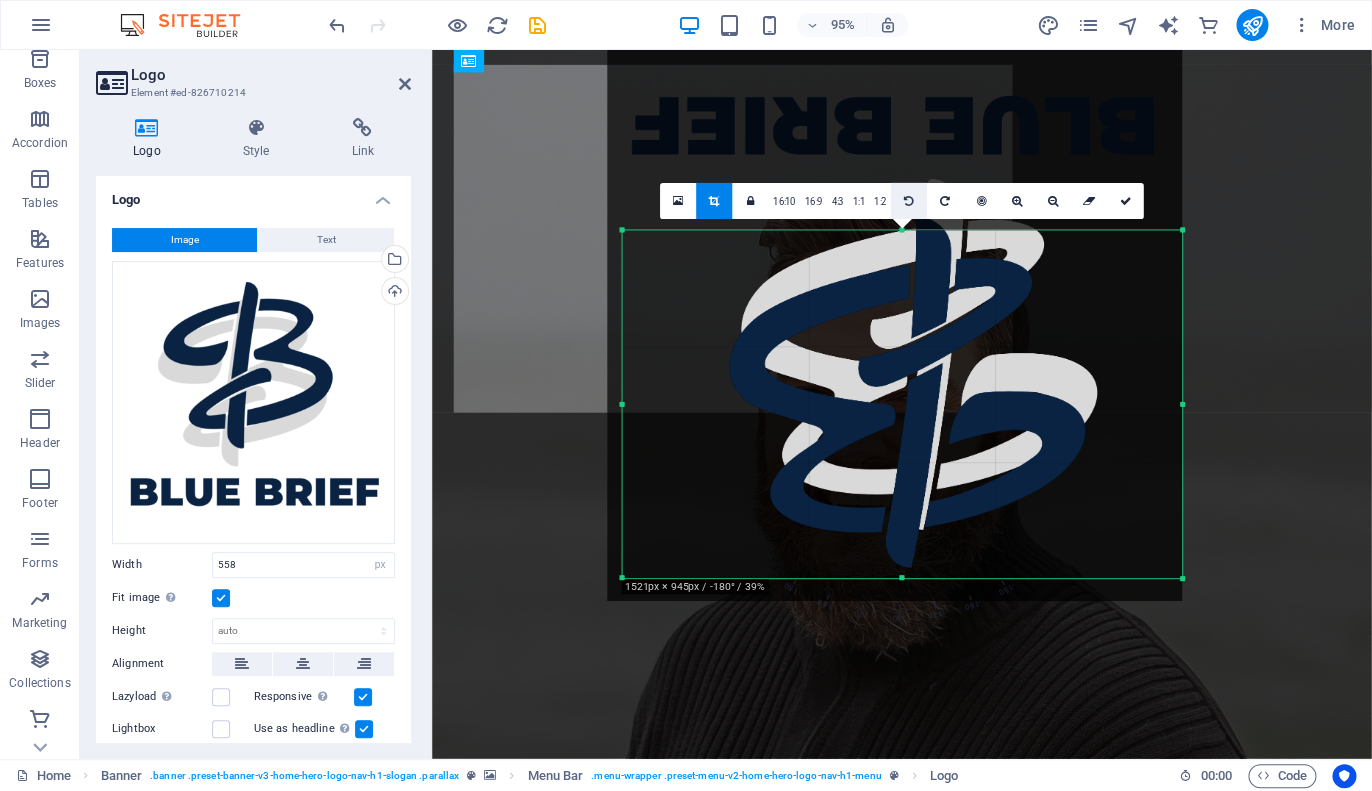 click at bounding box center (909, 201) 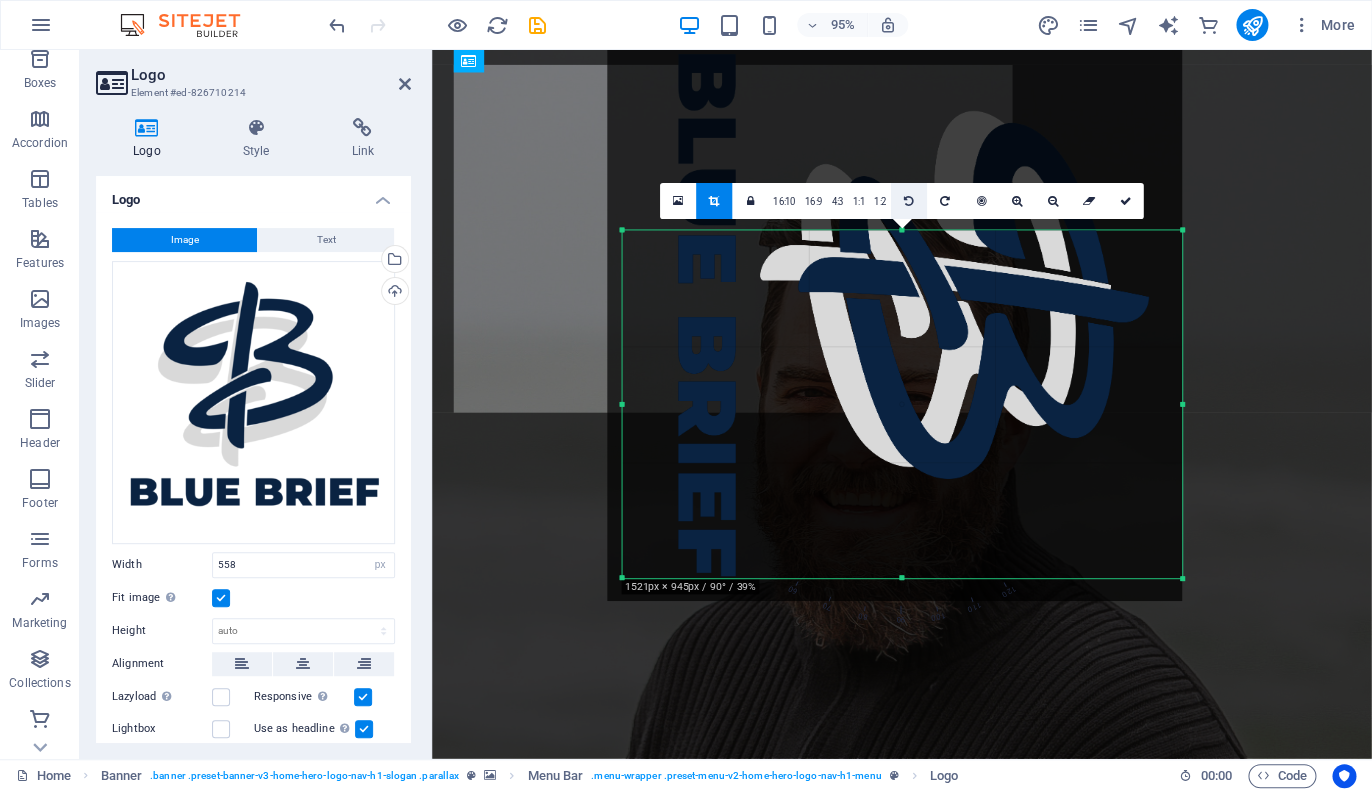 click at bounding box center (909, 201) 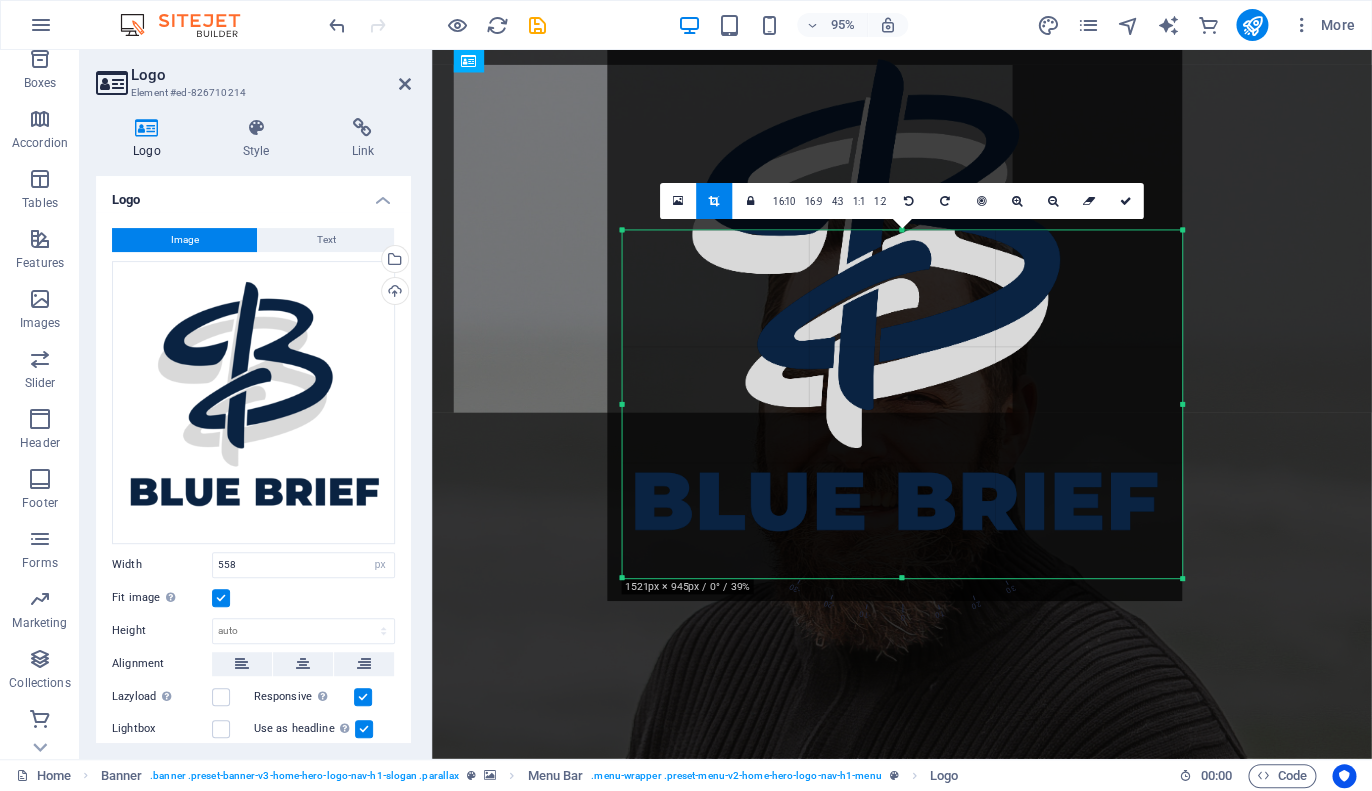 click on "95% More" at bounding box center (686, 25) 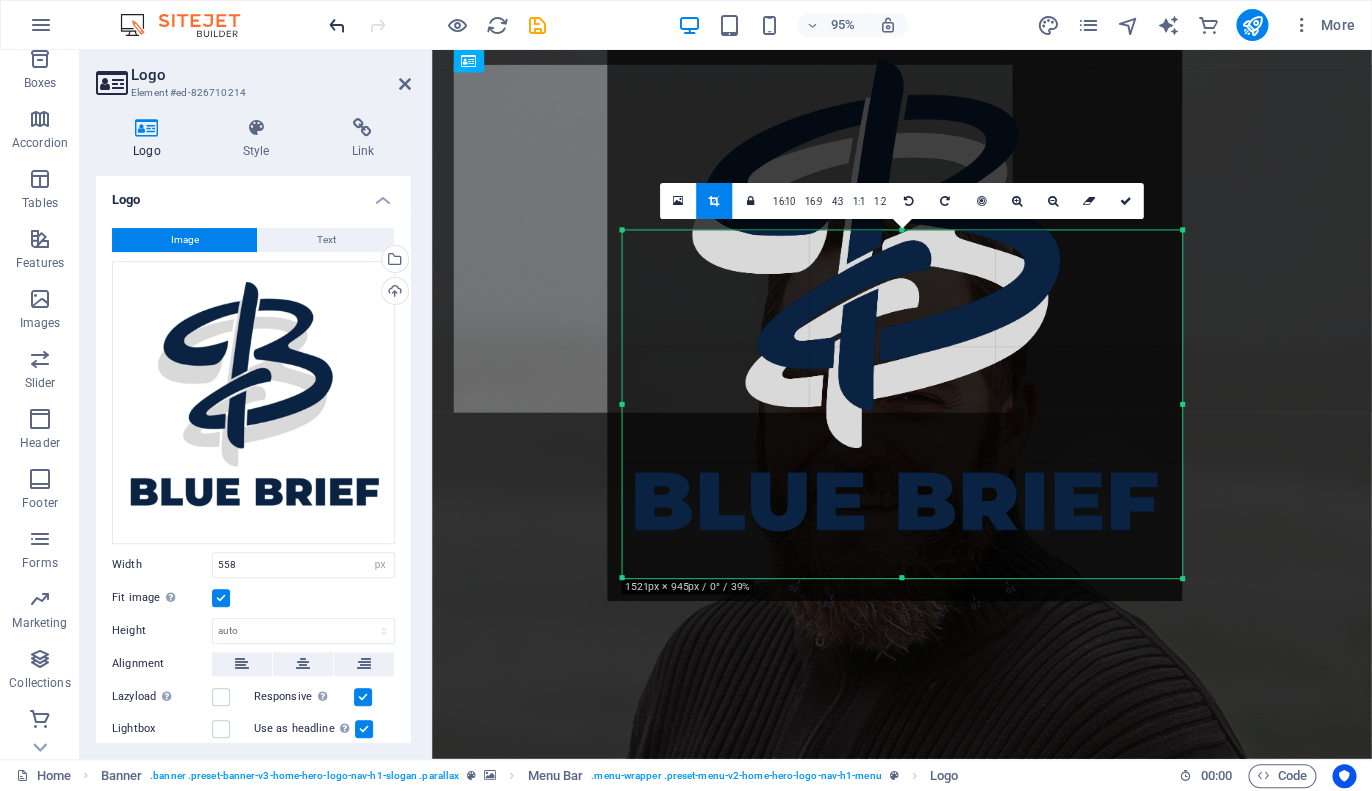 click at bounding box center [337, 25] 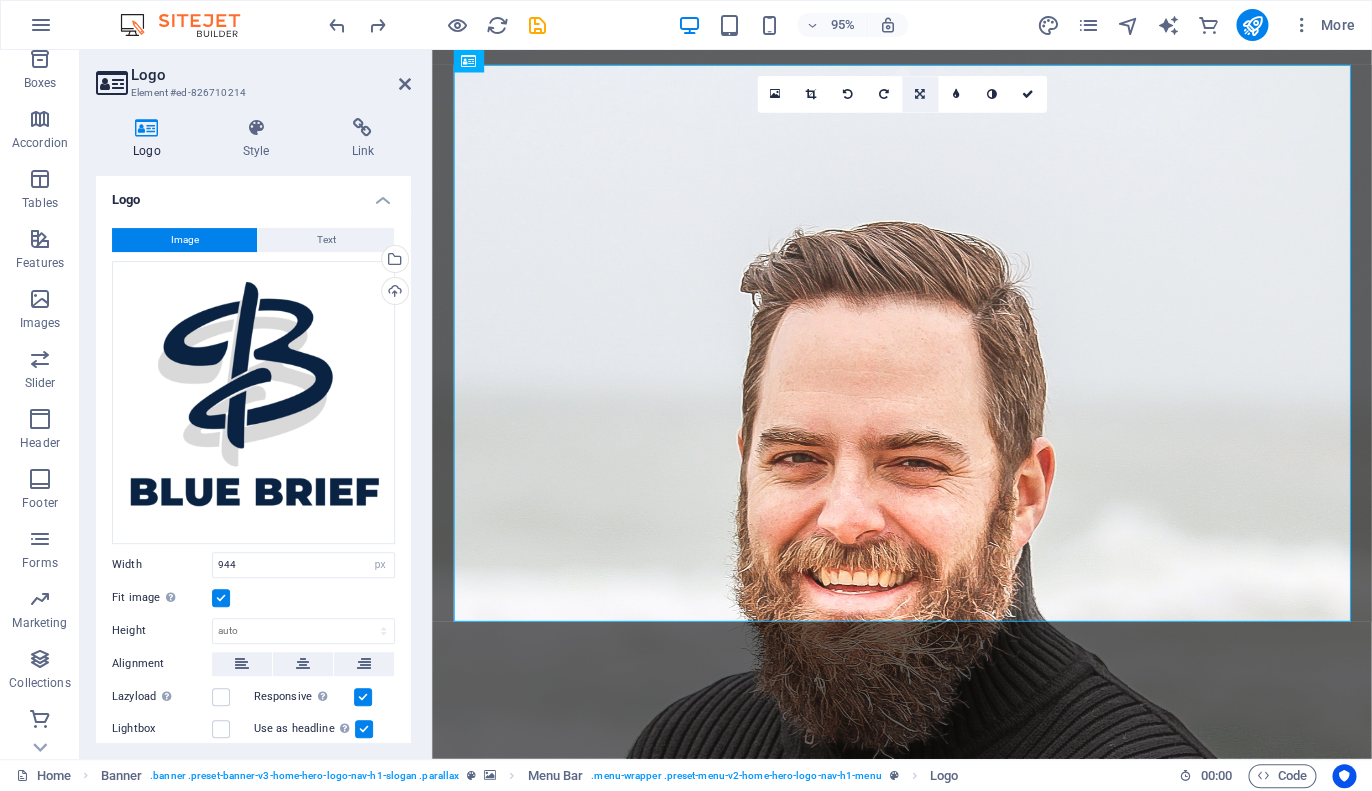 click at bounding box center [920, 95] 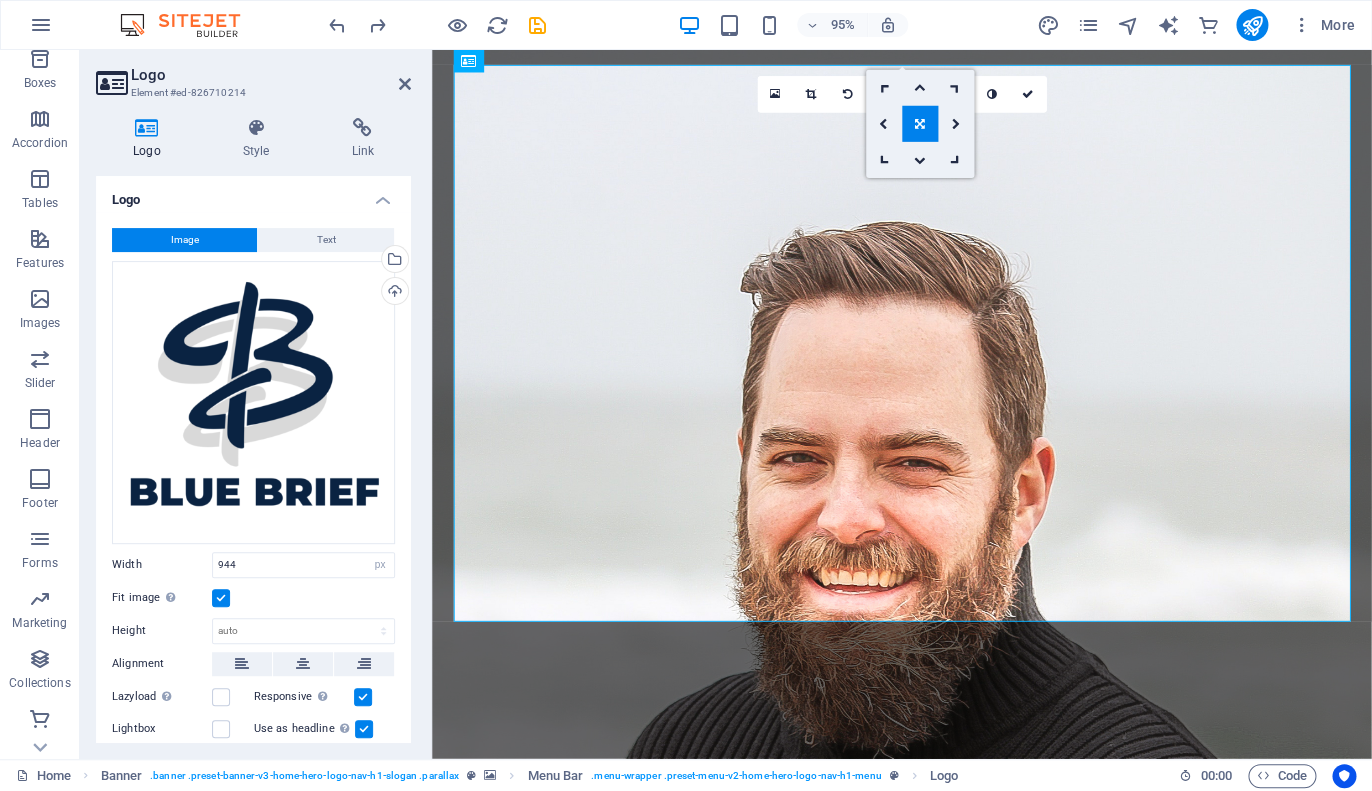 click at bounding box center [920, 123] 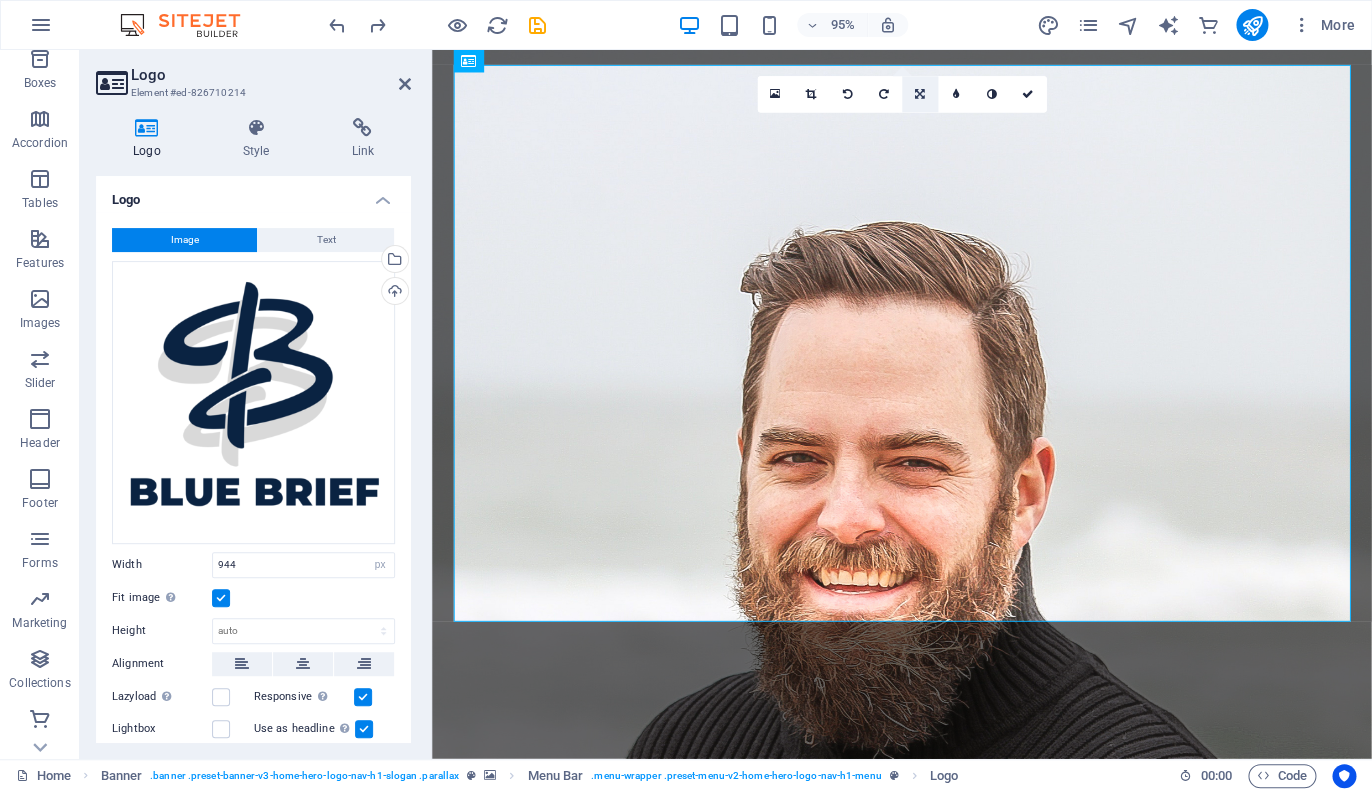 click at bounding box center [920, 95] 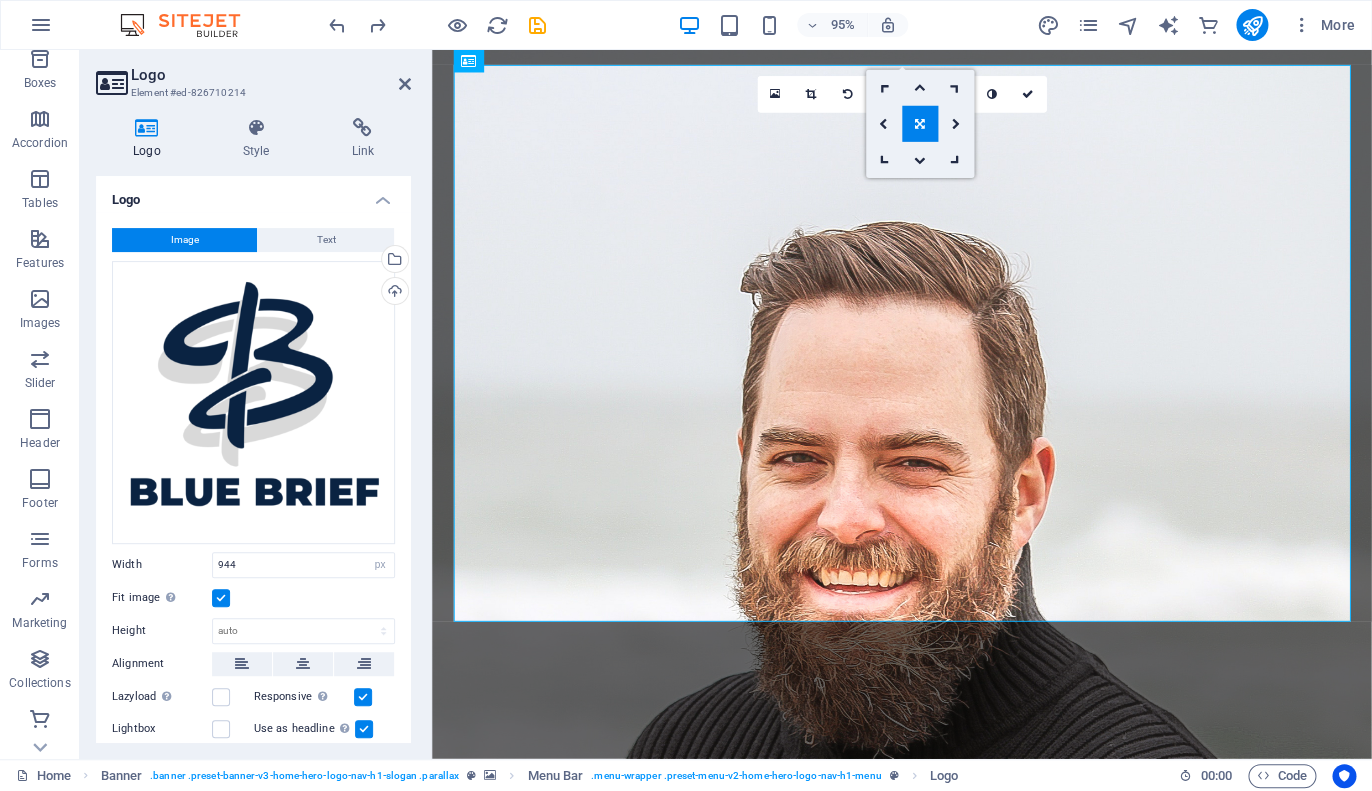 click at bounding box center [920, 124] 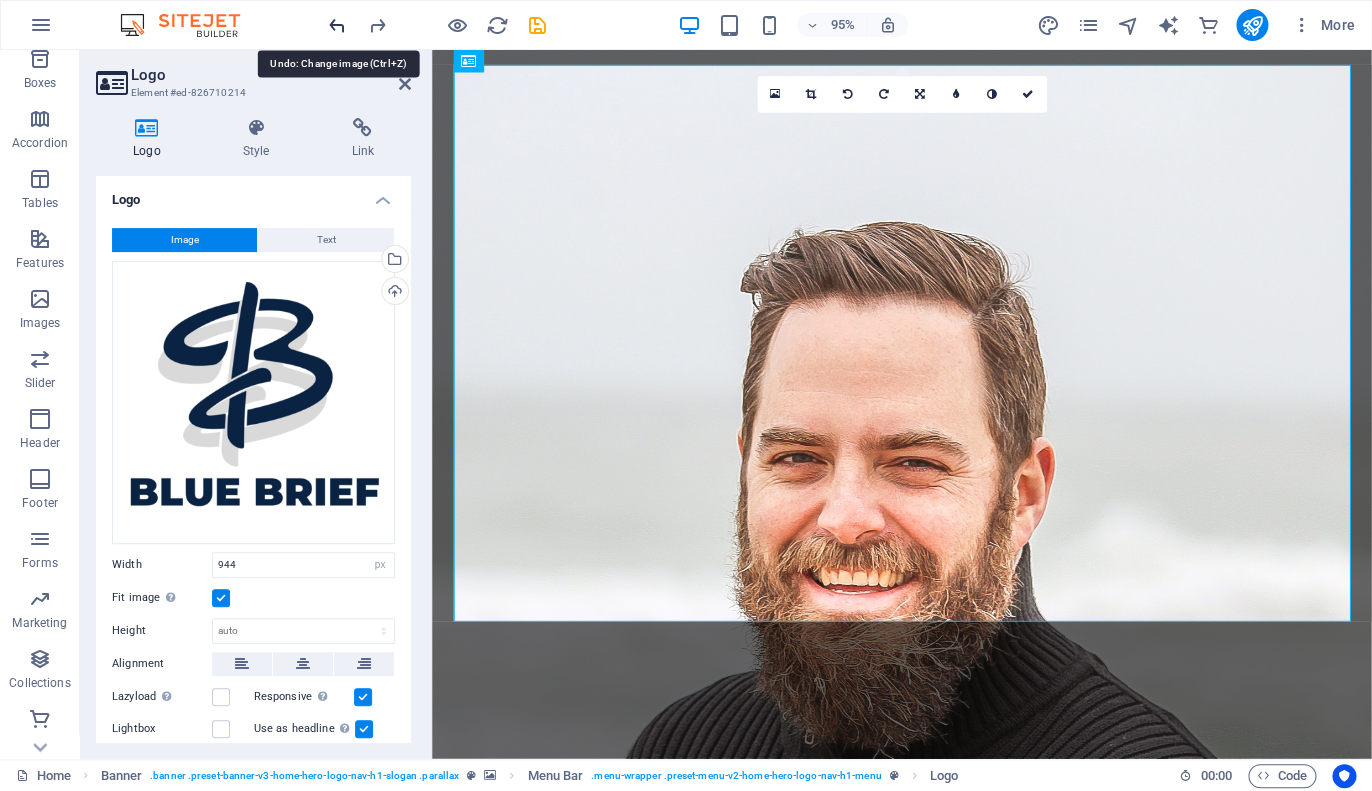 click at bounding box center [337, 25] 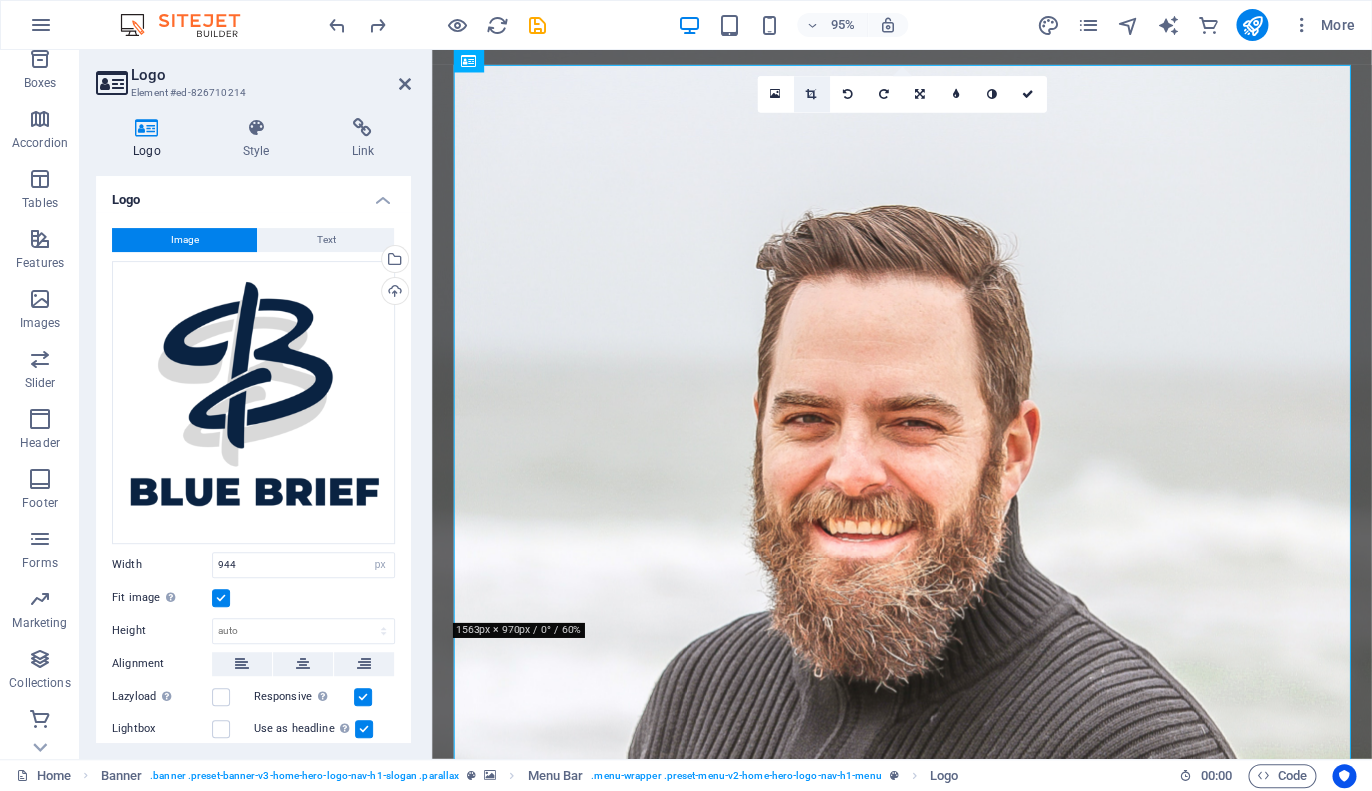 click at bounding box center (811, 94) 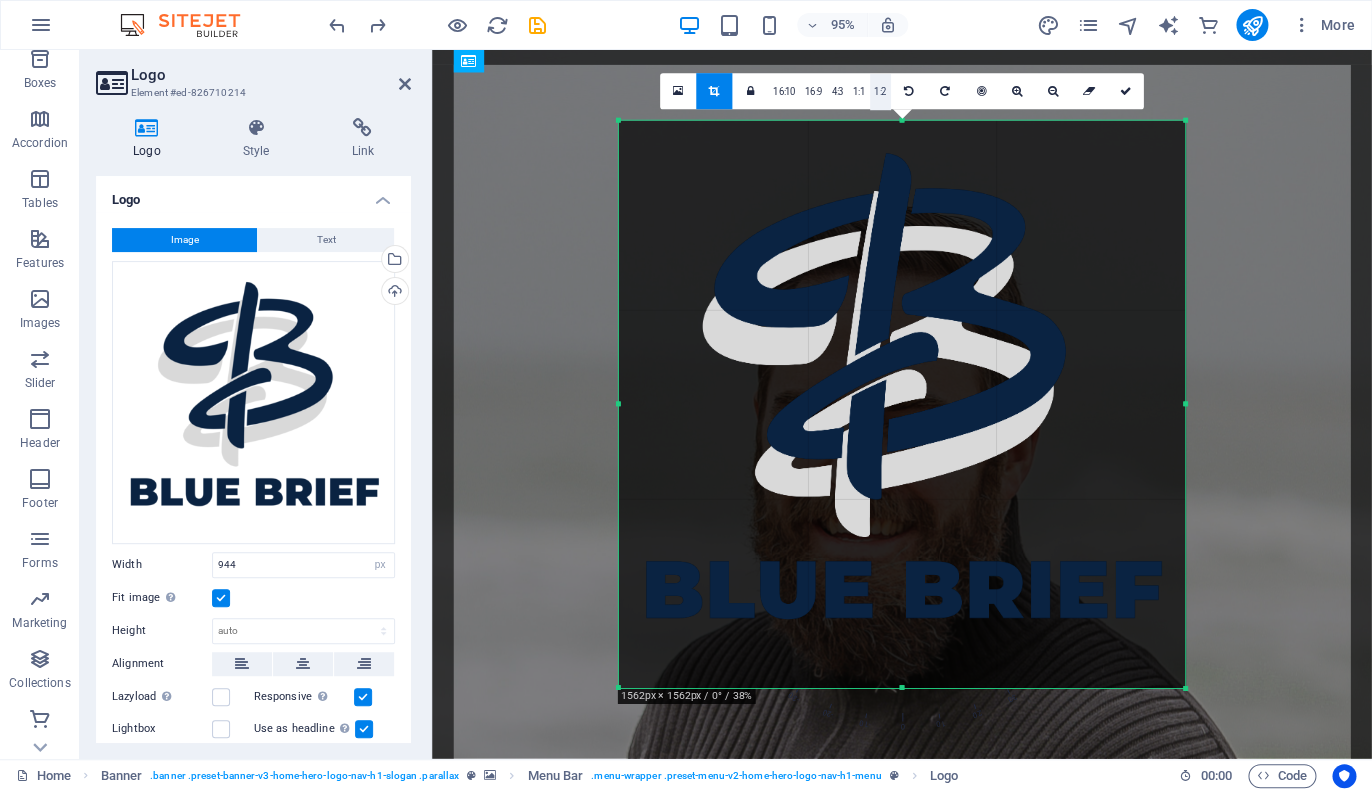click on "1:2" at bounding box center (880, 93) 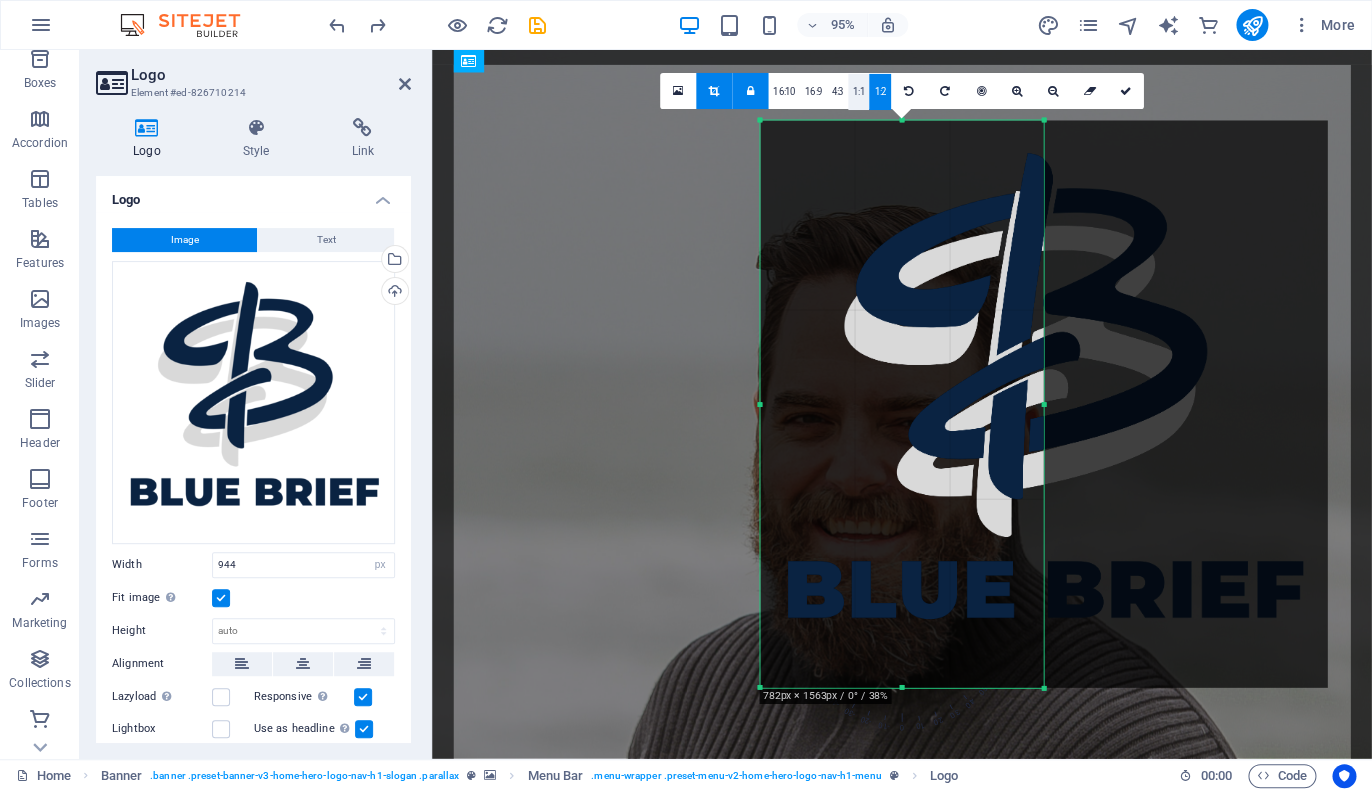 click on "1:1" at bounding box center [858, 92] 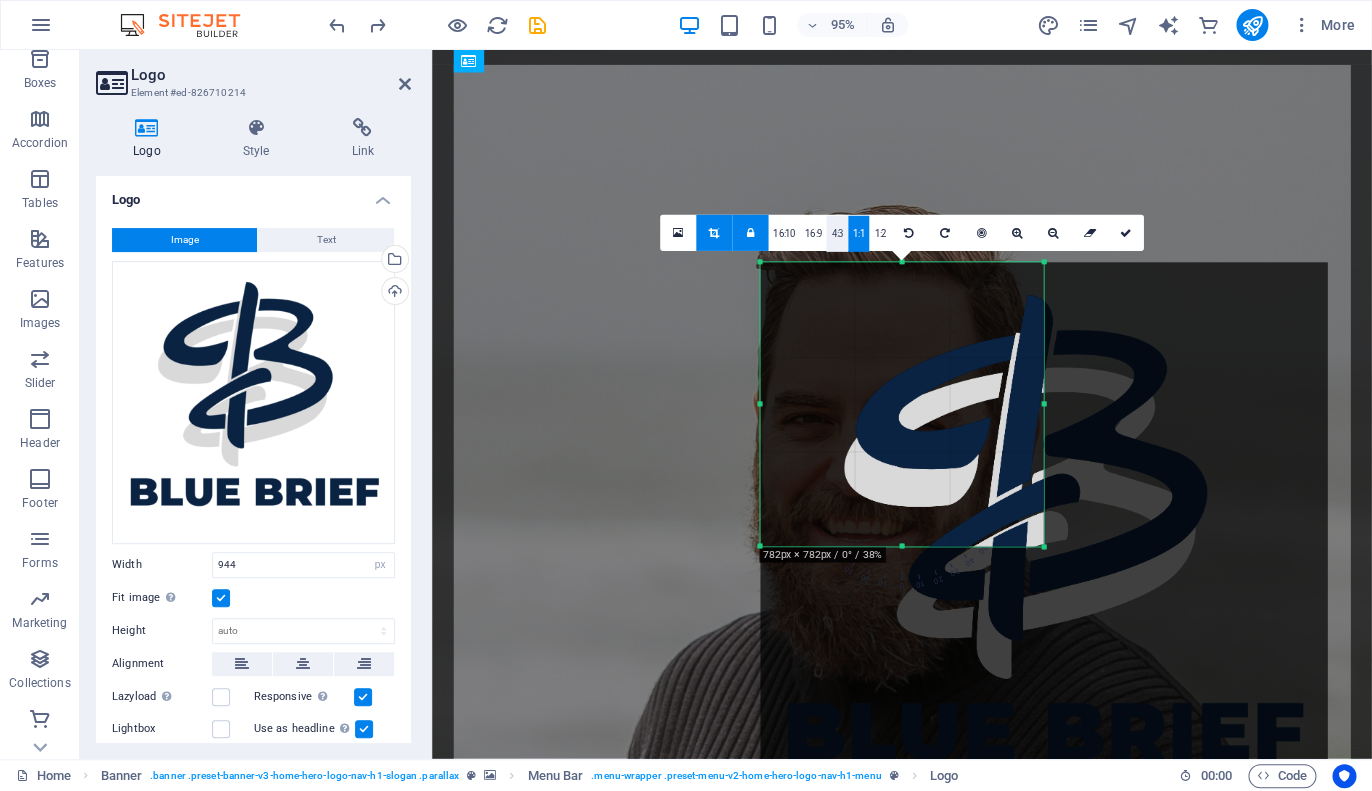 click on "4:3" at bounding box center [837, 234] 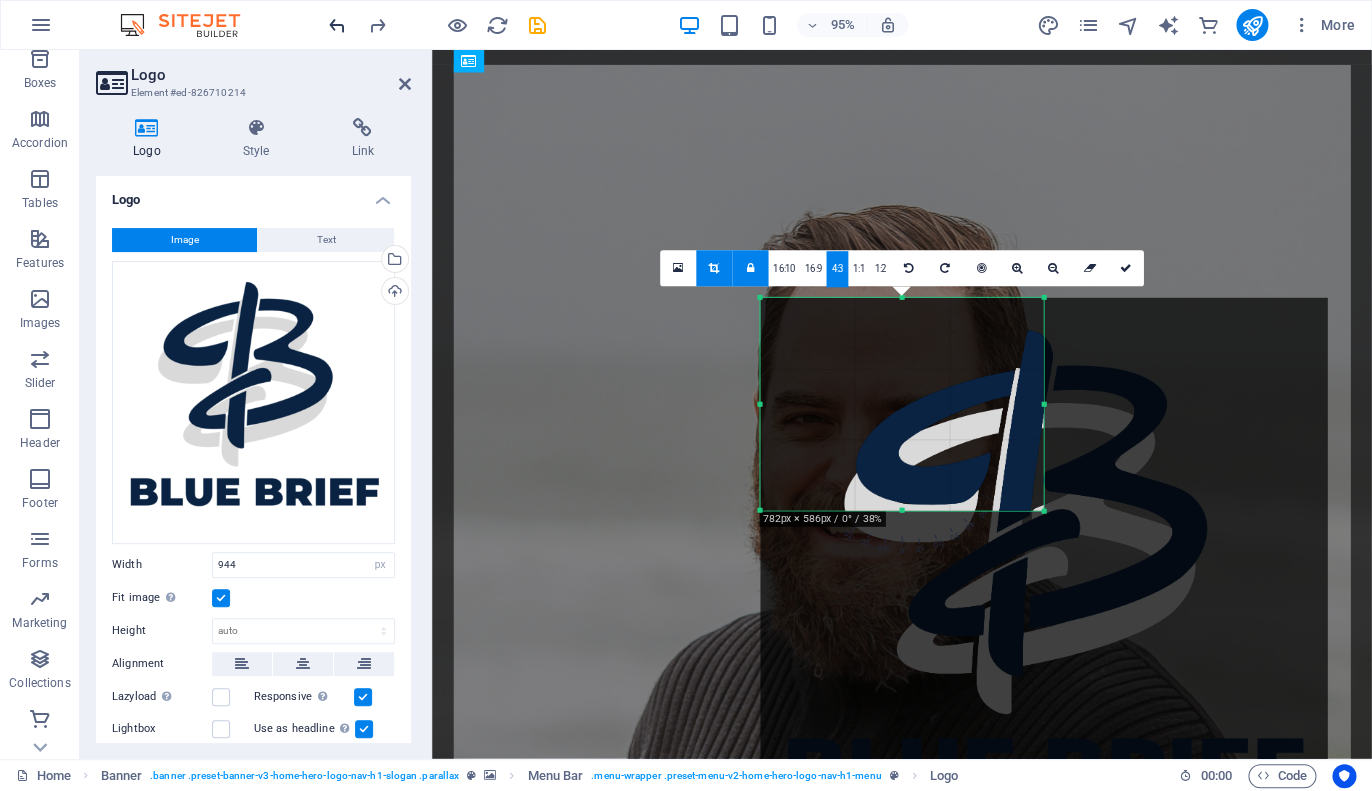 click at bounding box center (337, 25) 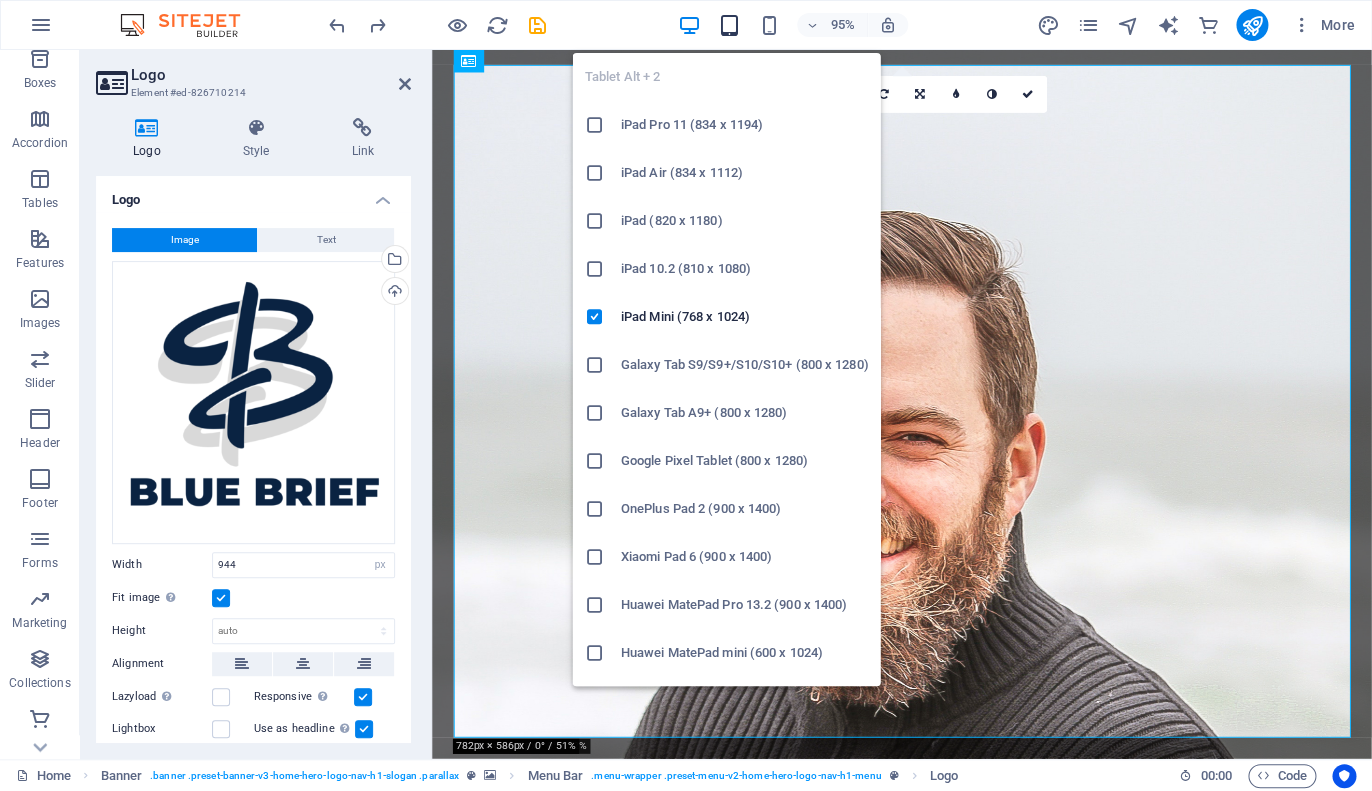 click at bounding box center [728, 25] 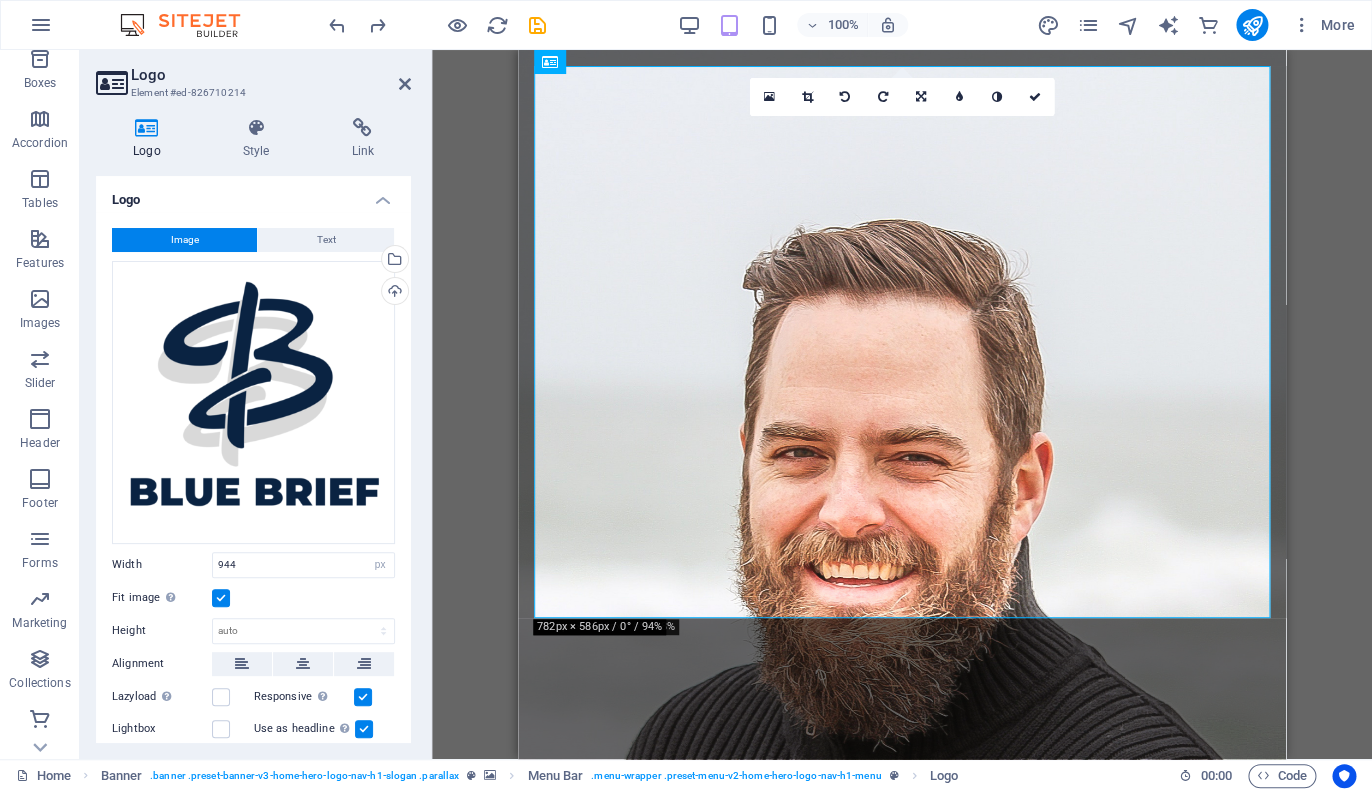 click on "100%" at bounding box center [792, 25] 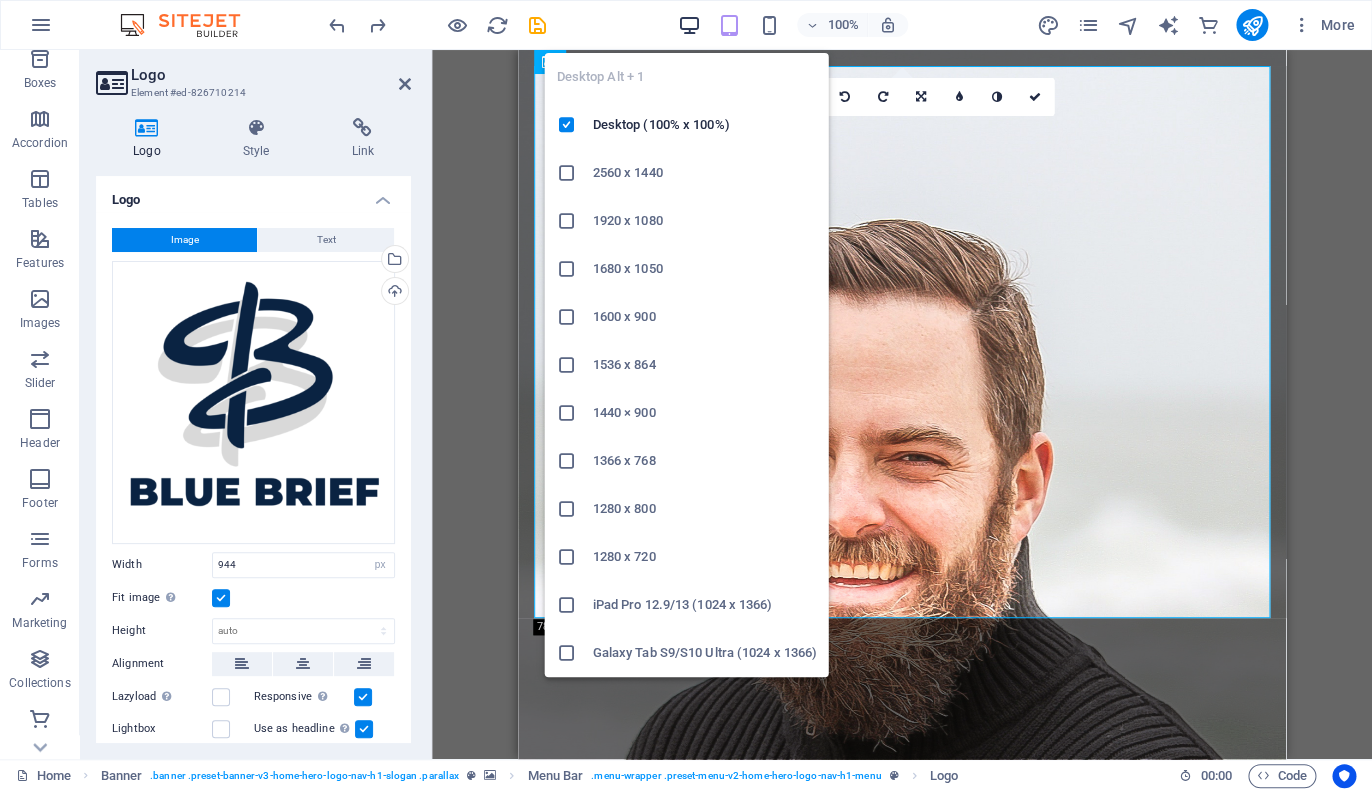 click at bounding box center (688, 25) 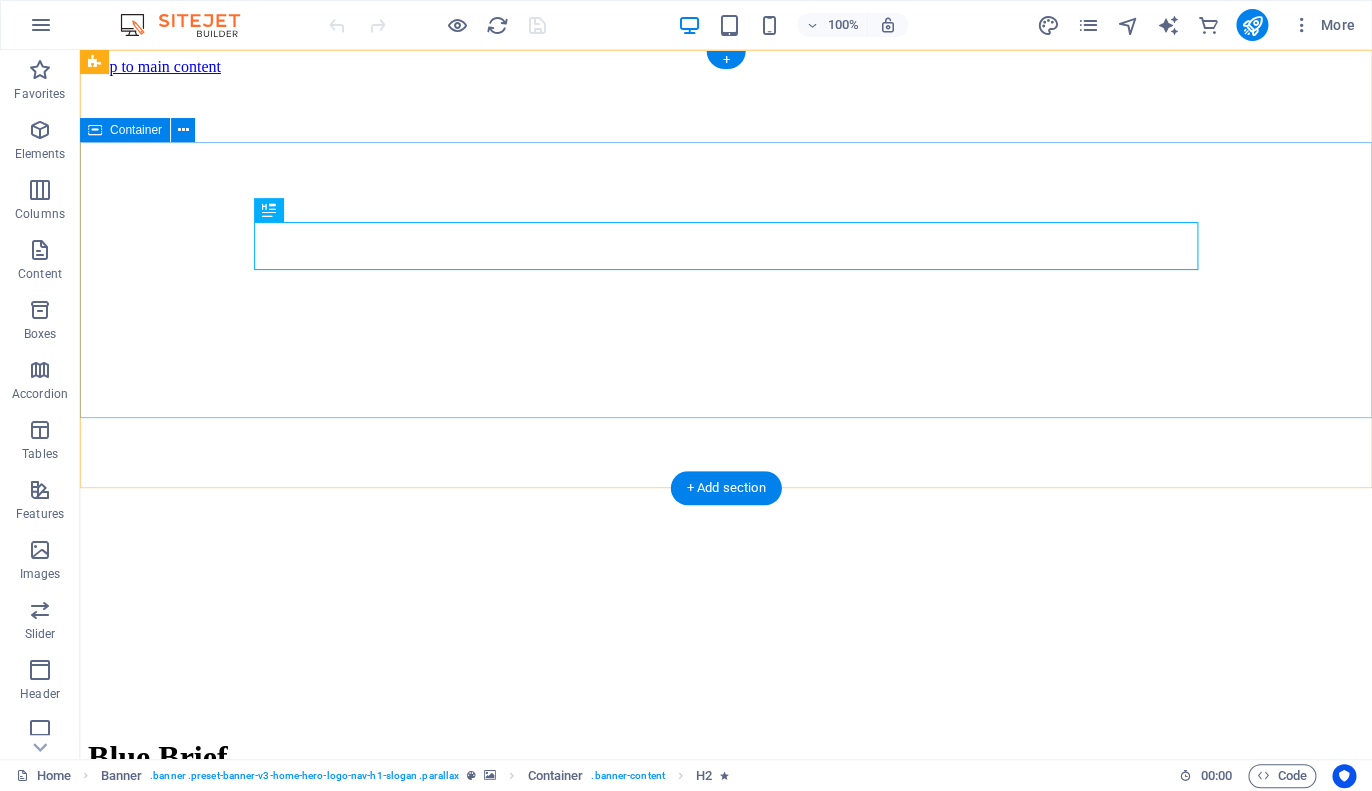 scroll, scrollTop: 0, scrollLeft: 0, axis: both 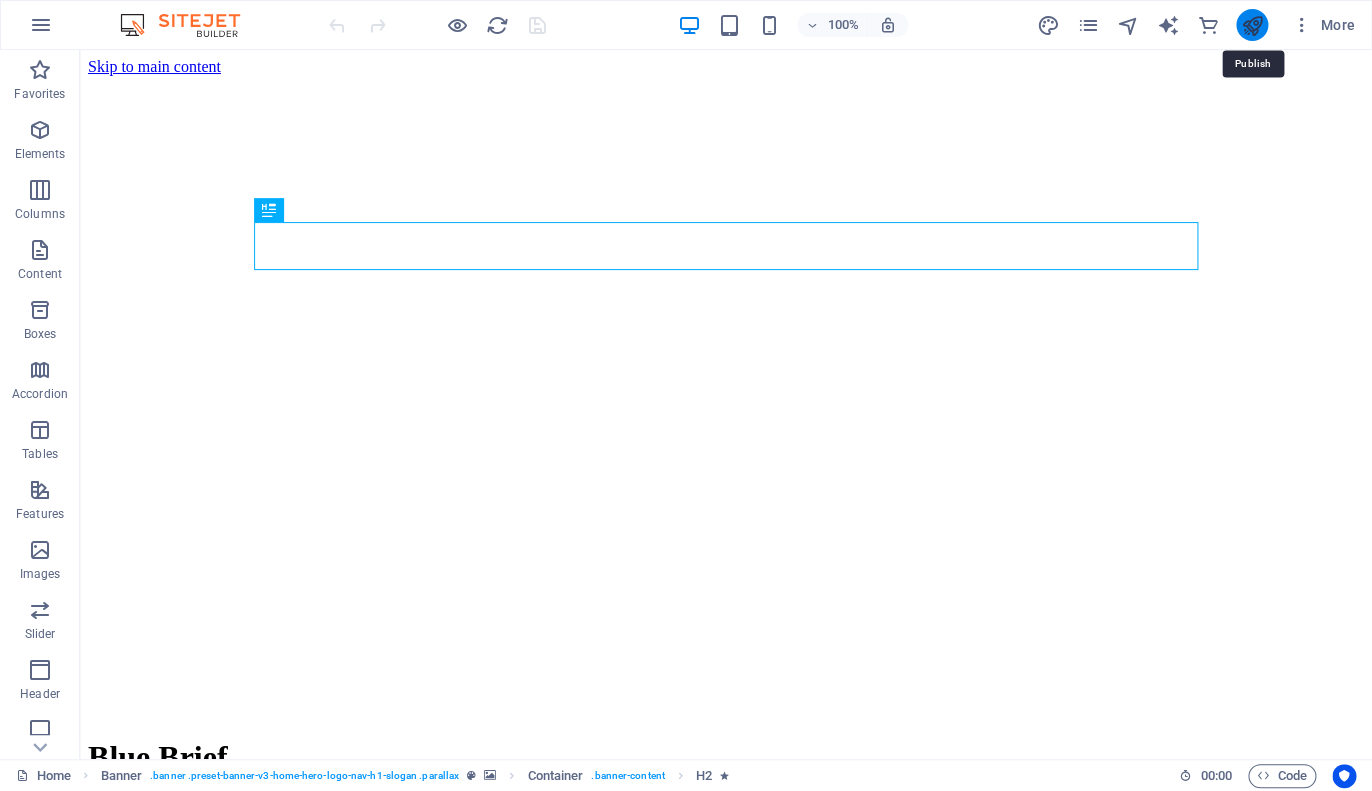 click at bounding box center (1251, 25) 